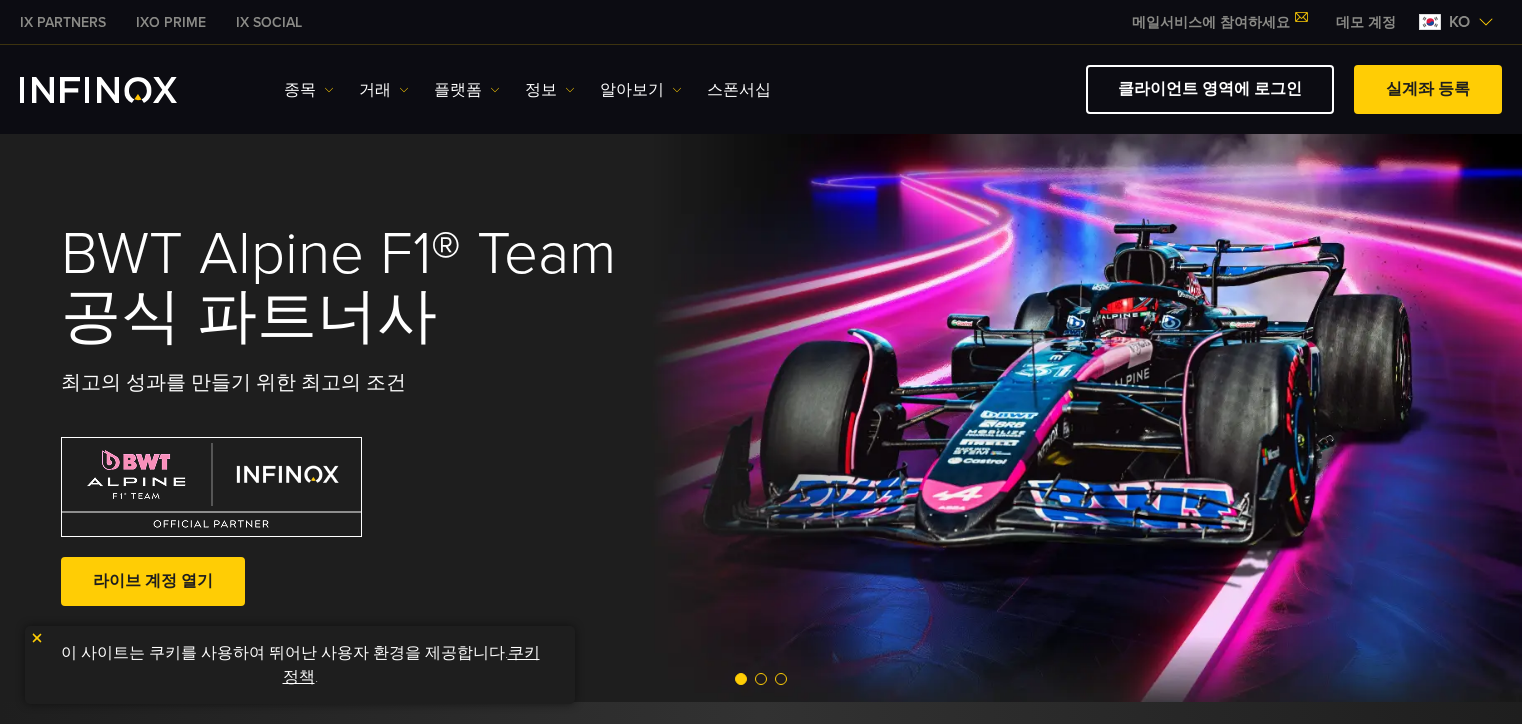 scroll, scrollTop: 0, scrollLeft: 0, axis: both 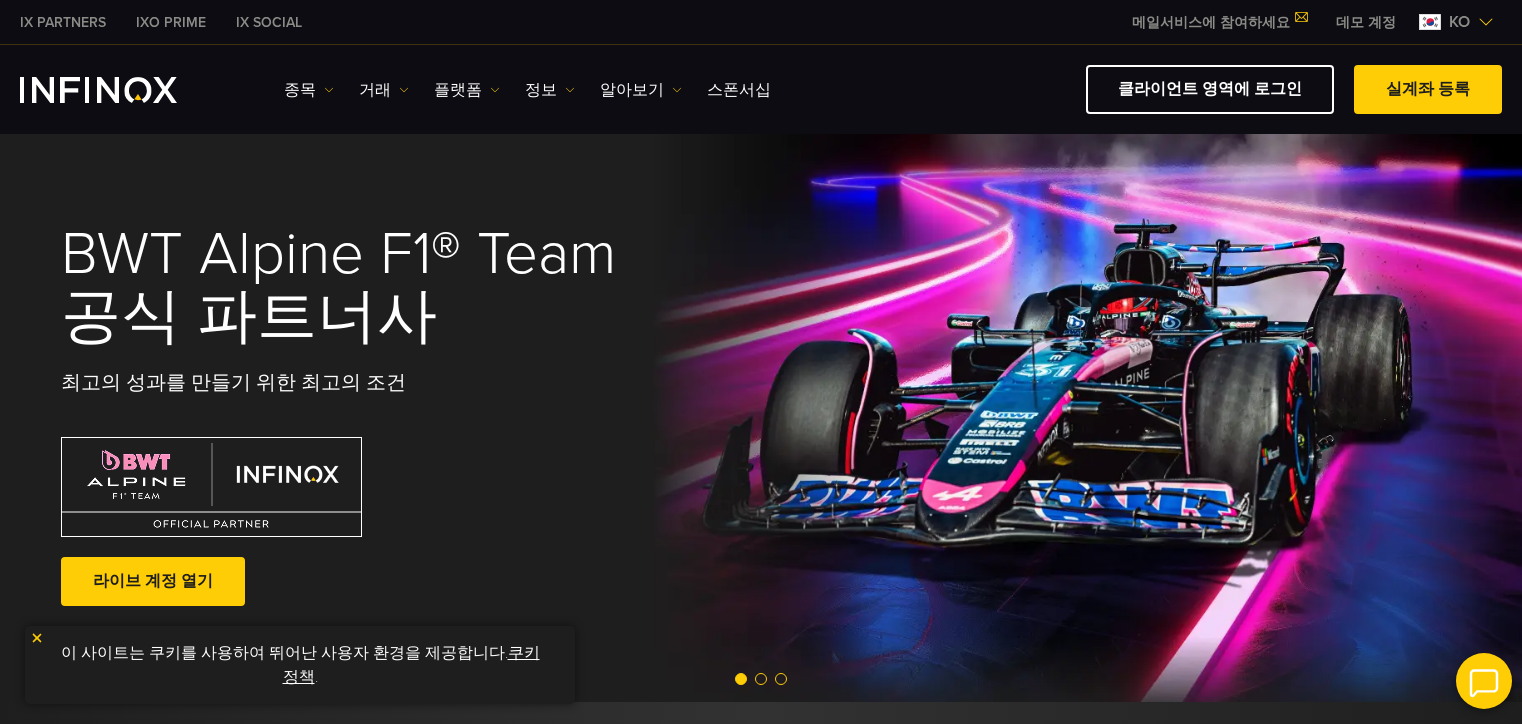 click on "데모 계정" at bounding box center [1366, 22] 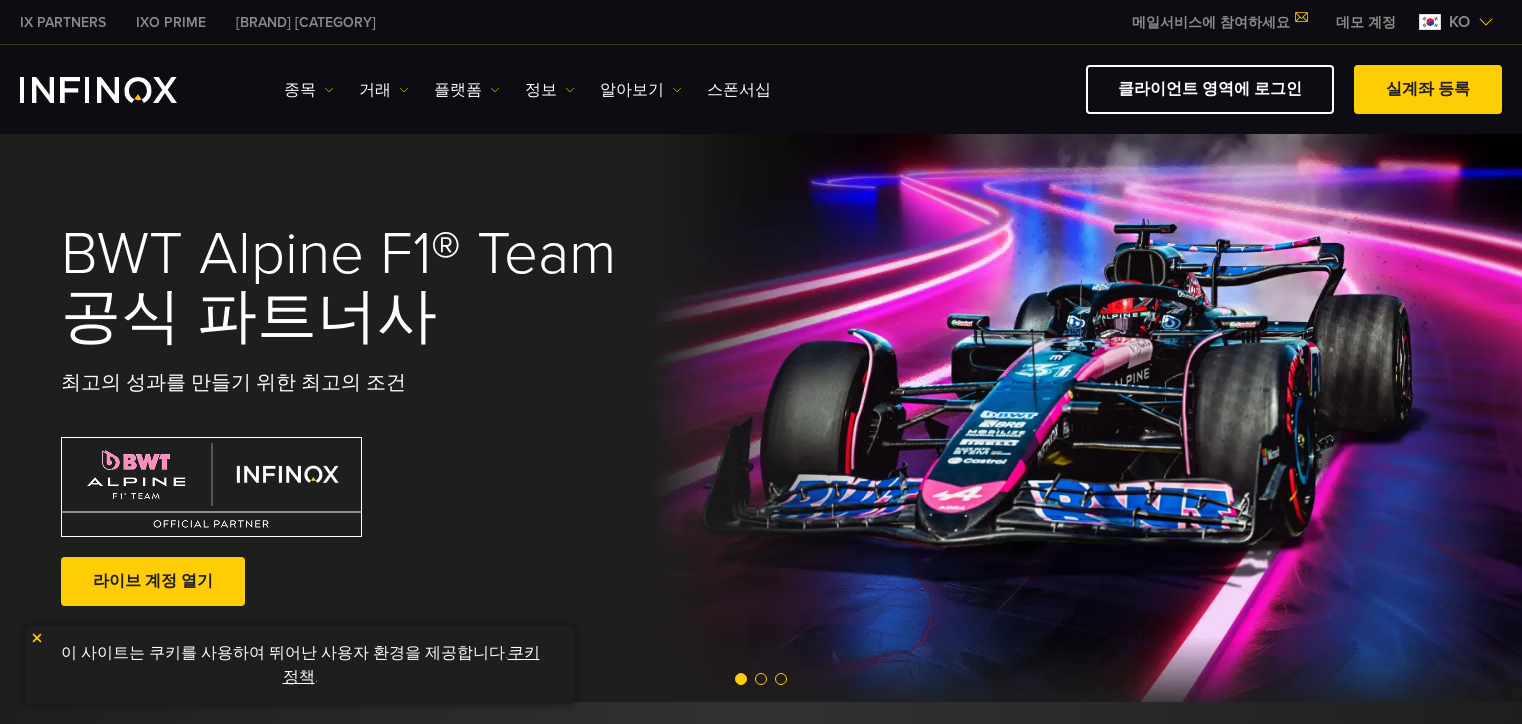 scroll, scrollTop: 0, scrollLeft: 0, axis: both 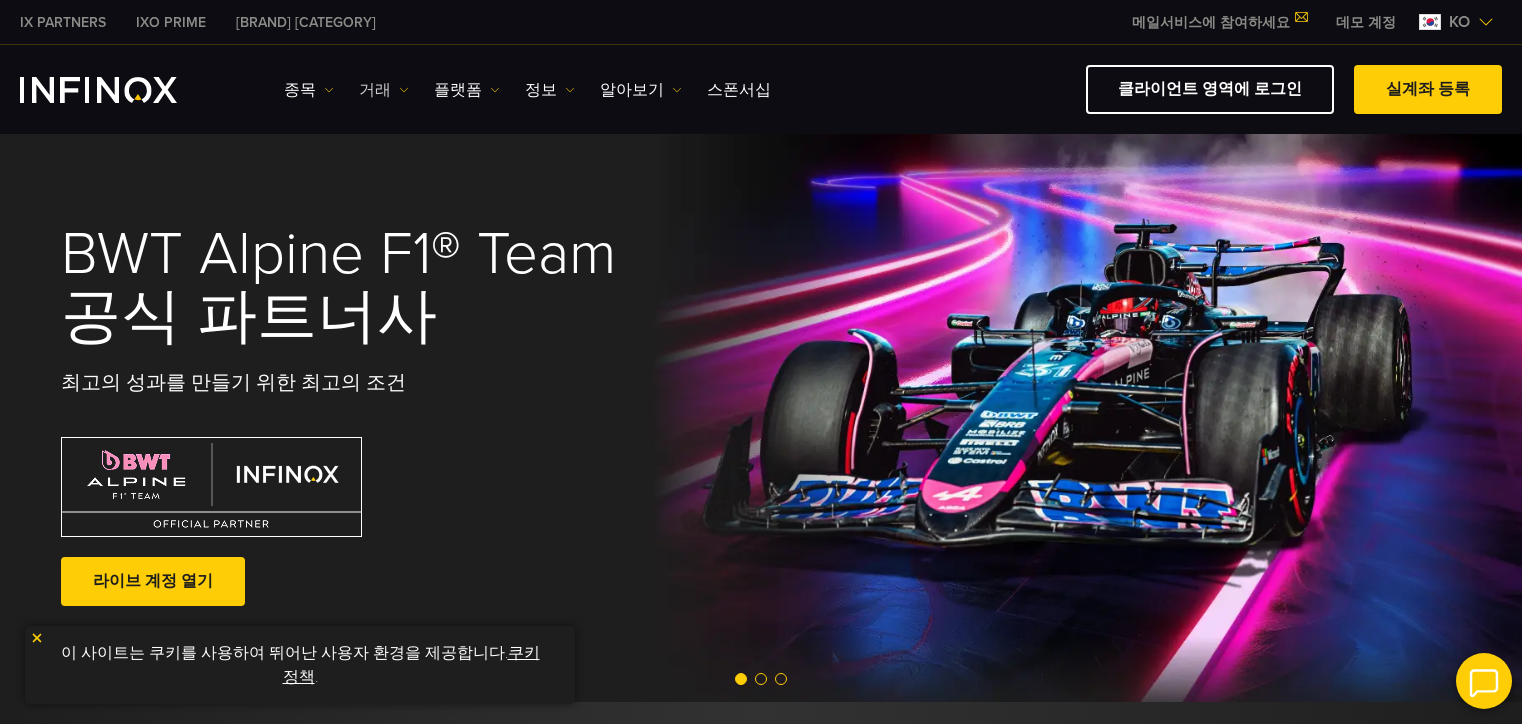 click on "거래" at bounding box center [309, 90] 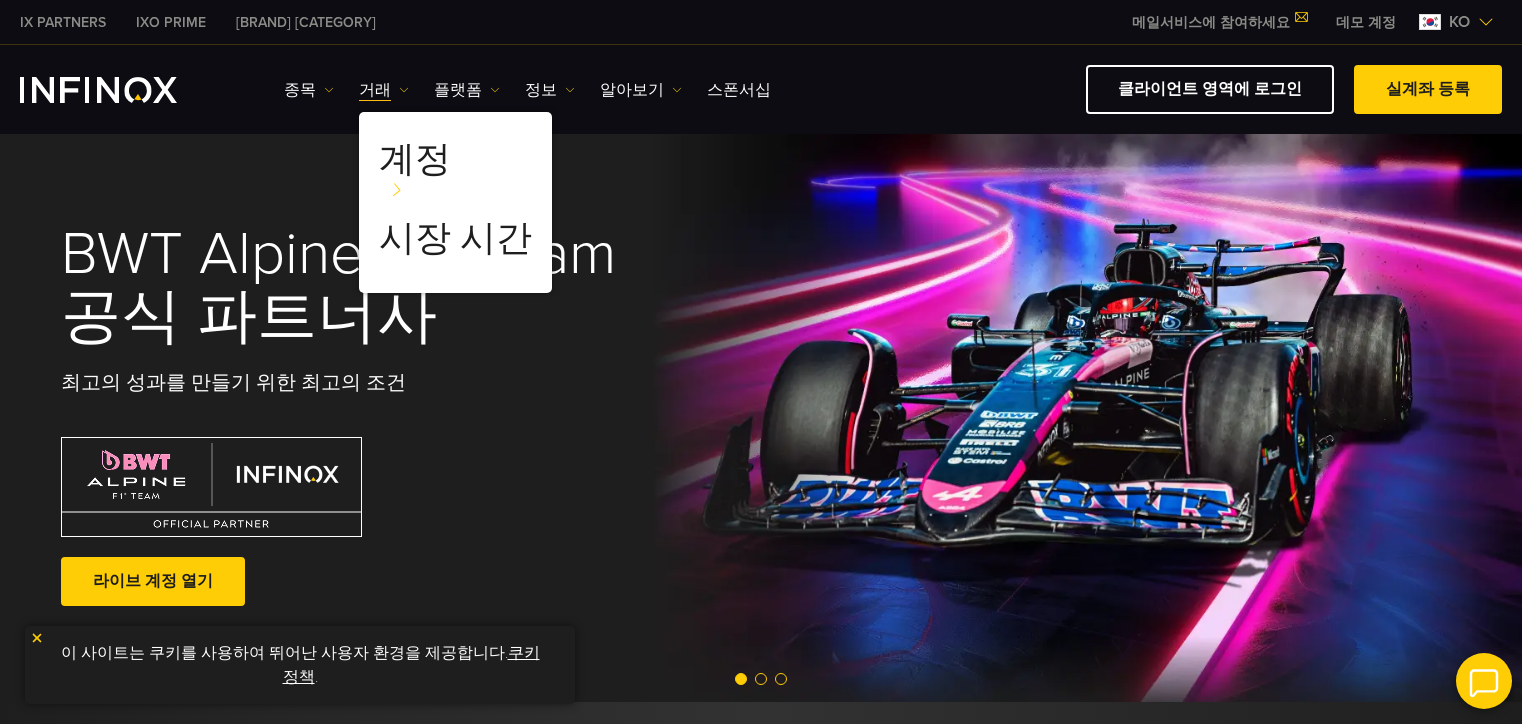 scroll, scrollTop: 0, scrollLeft: 0, axis: both 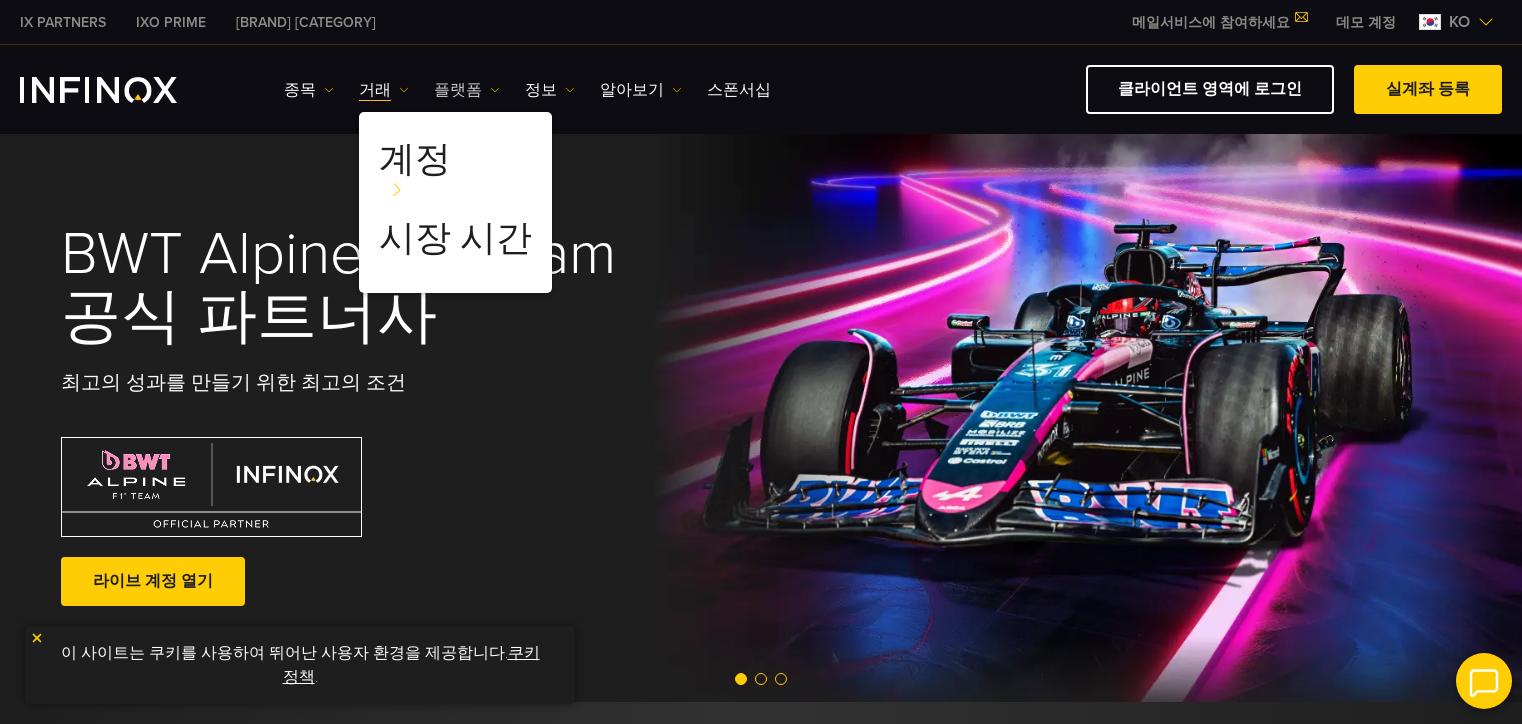 click on "플랫폼" at bounding box center (309, 90) 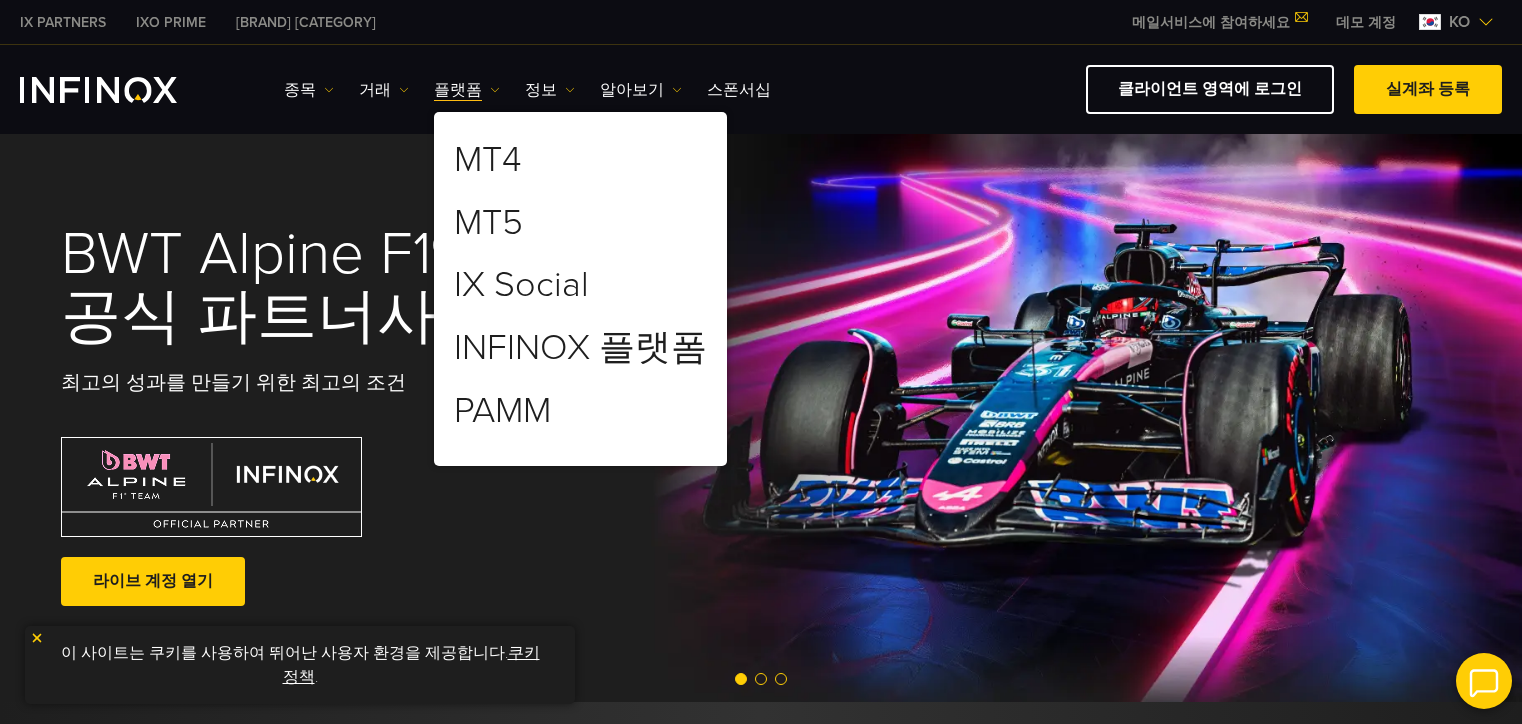 scroll, scrollTop: 0, scrollLeft: 0, axis: both 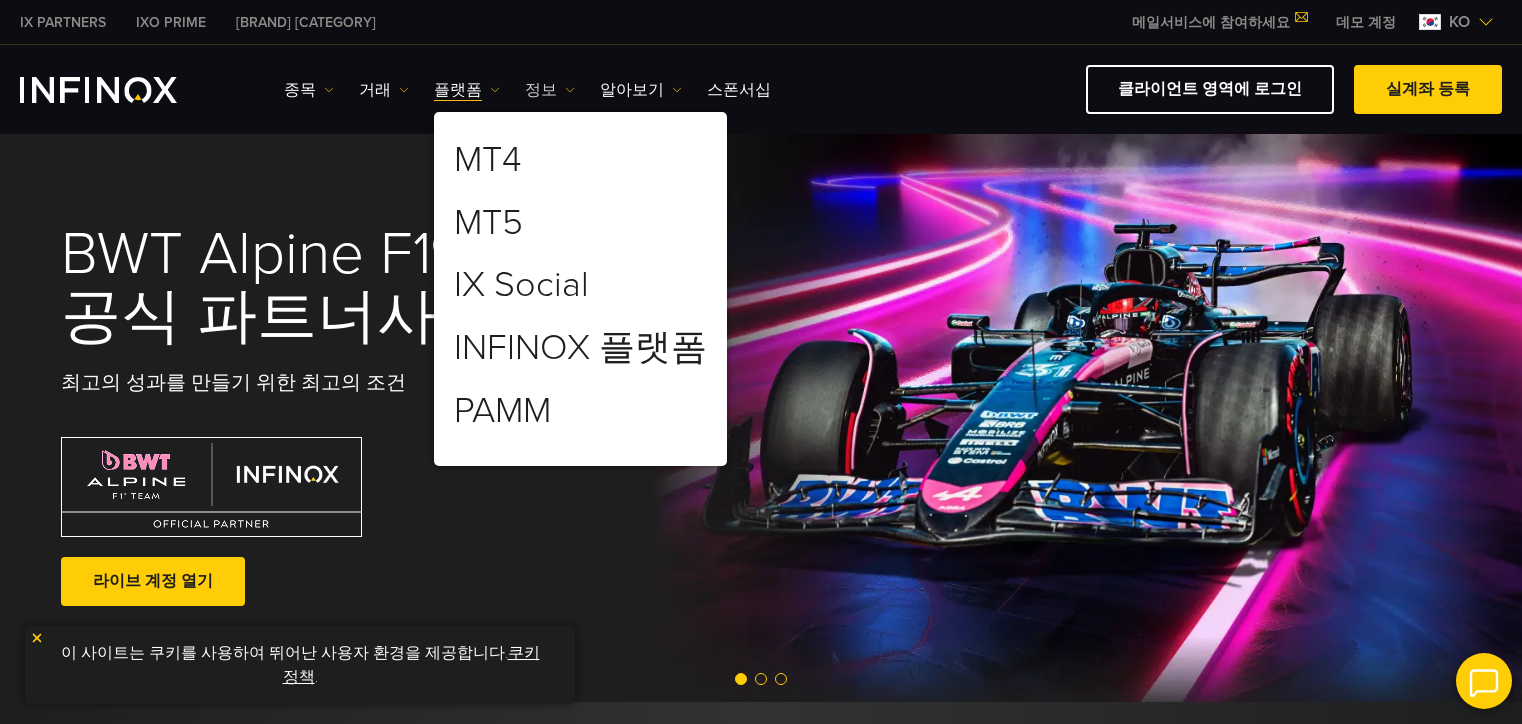 click on "정보" at bounding box center [309, 90] 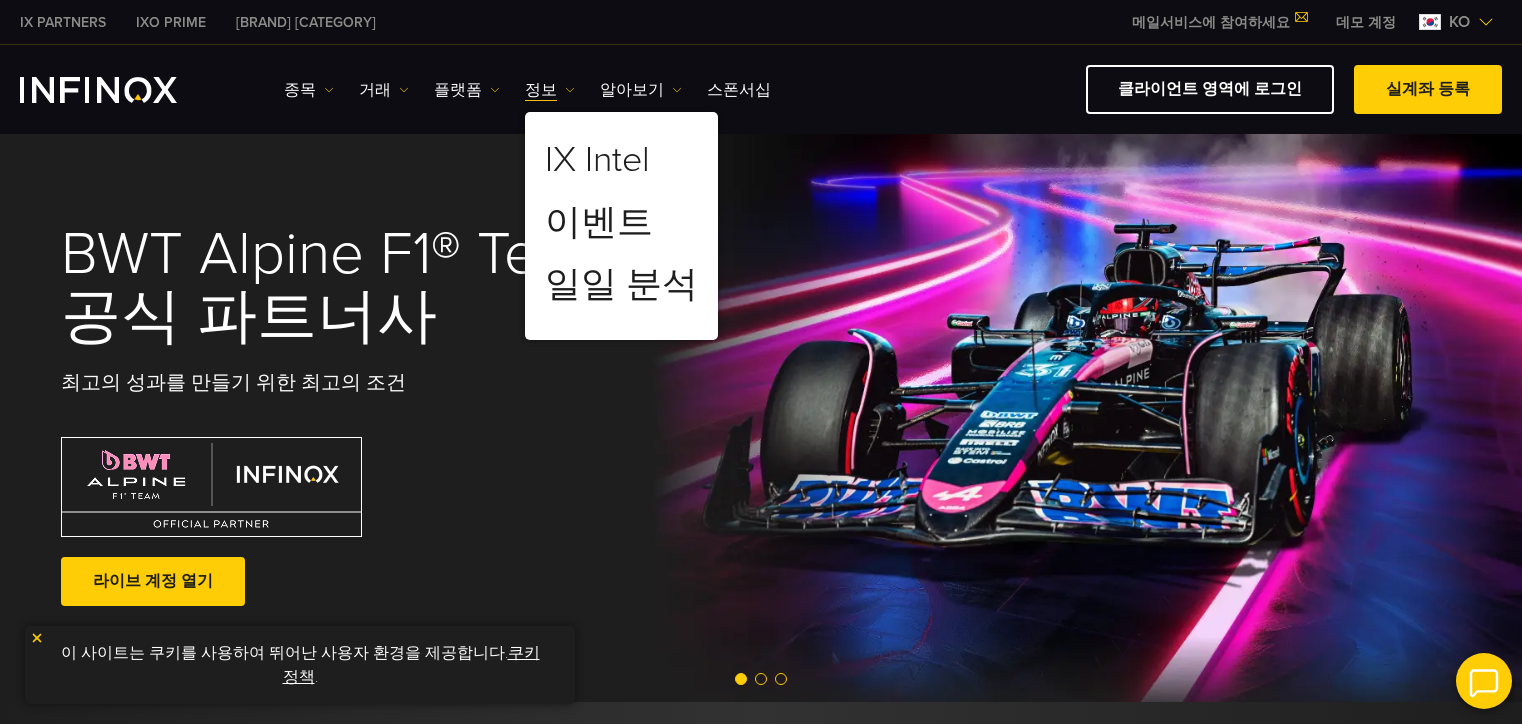 scroll, scrollTop: 0, scrollLeft: 0, axis: both 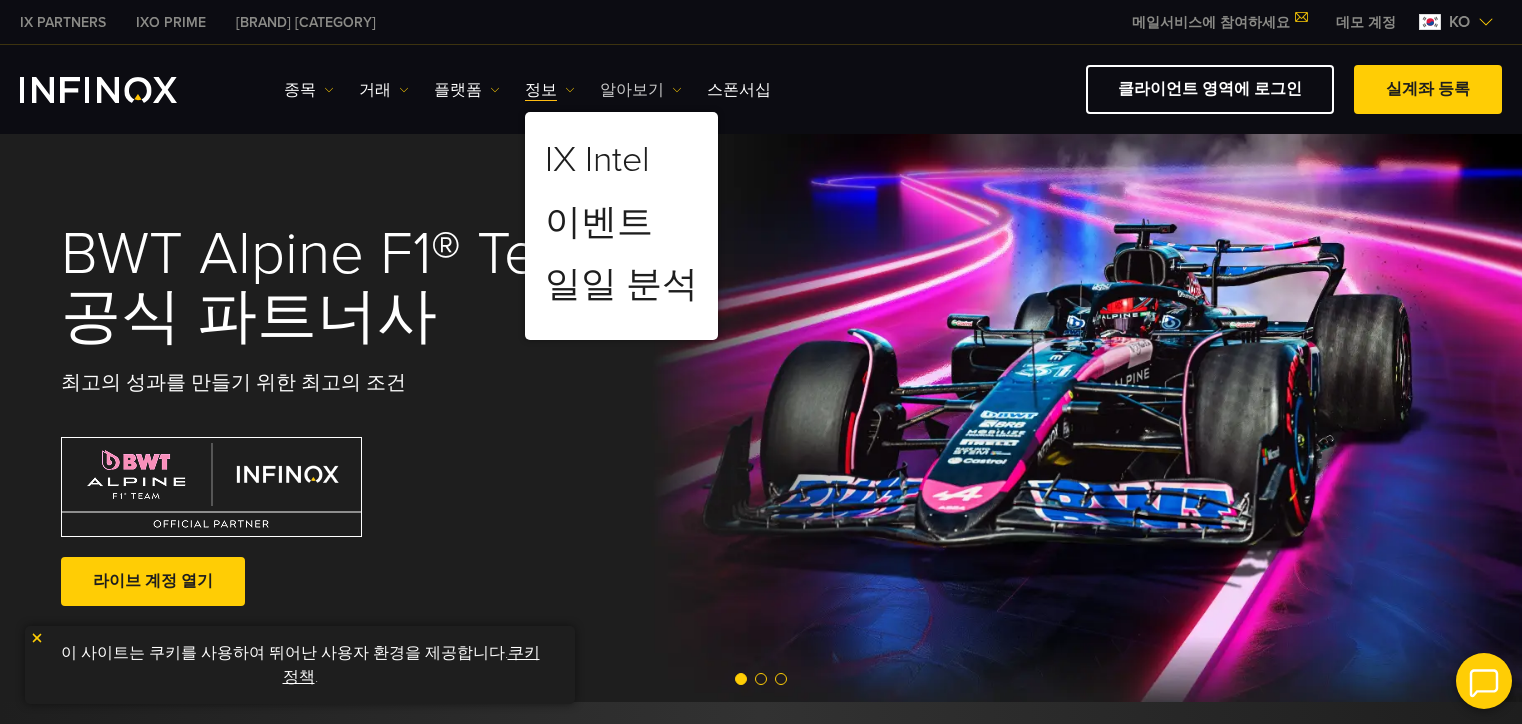 click on "알아보기" at bounding box center (309, 90) 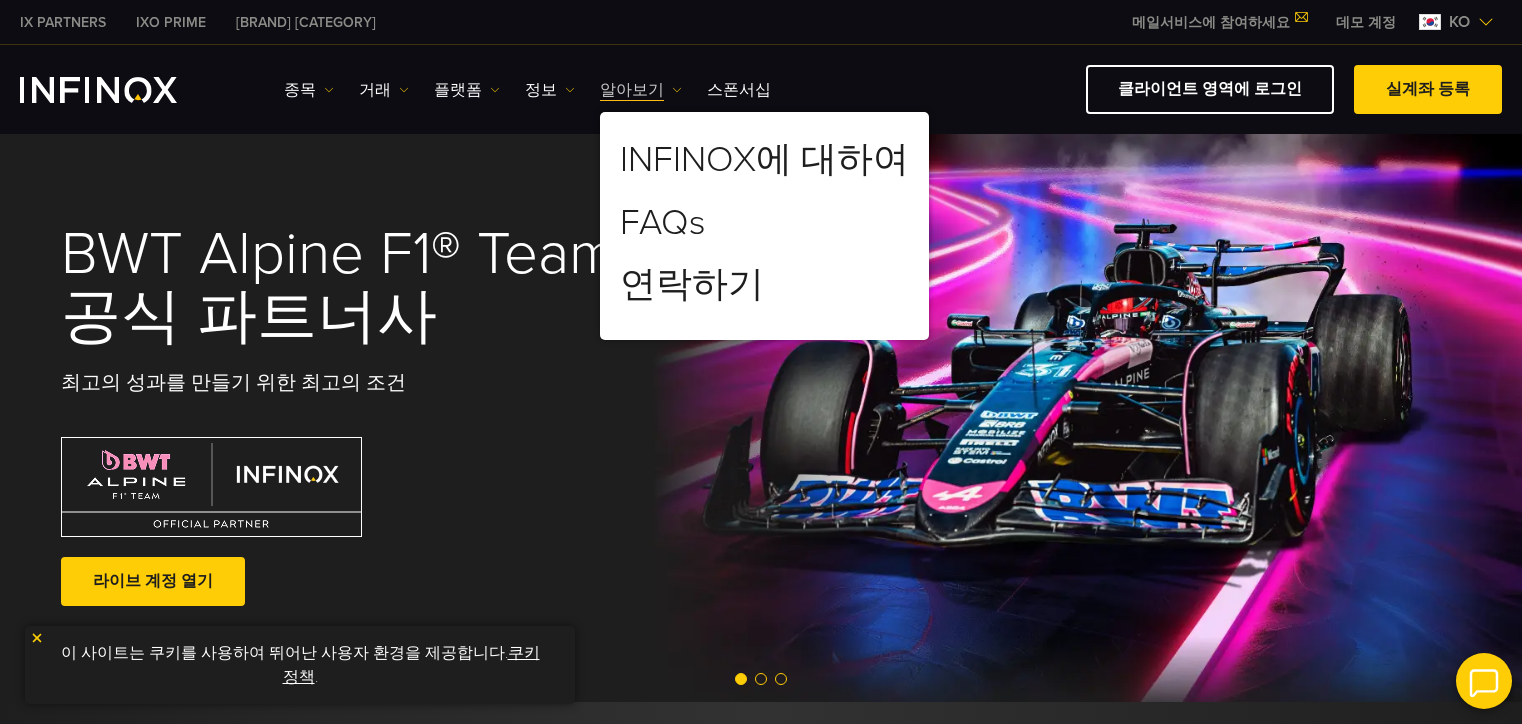 scroll, scrollTop: 0, scrollLeft: 0, axis: both 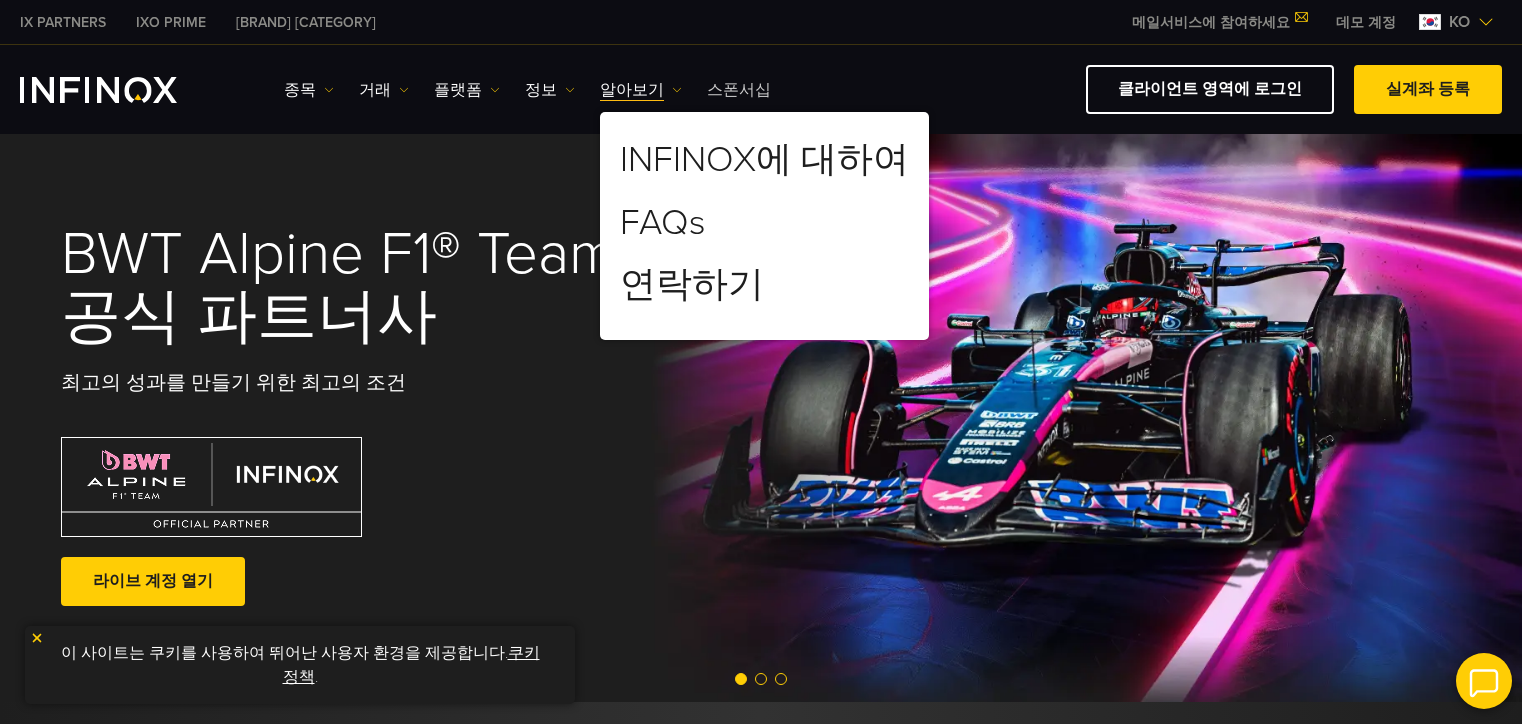 click on "스폰서십" at bounding box center [739, 90] 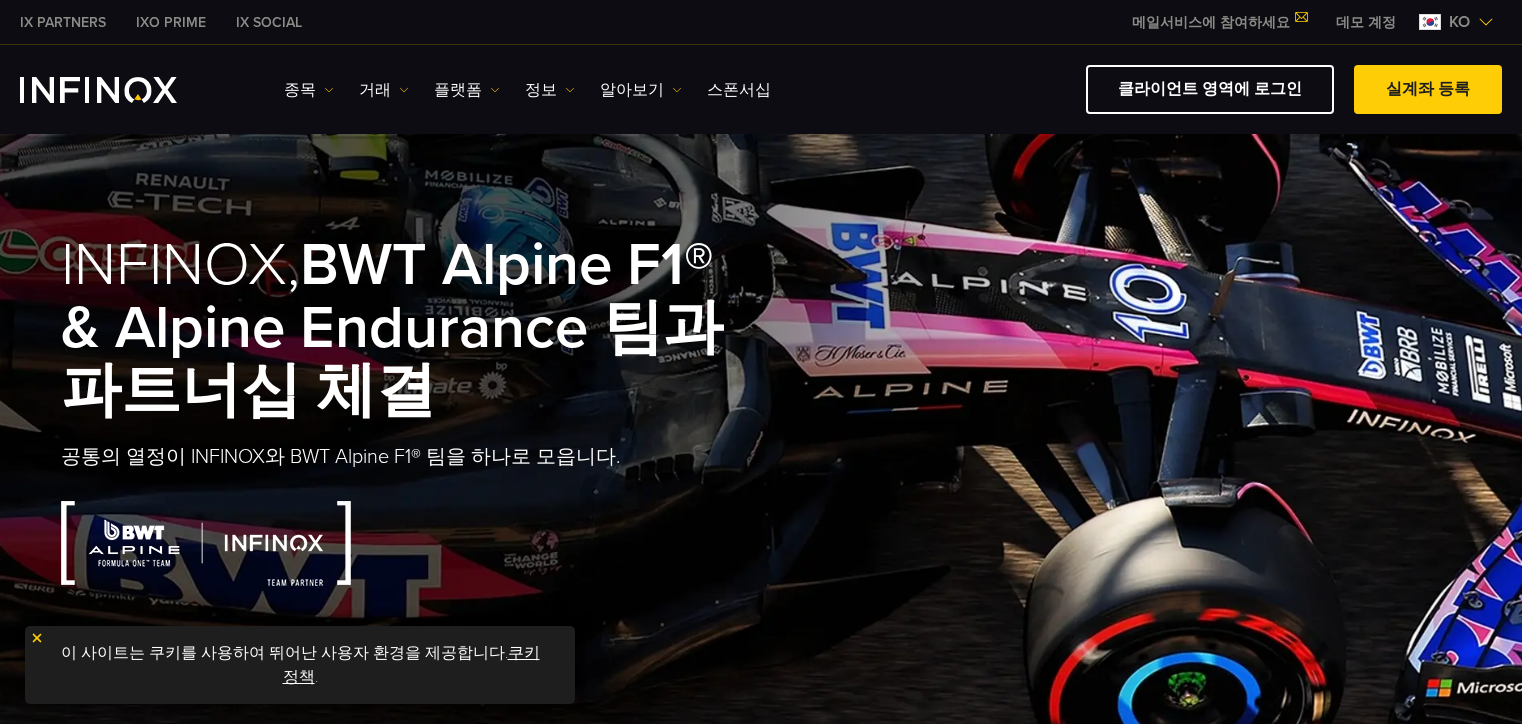 scroll, scrollTop: 0, scrollLeft: 0, axis: both 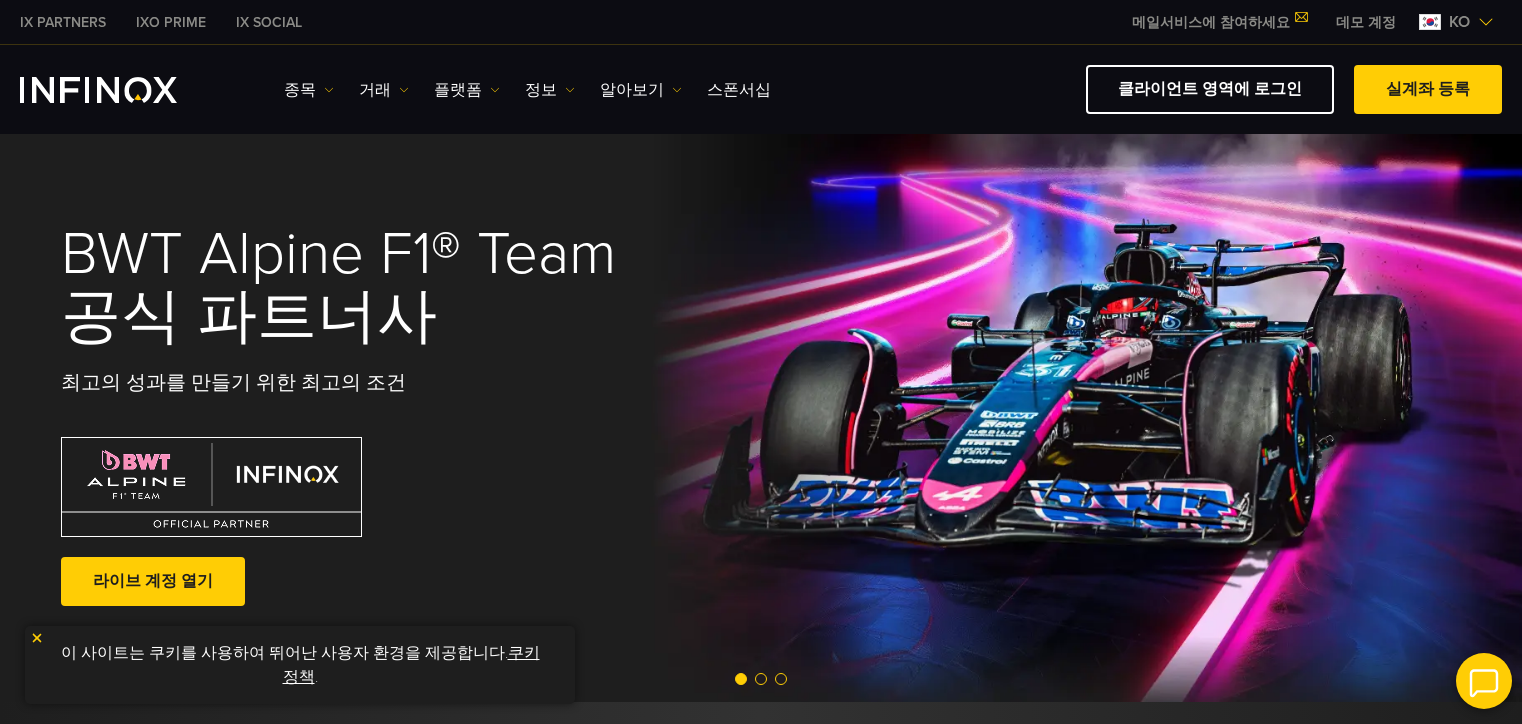 click at bounding box center (37, 638) 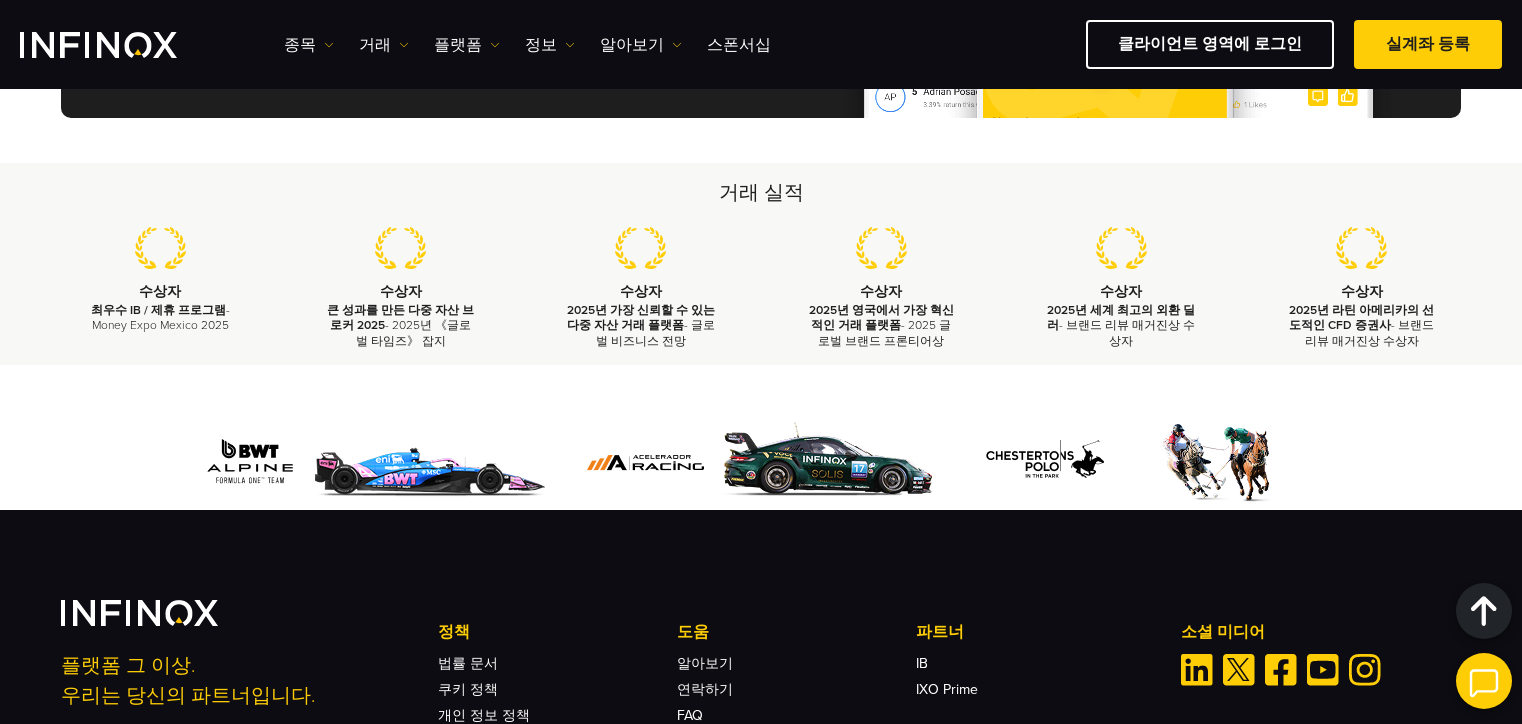 scroll, scrollTop: 6672, scrollLeft: 0, axis: vertical 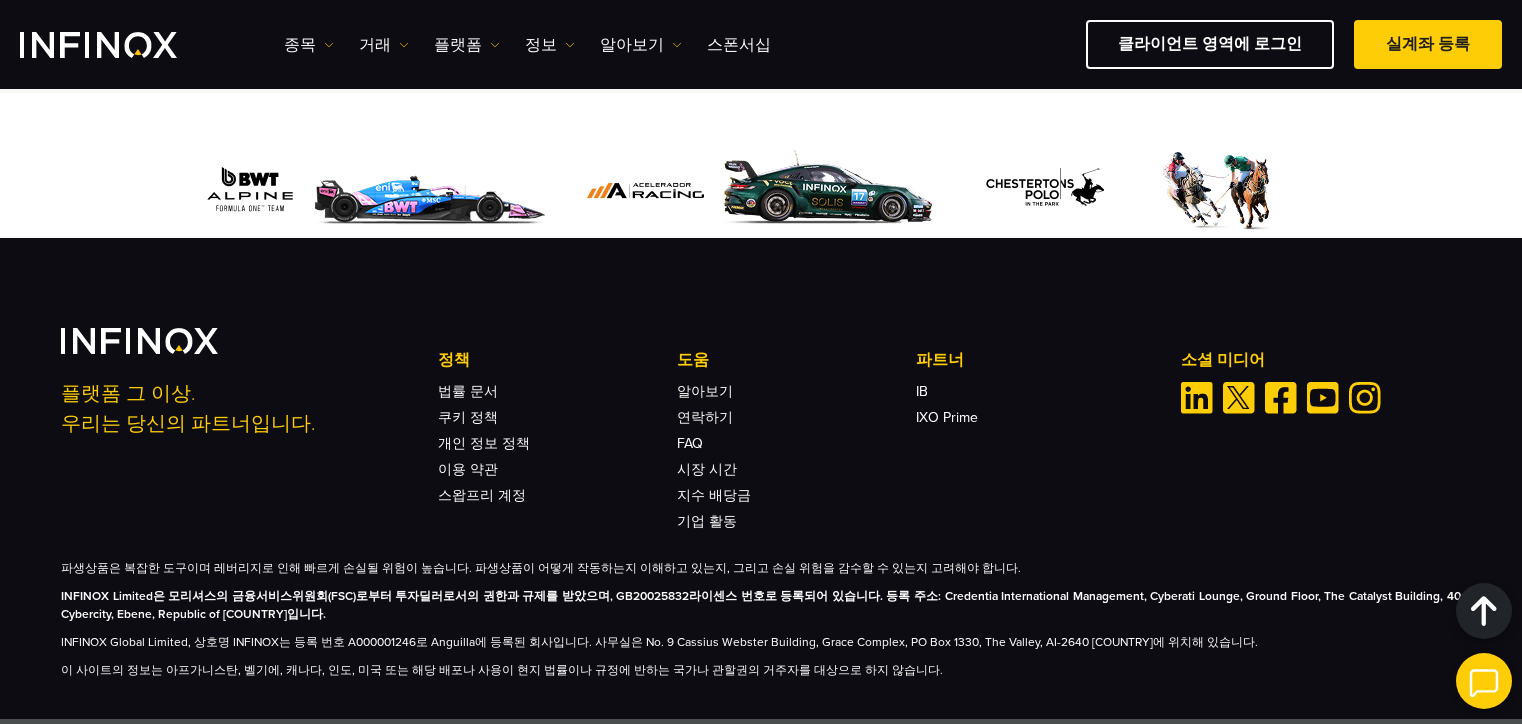 drag, startPoint x: 937, startPoint y: 351, endPoint x: 922, endPoint y: 377, distance: 30.016663 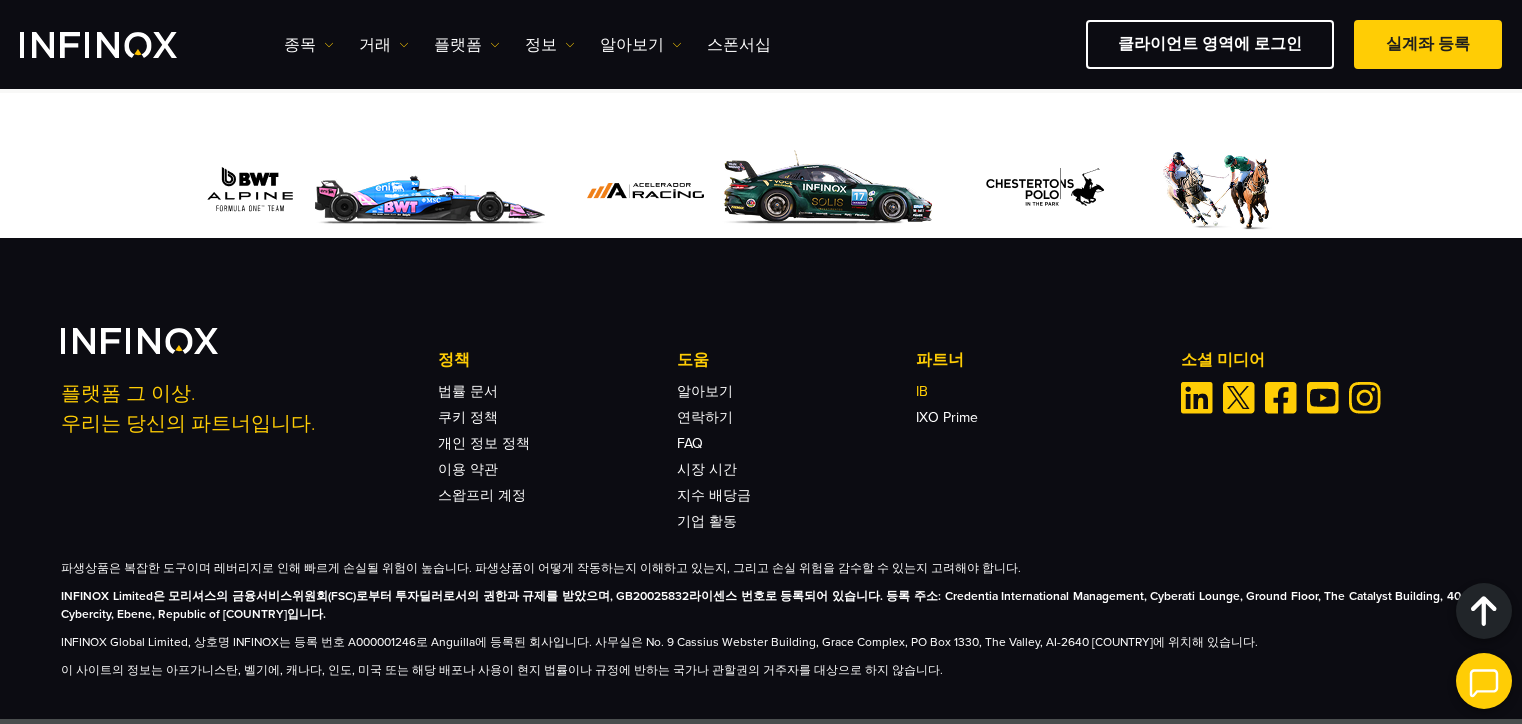 drag, startPoint x: 922, startPoint y: 376, endPoint x: 917, endPoint y: 364, distance: 13 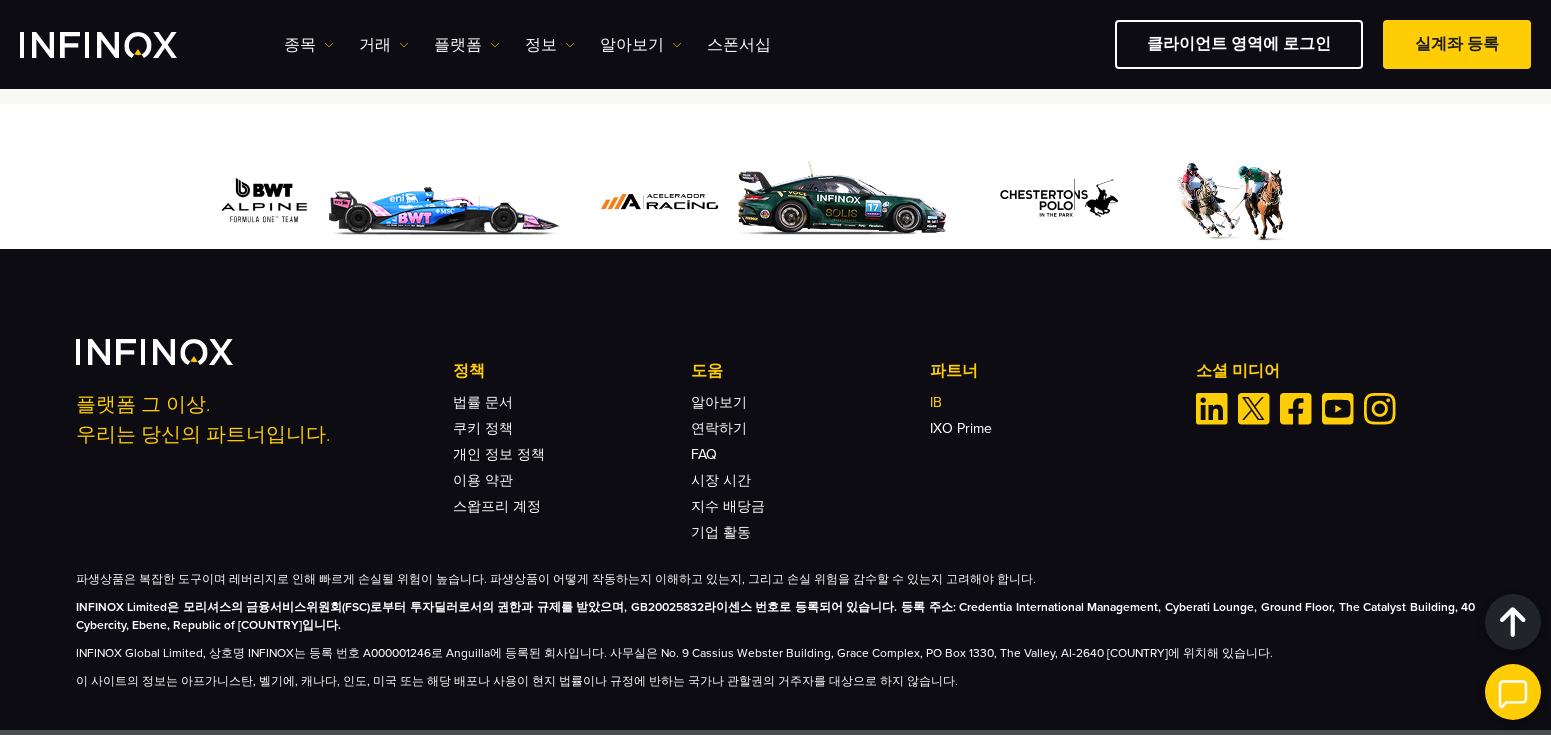 scroll, scrollTop: 0, scrollLeft: 0, axis: both 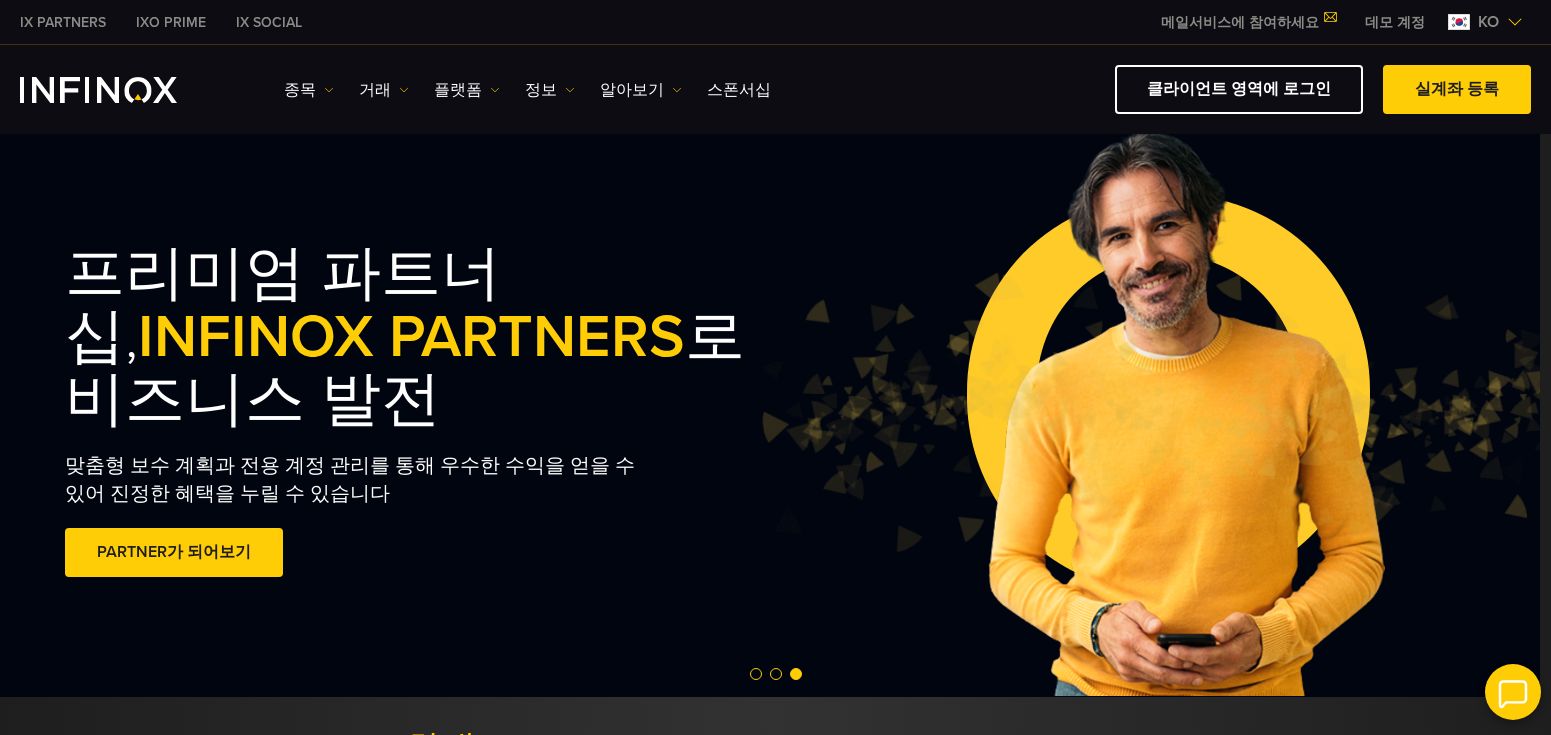 click on "프리미엄 파트너십,  INFINOX PARTNERS 로 비즈니스 발전
맞춤형 보수 계획과 전용 계정 관리를 통해 우수한 수익을 얻을 수 있어 진정한 혜택을 누릴 수 있습니다
PARTNER가 되어보기
훌륭해요. - 515개 리뷰를 바탕으로 5점 만점 중 4.4점" at bounding box center [765, 413] 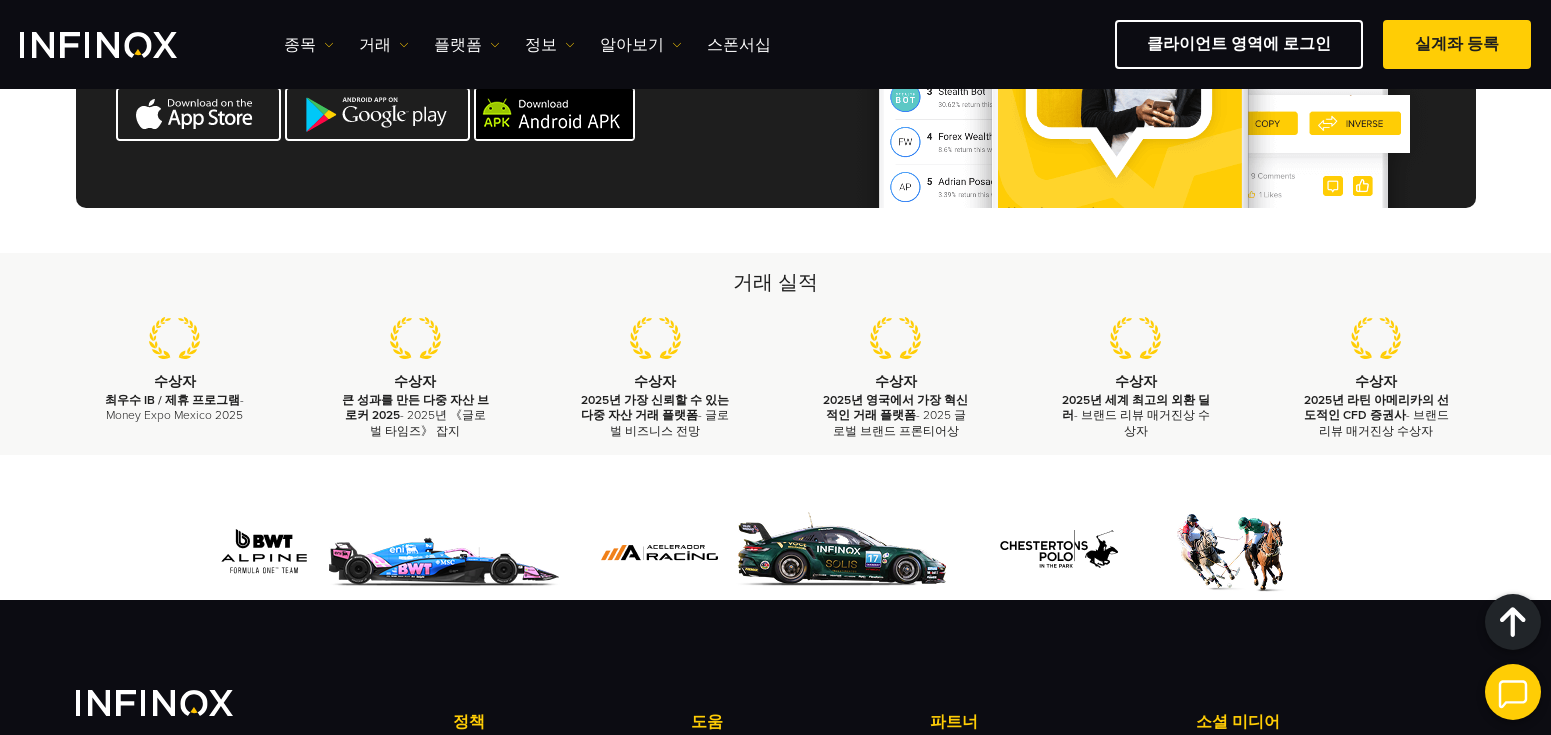scroll, scrollTop: 5854, scrollLeft: 0, axis: vertical 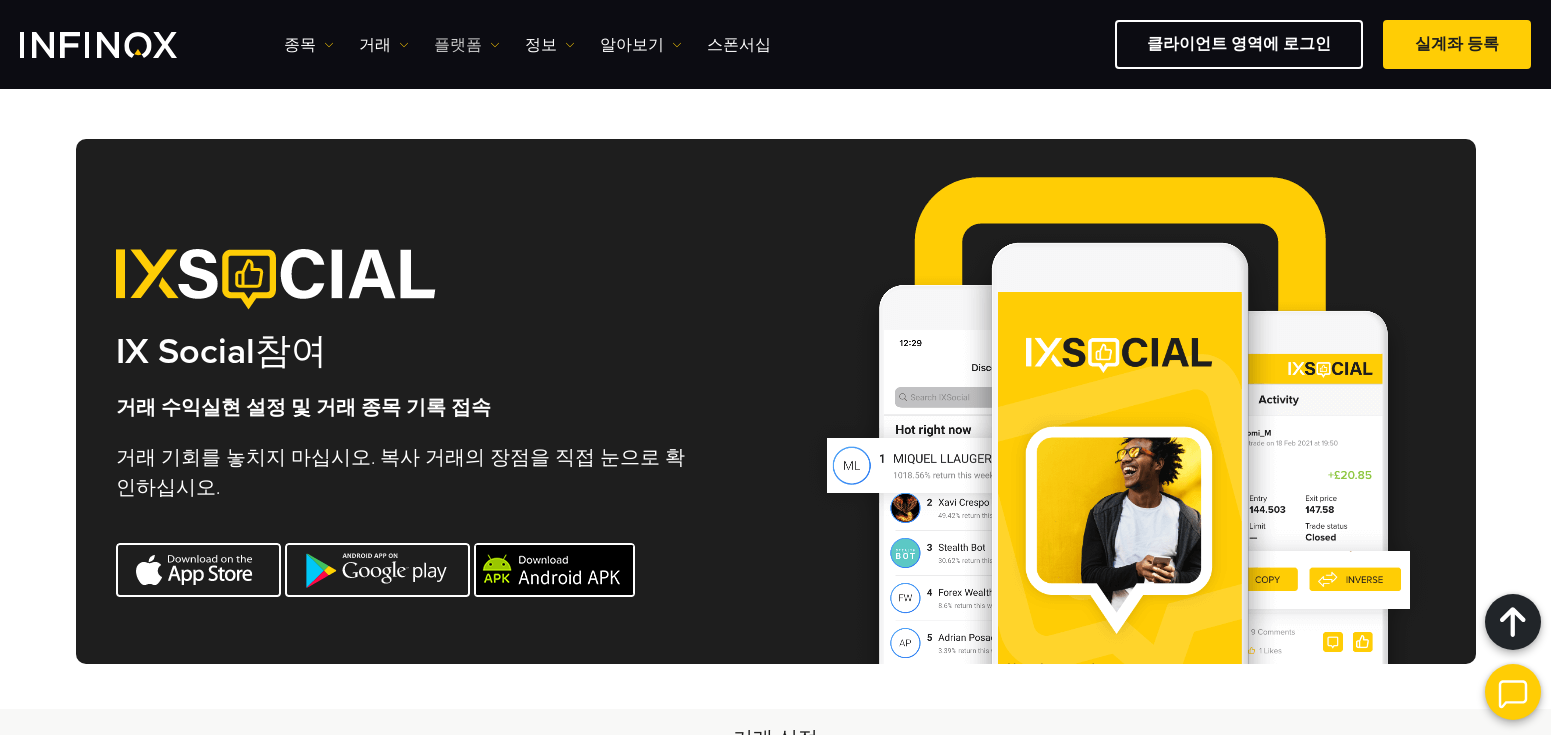 drag, startPoint x: 447, startPoint y: 36, endPoint x: 466, endPoint y: 50, distance: 23.600847 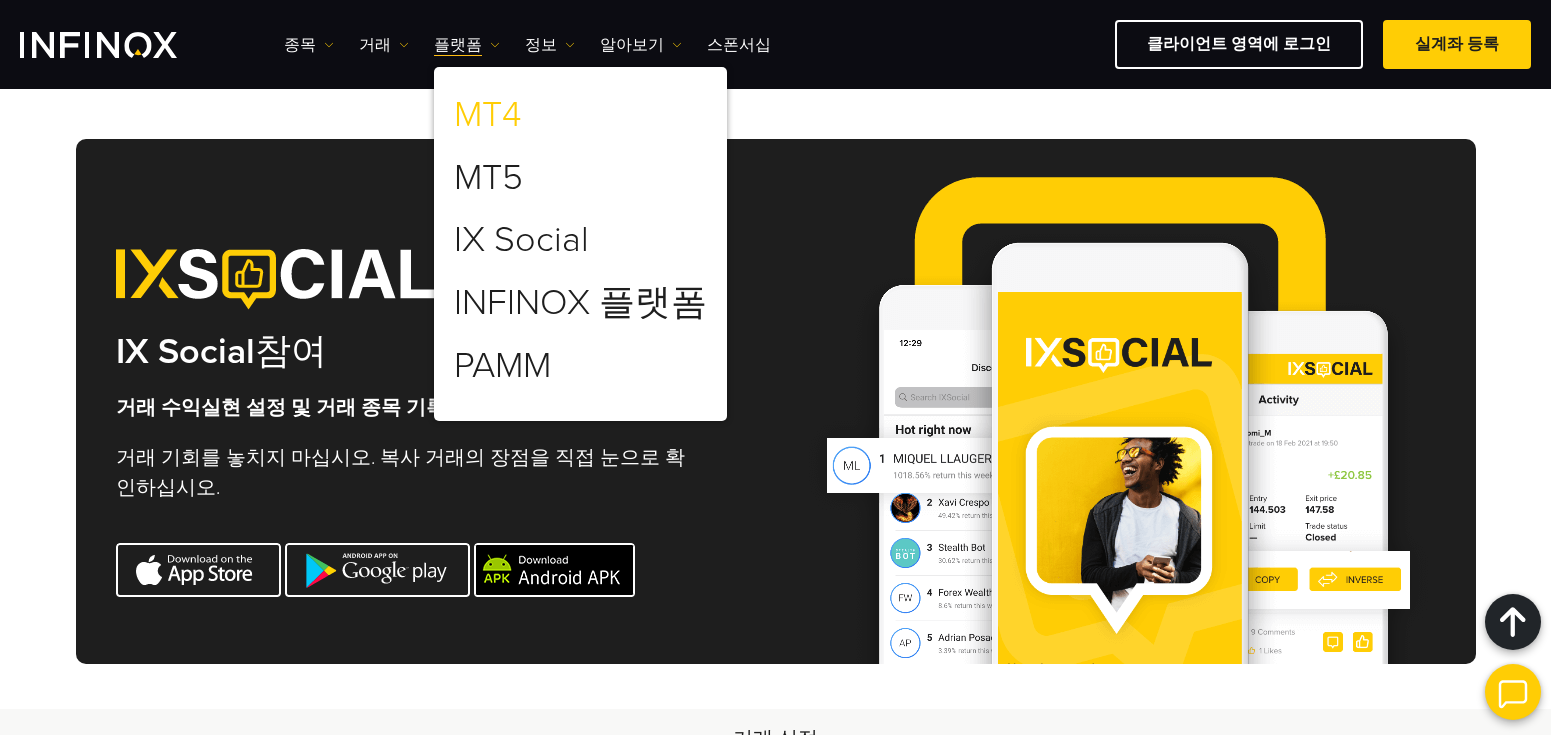 scroll, scrollTop: 0, scrollLeft: 0, axis: both 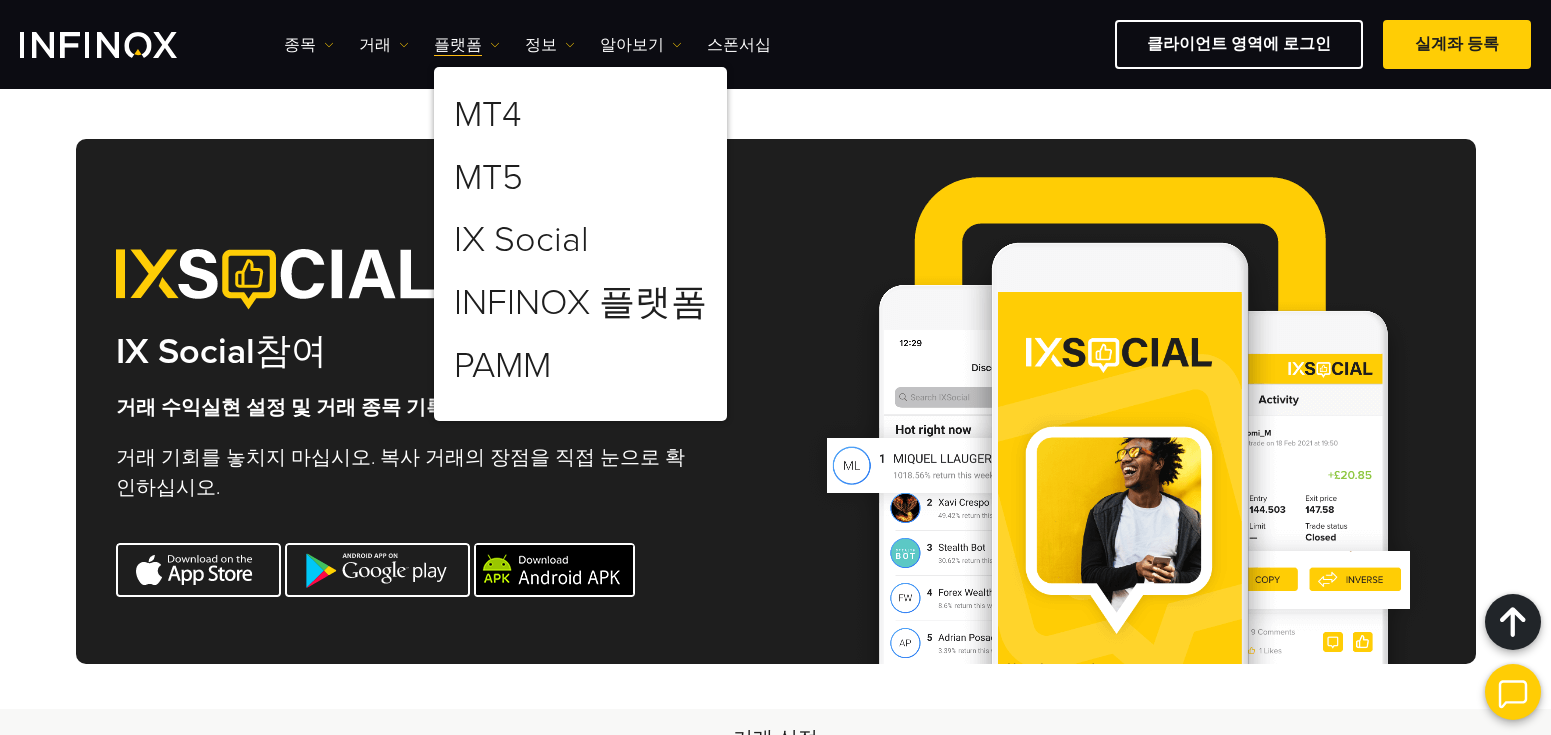 click on "종목
종목
상품 정보
거래
계정" at bounding box center [907, 44] 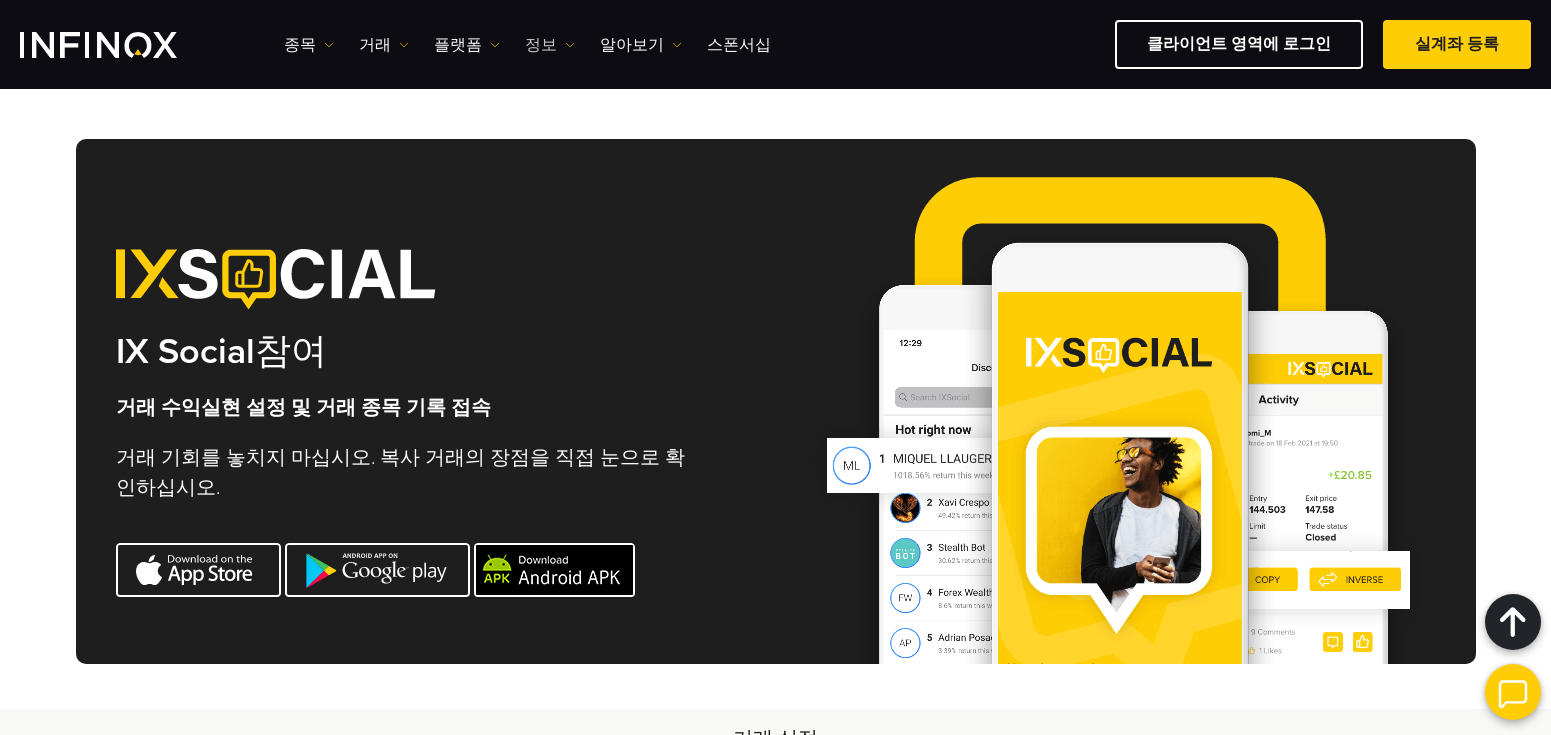 click on "정보" at bounding box center [309, 45] 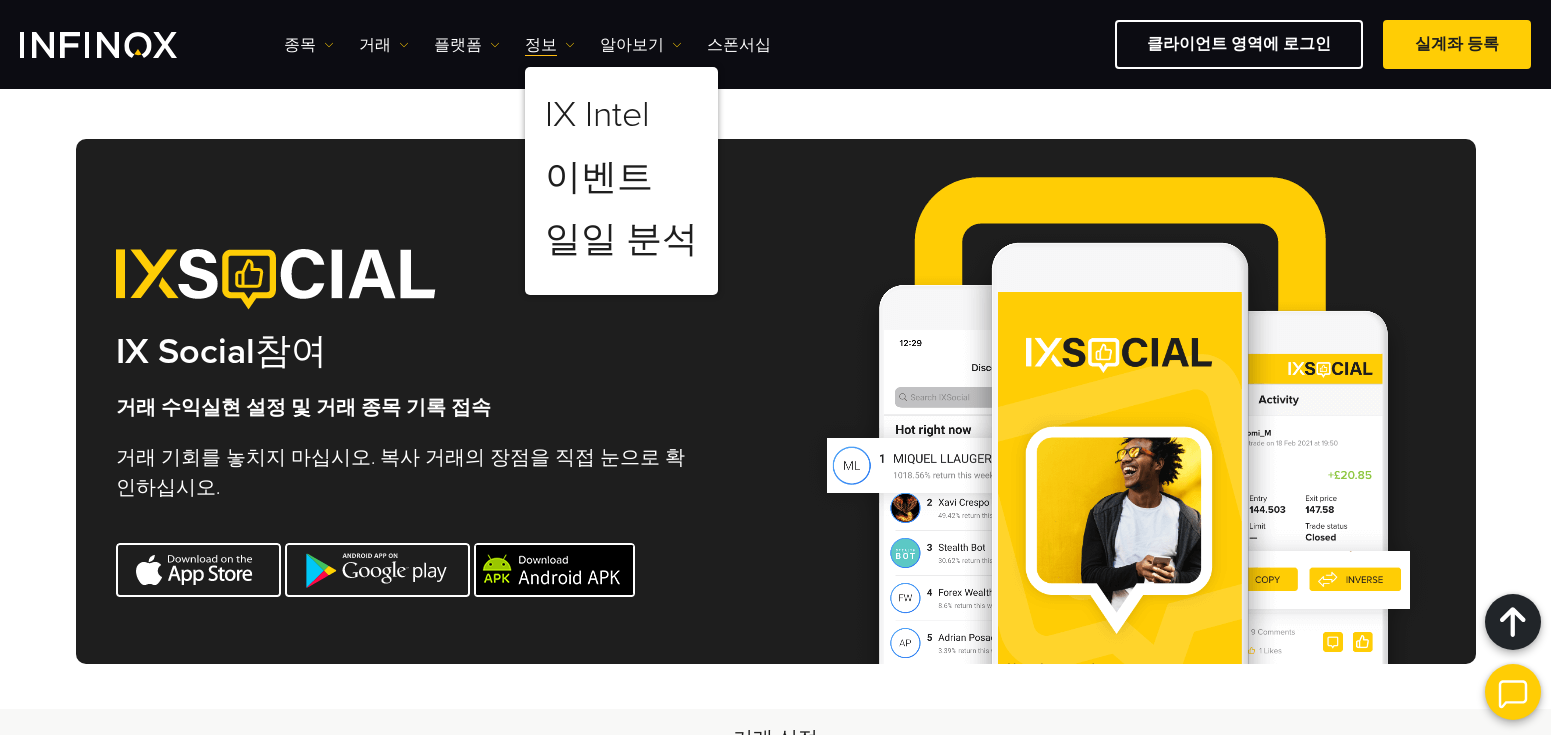 click on "IX Intel
이벤트
일일 분석" at bounding box center [621, 181] 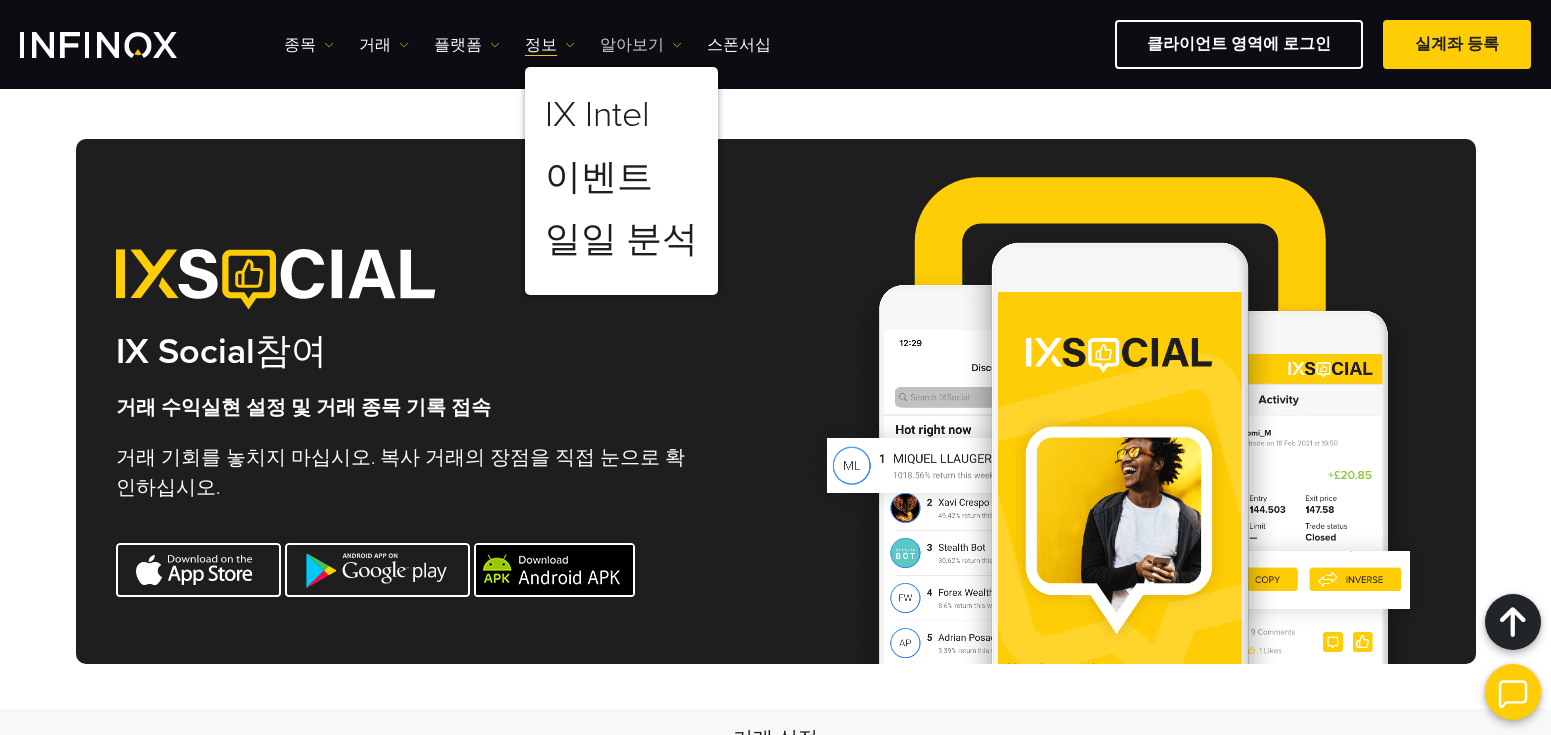 click at bounding box center (329, 45) 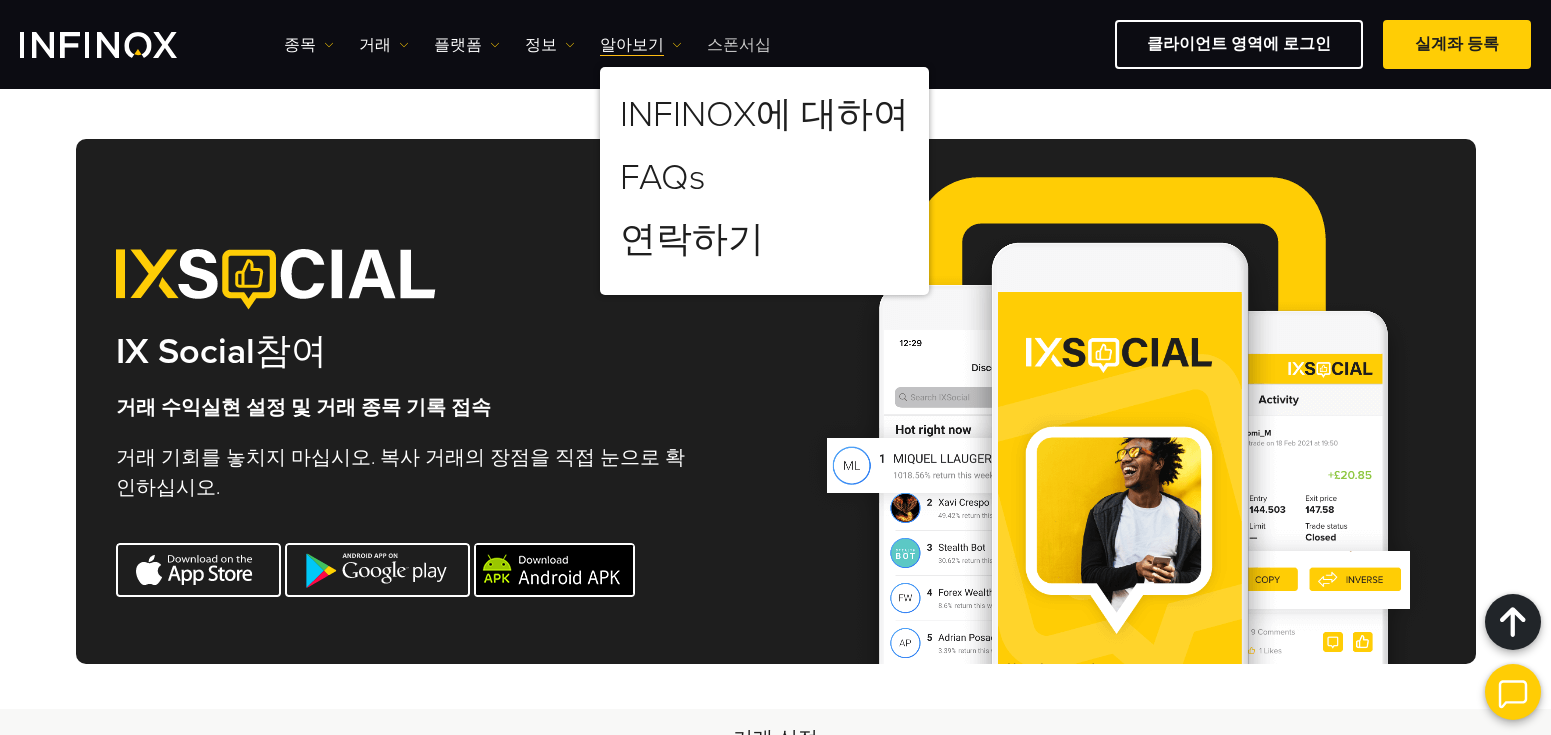 click on "스폰서십" at bounding box center (739, 45) 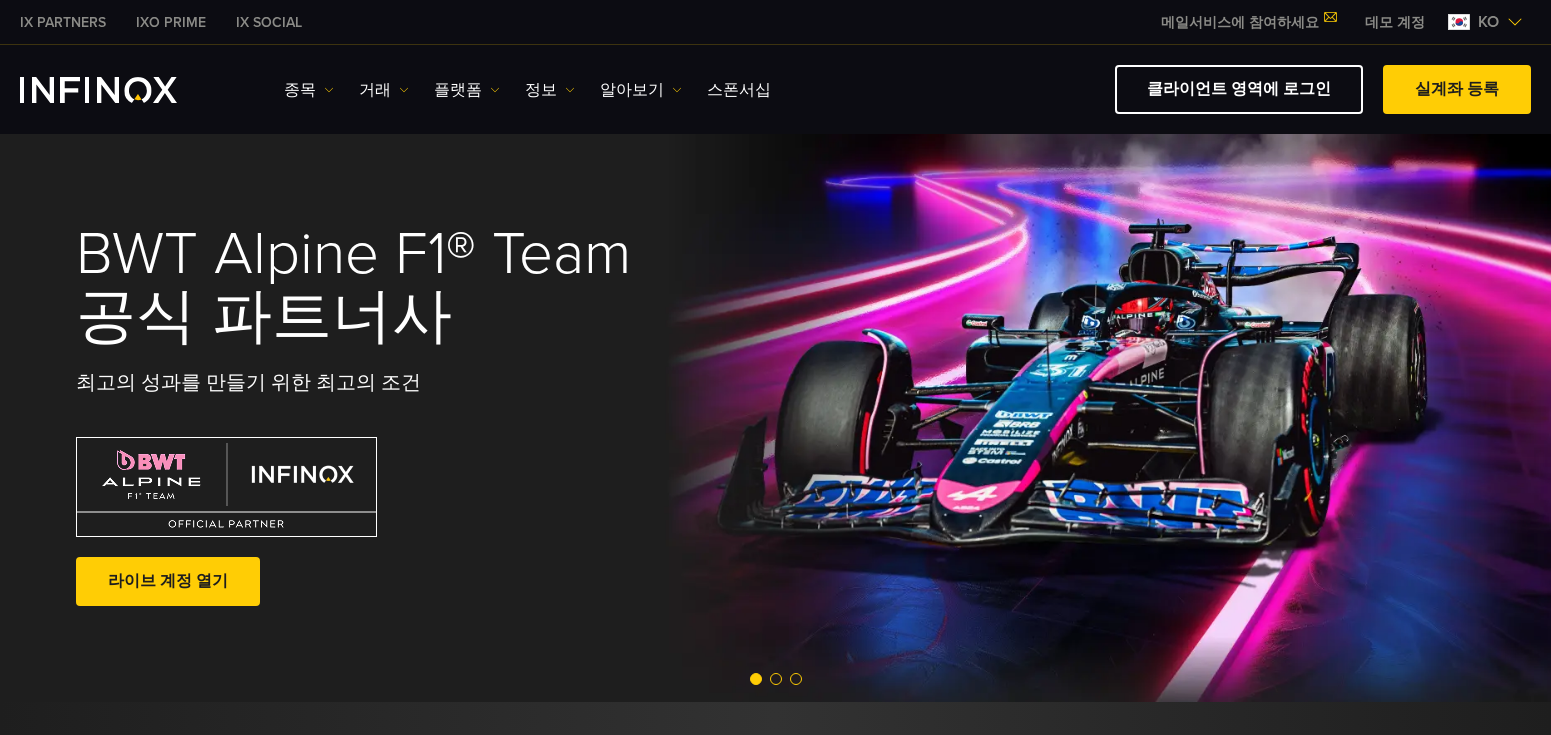 scroll, scrollTop: 0, scrollLeft: 0, axis: both 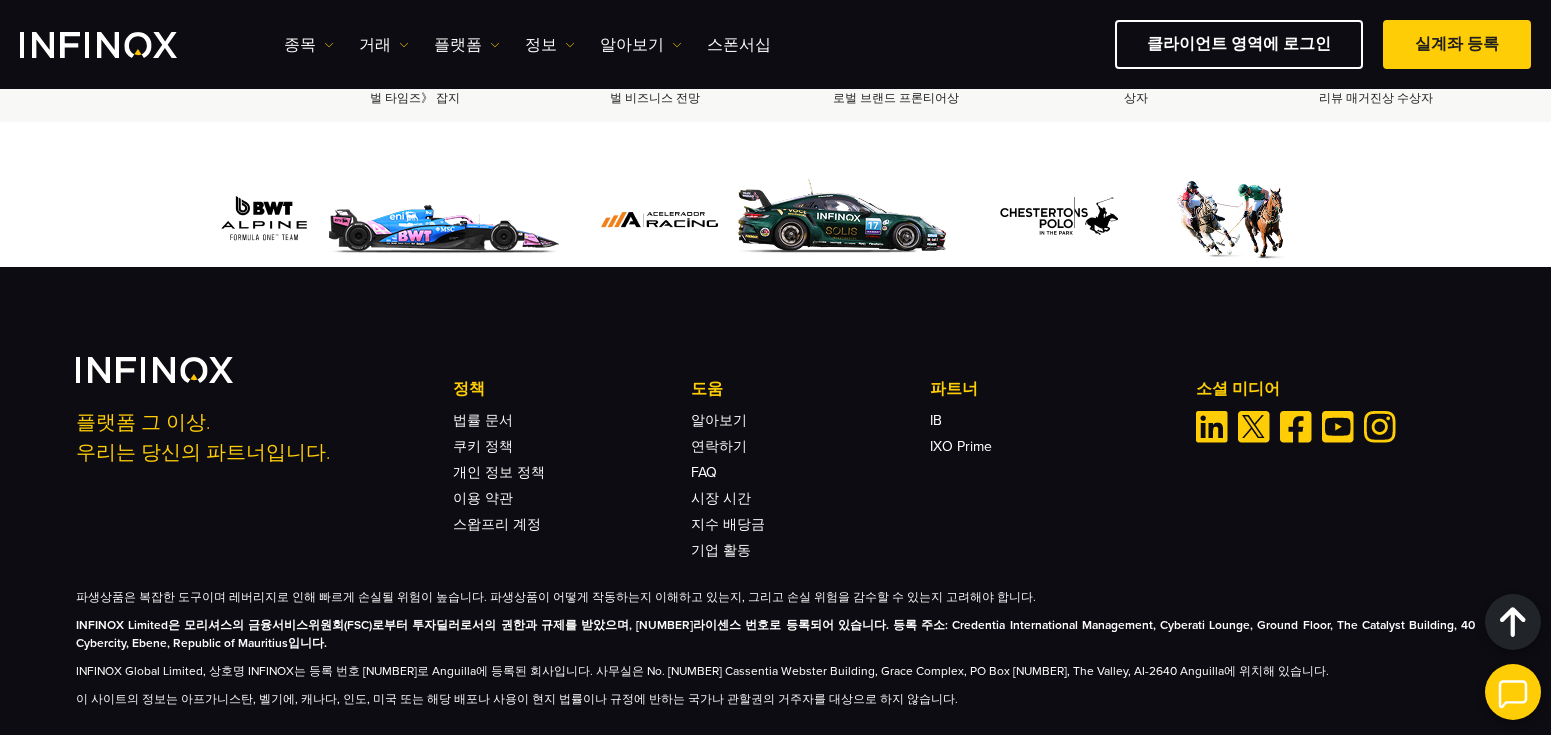 click at bounding box center (1513, 692) 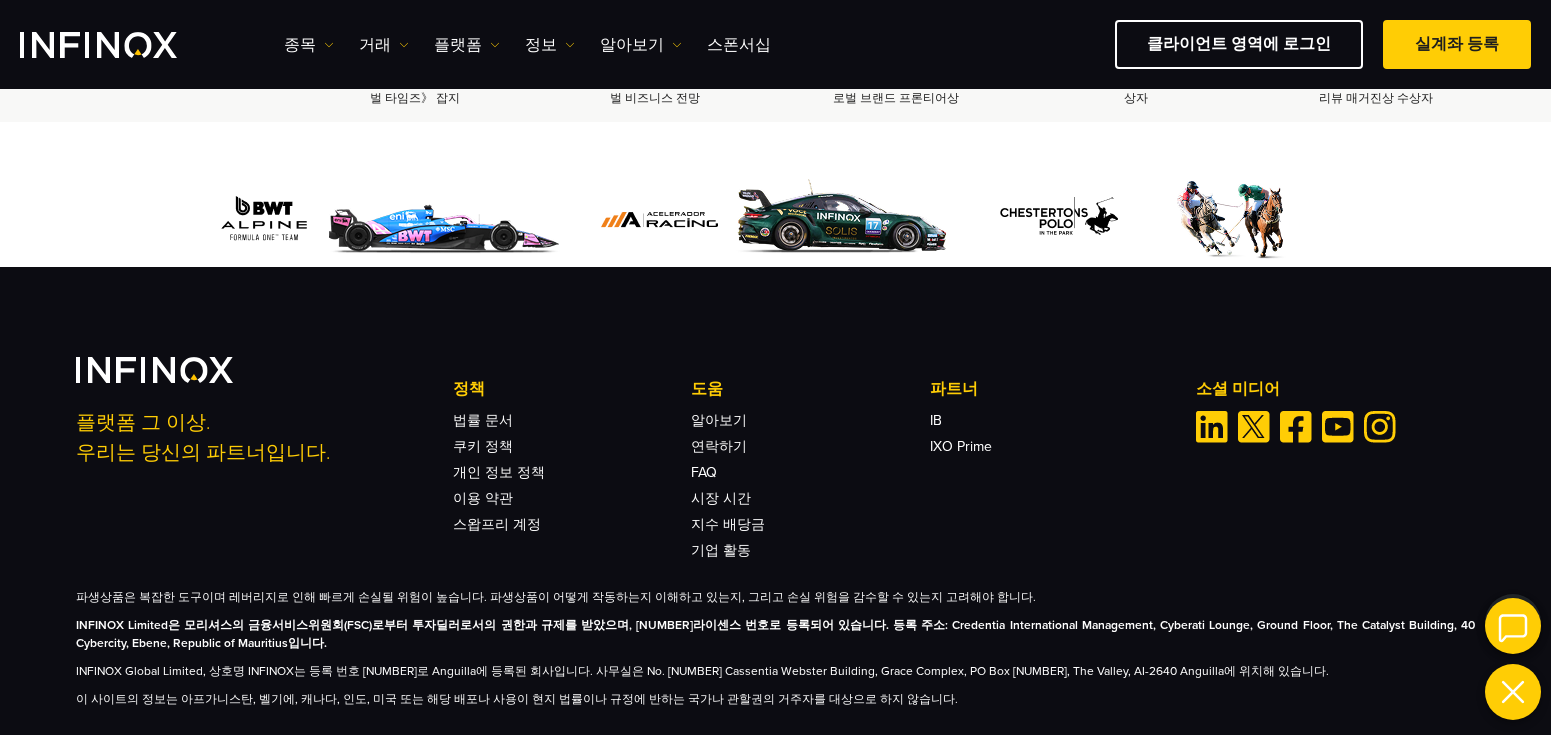 click at bounding box center (1513, 626) 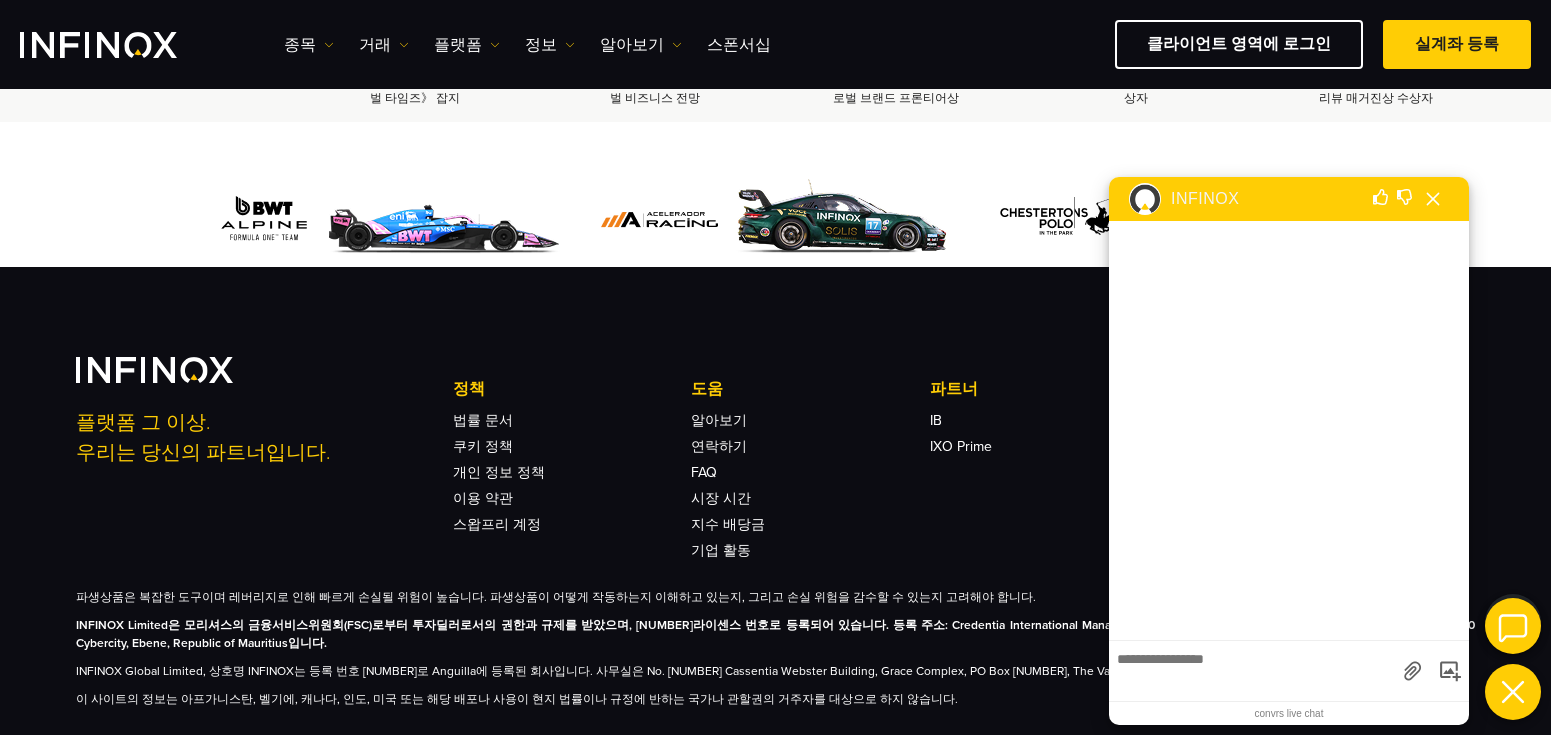 click at bounding box center [1252, 668] 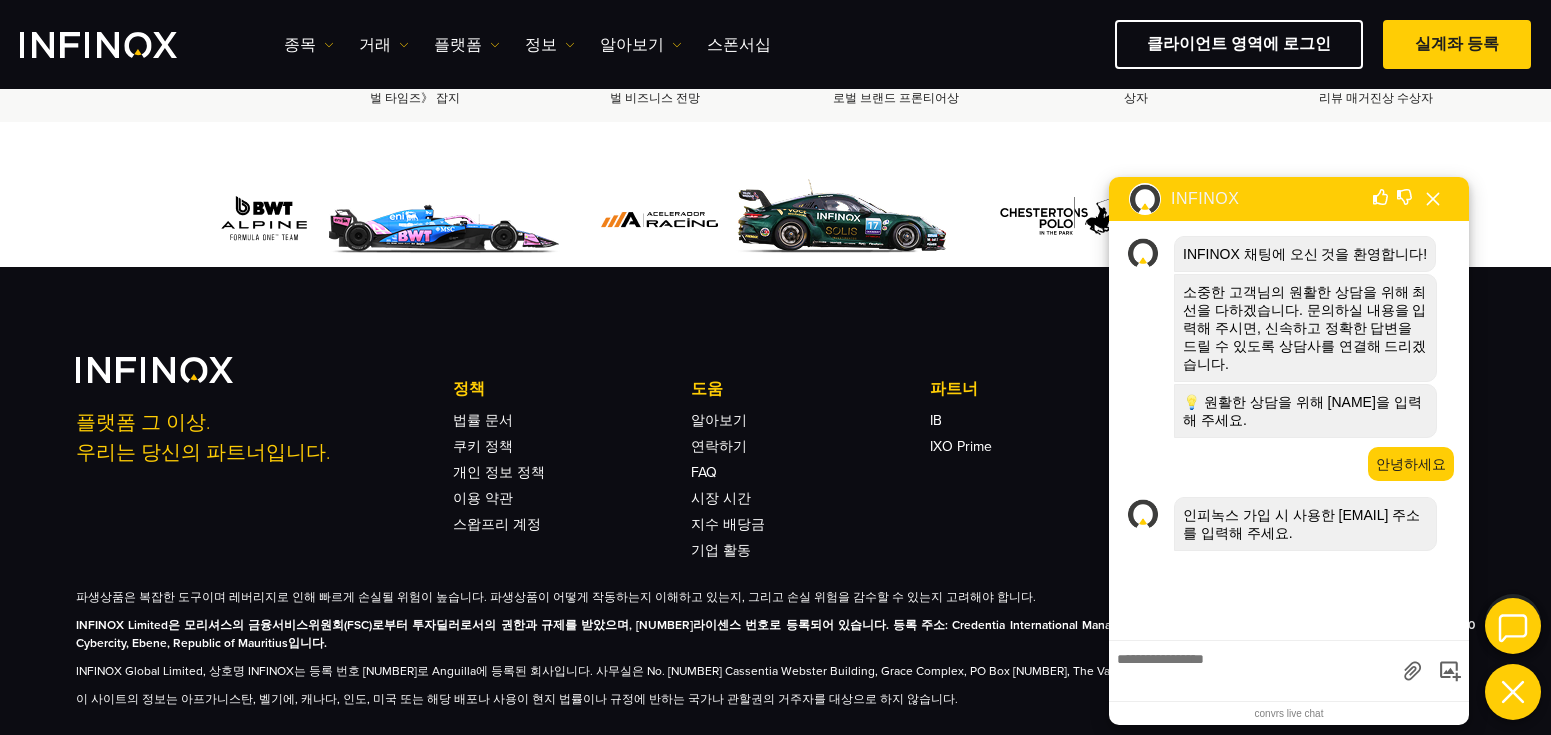 click at bounding box center (1252, 668) 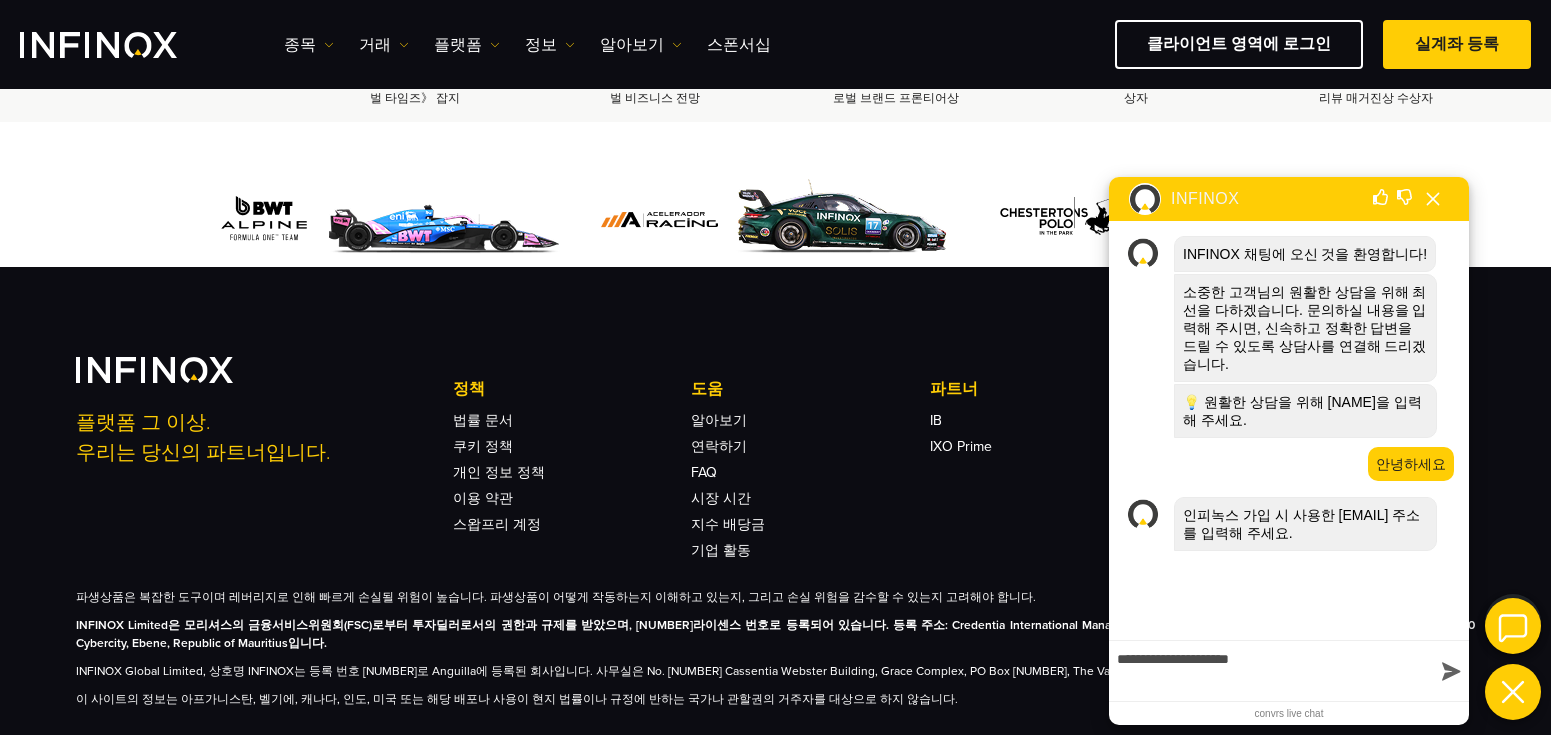 type on "**********" 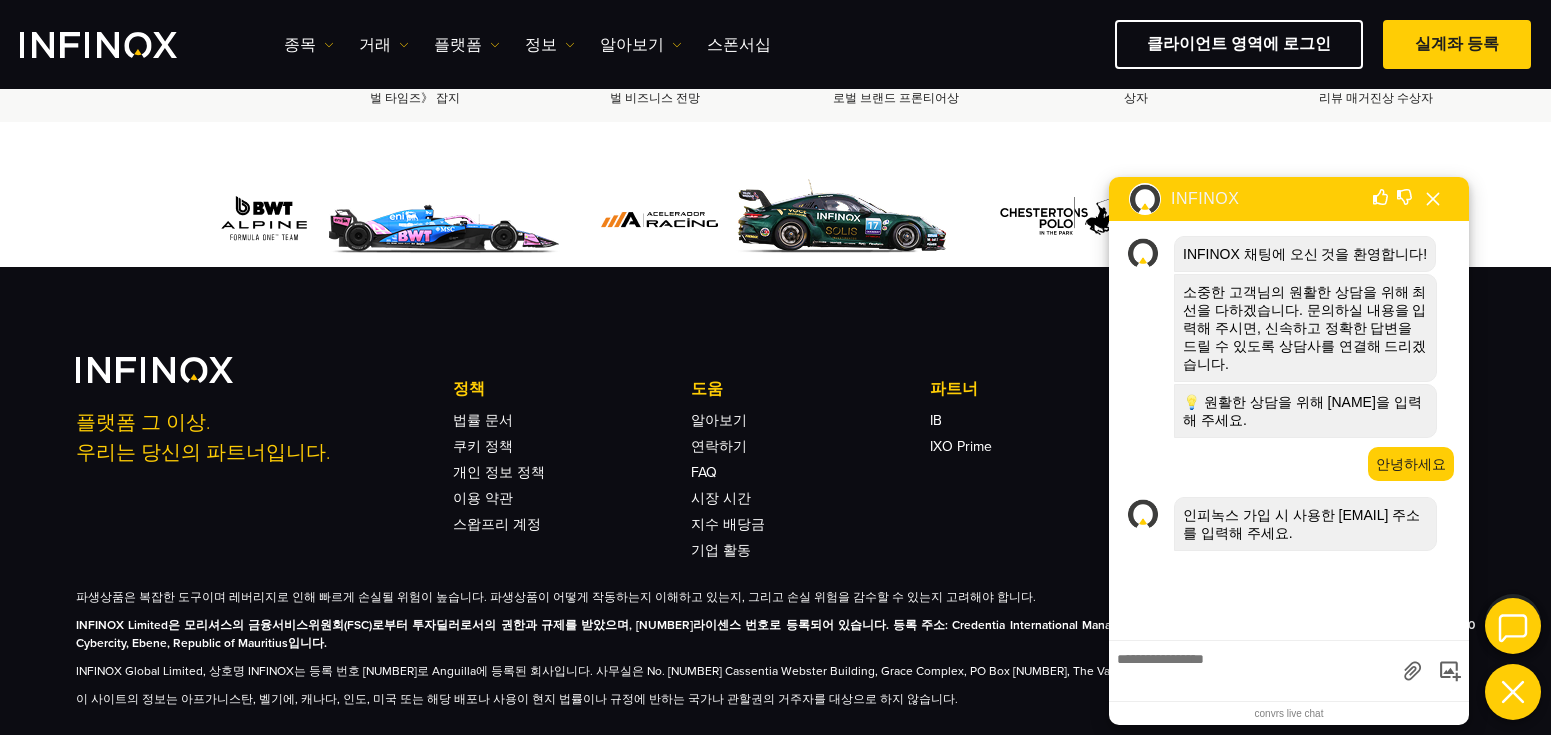 scroll, scrollTop: 53, scrollLeft: 0, axis: vertical 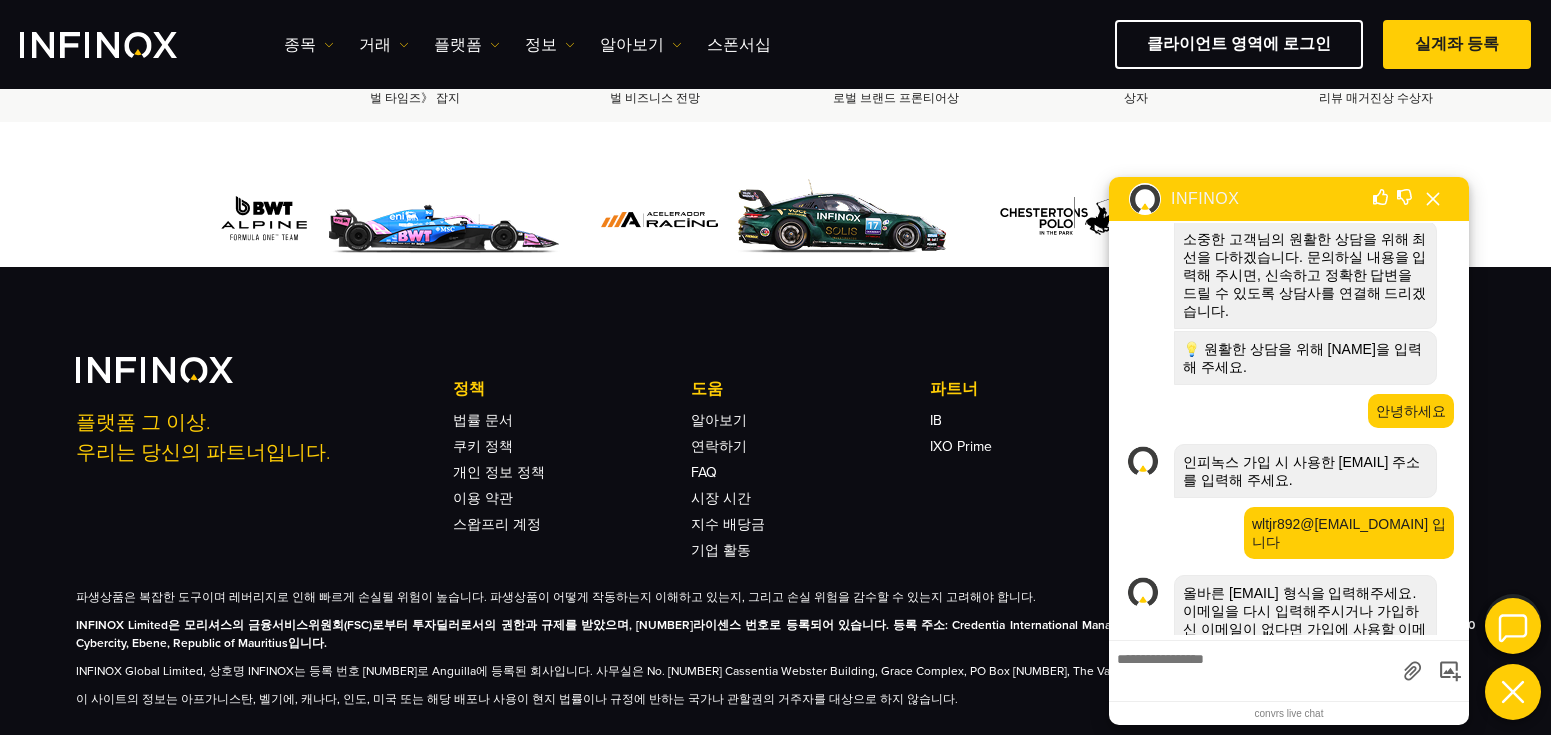 click at bounding box center (1252, 668) 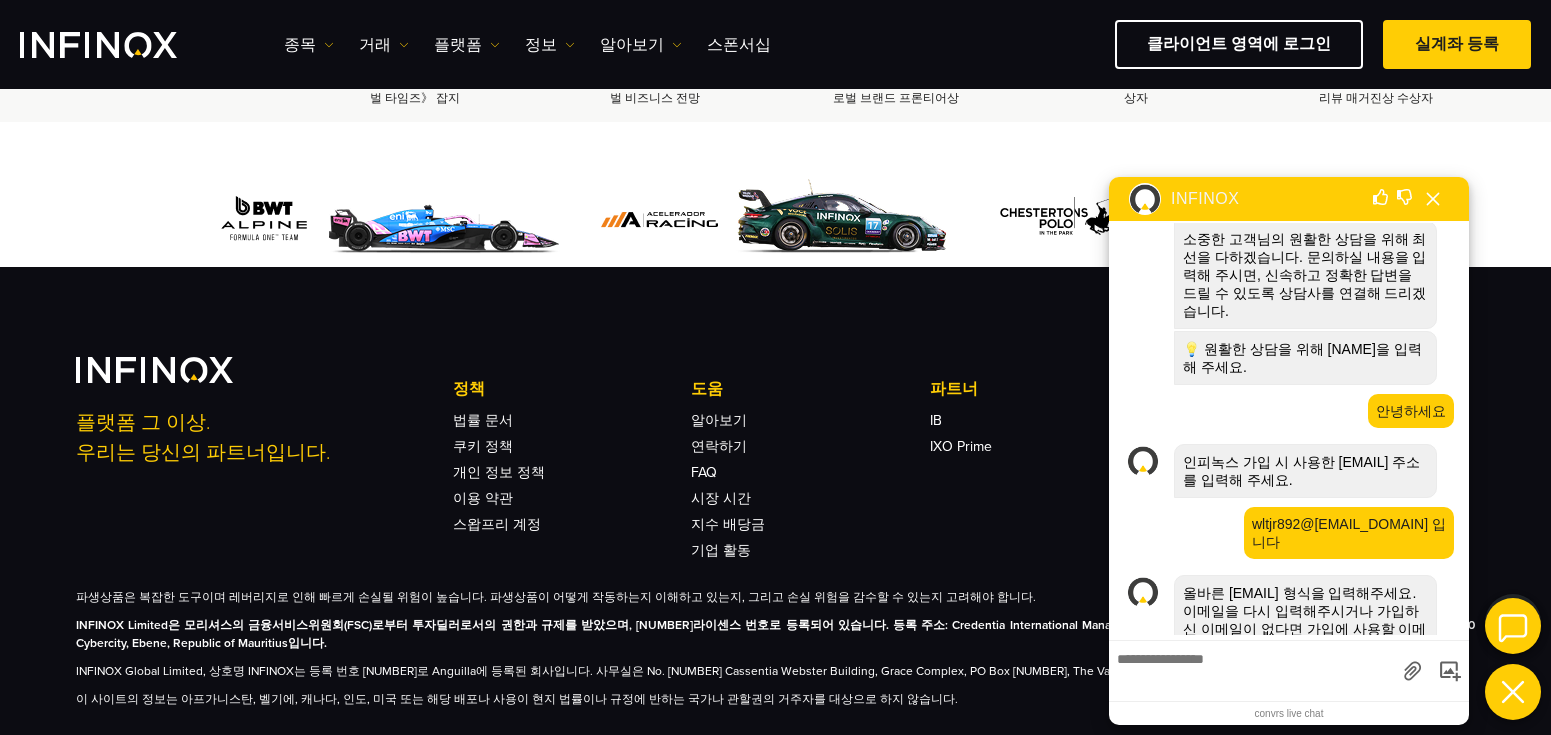 scroll, scrollTop: 202, scrollLeft: 0, axis: vertical 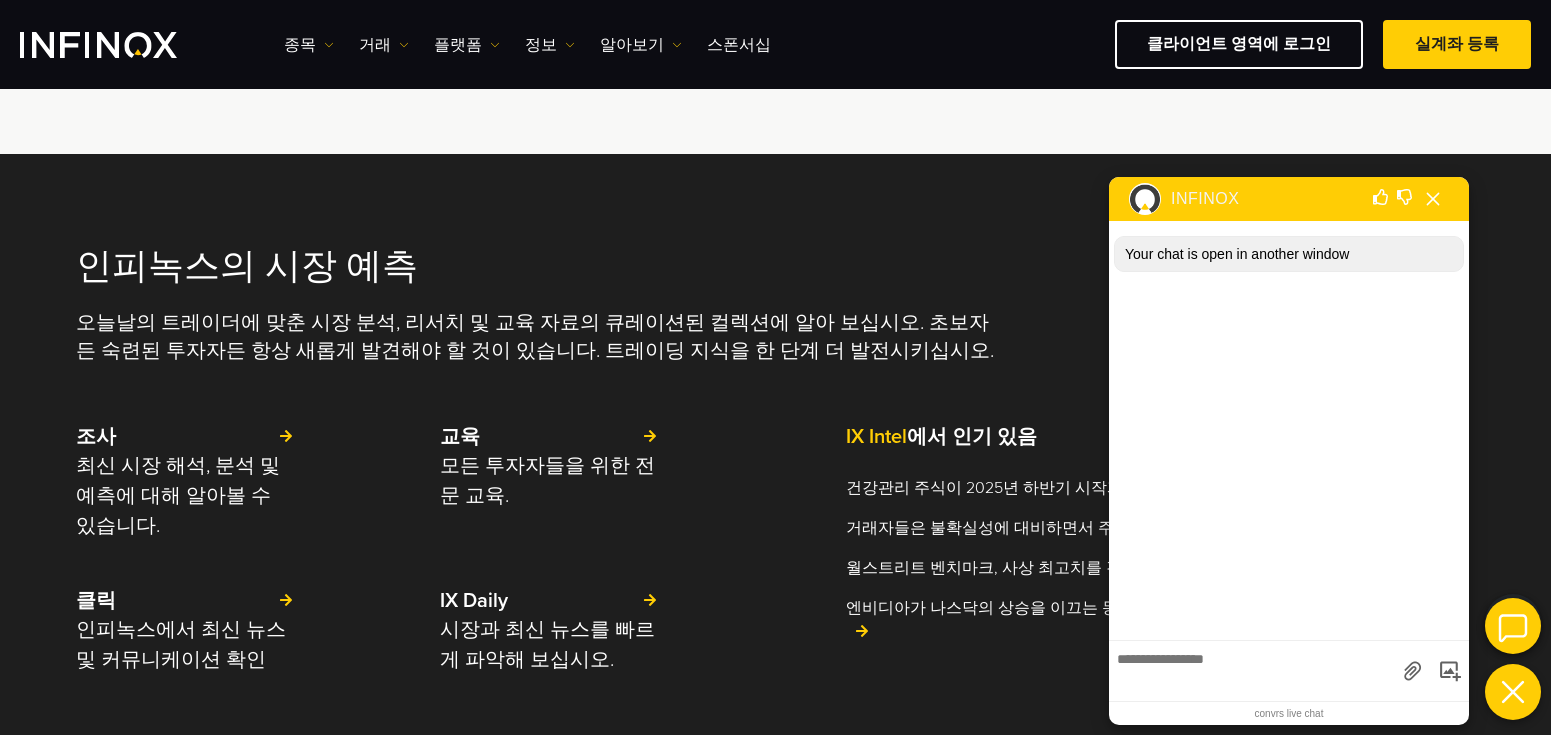 click on "IX Social
종목
종목
상품 정보
거래
데모" at bounding box center (775, 44) 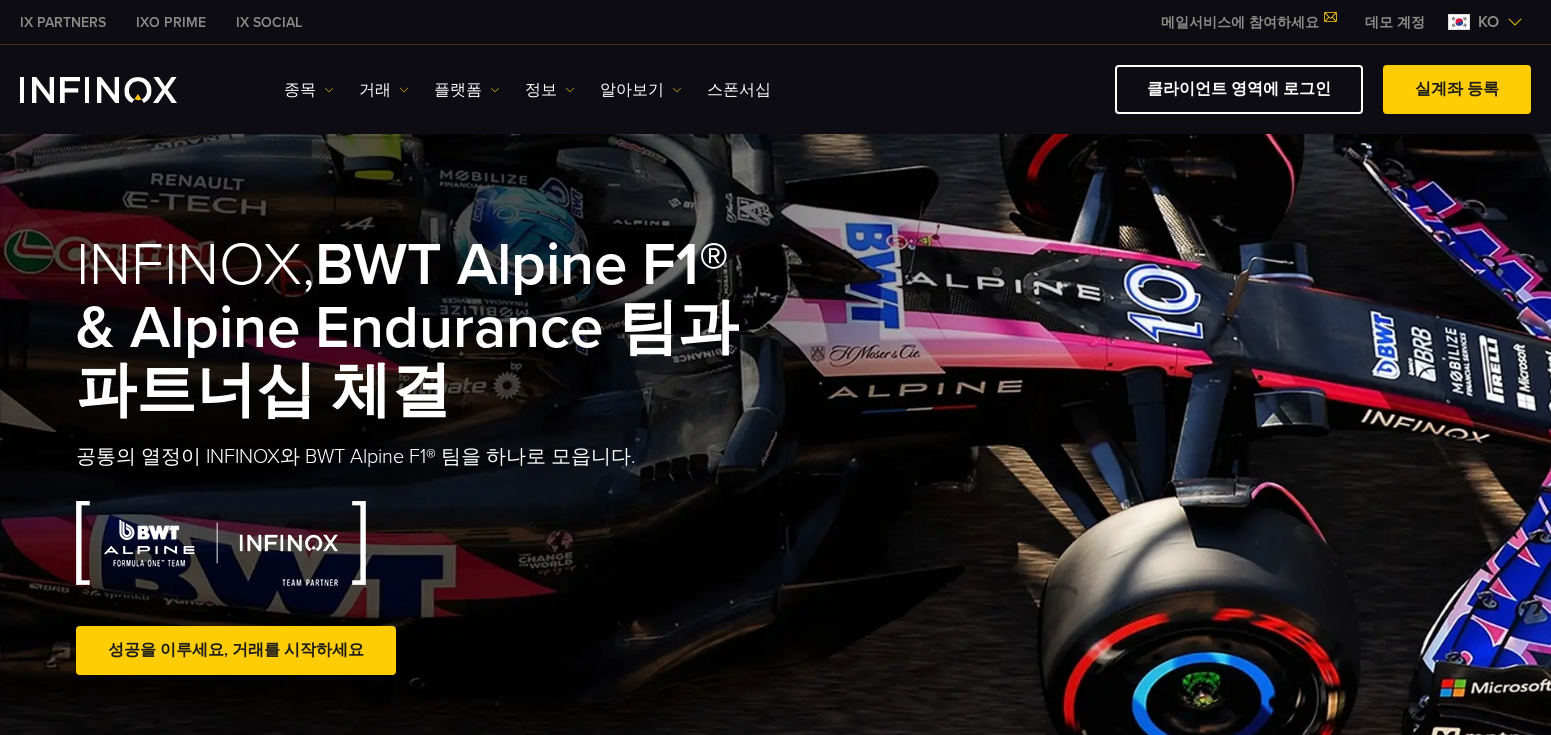 scroll, scrollTop: 0, scrollLeft: 0, axis: both 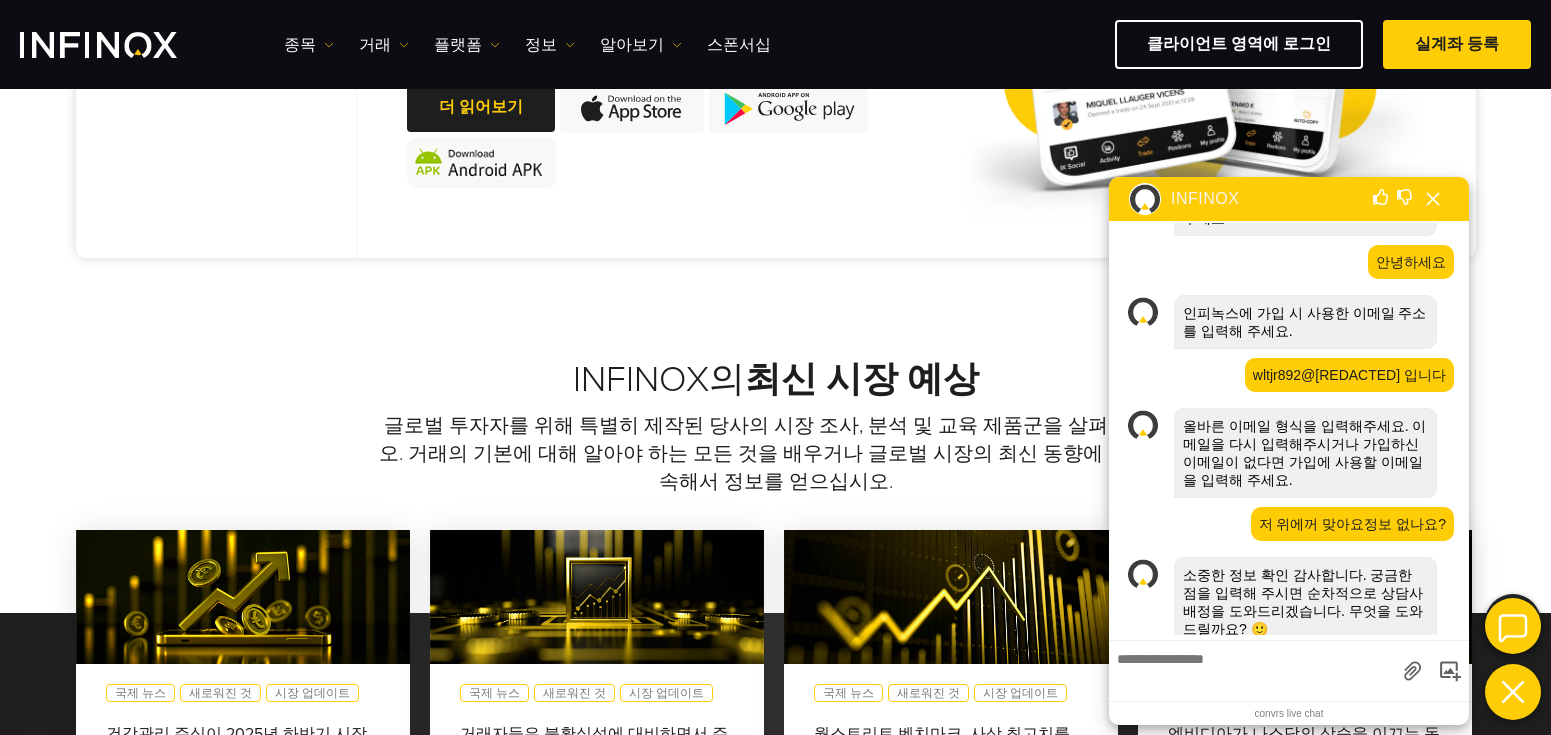 click at bounding box center (1513, 692) 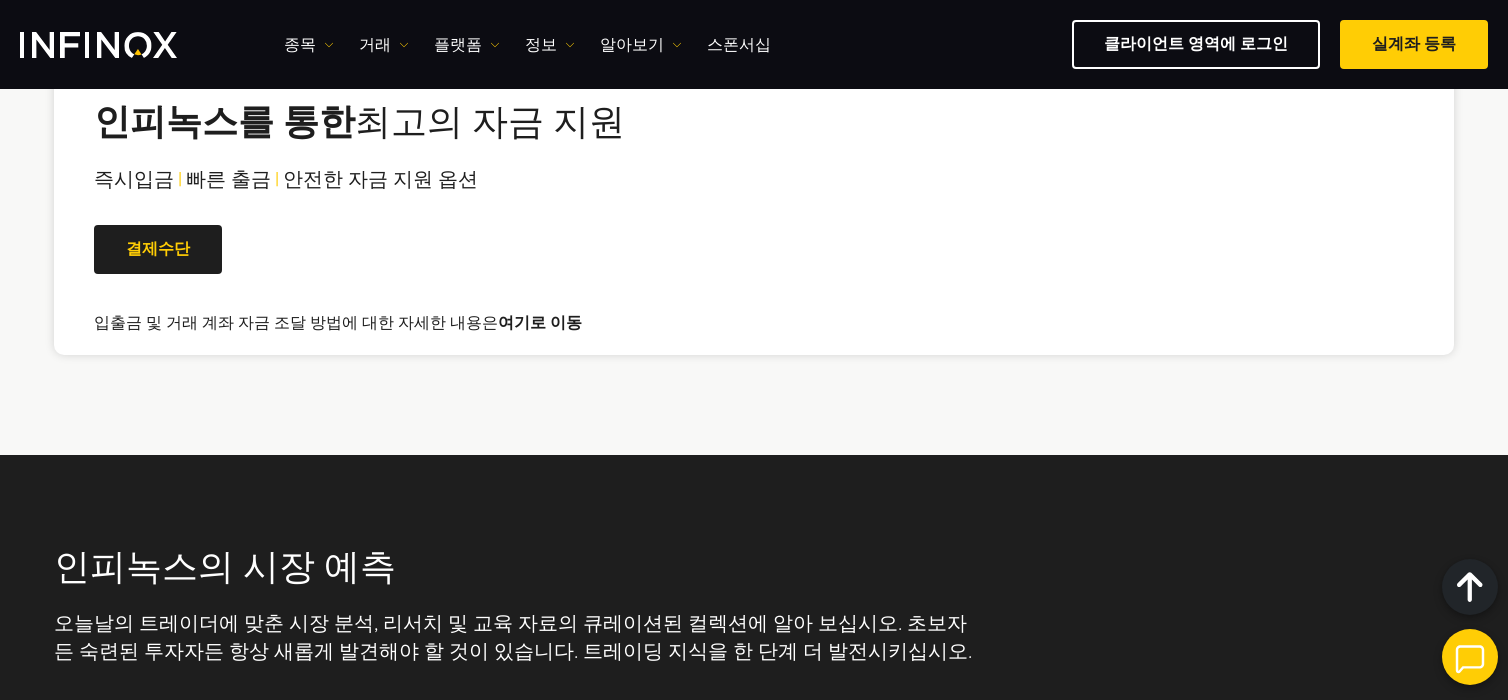 scroll, scrollTop: 3643, scrollLeft: 0, axis: vertical 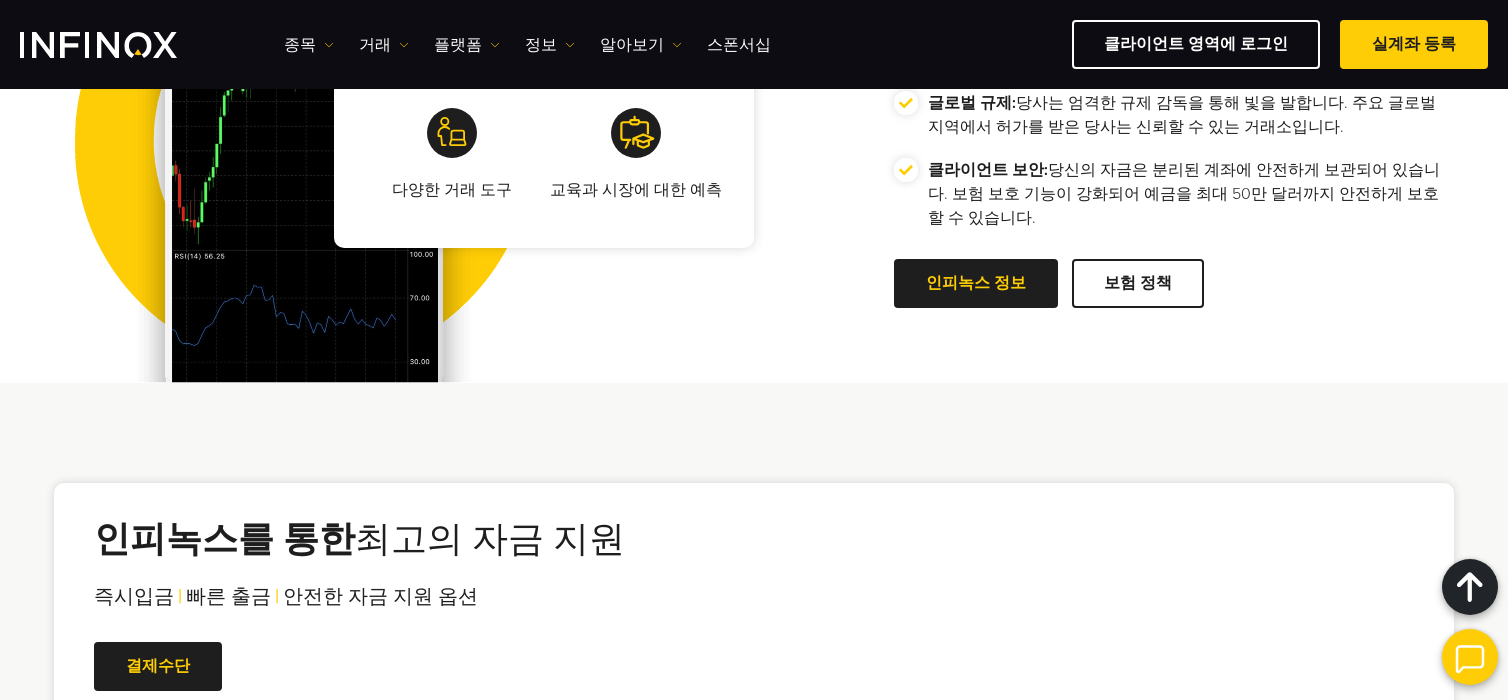 drag, startPoint x: 1442, startPoint y: 655, endPoint x: 1416, endPoint y: 647, distance: 27.202942 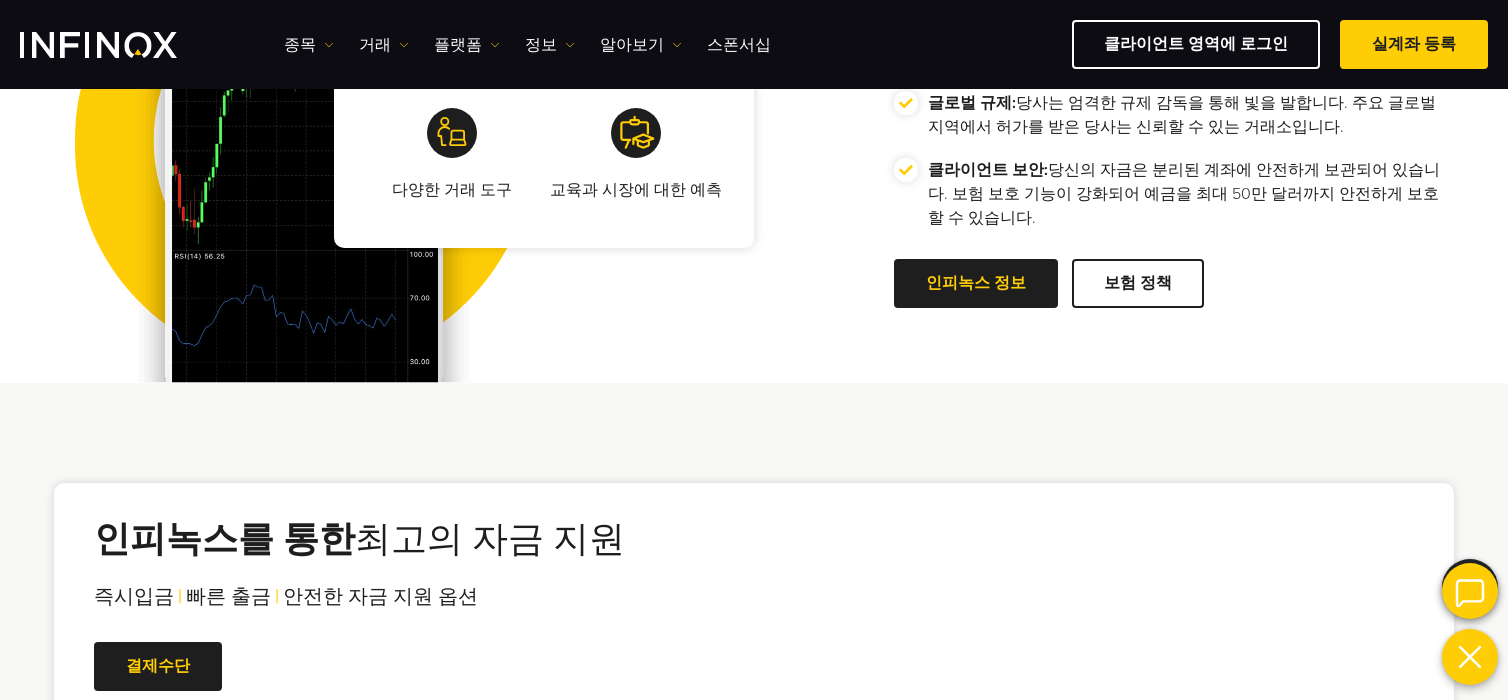 click at bounding box center [1470, 591] 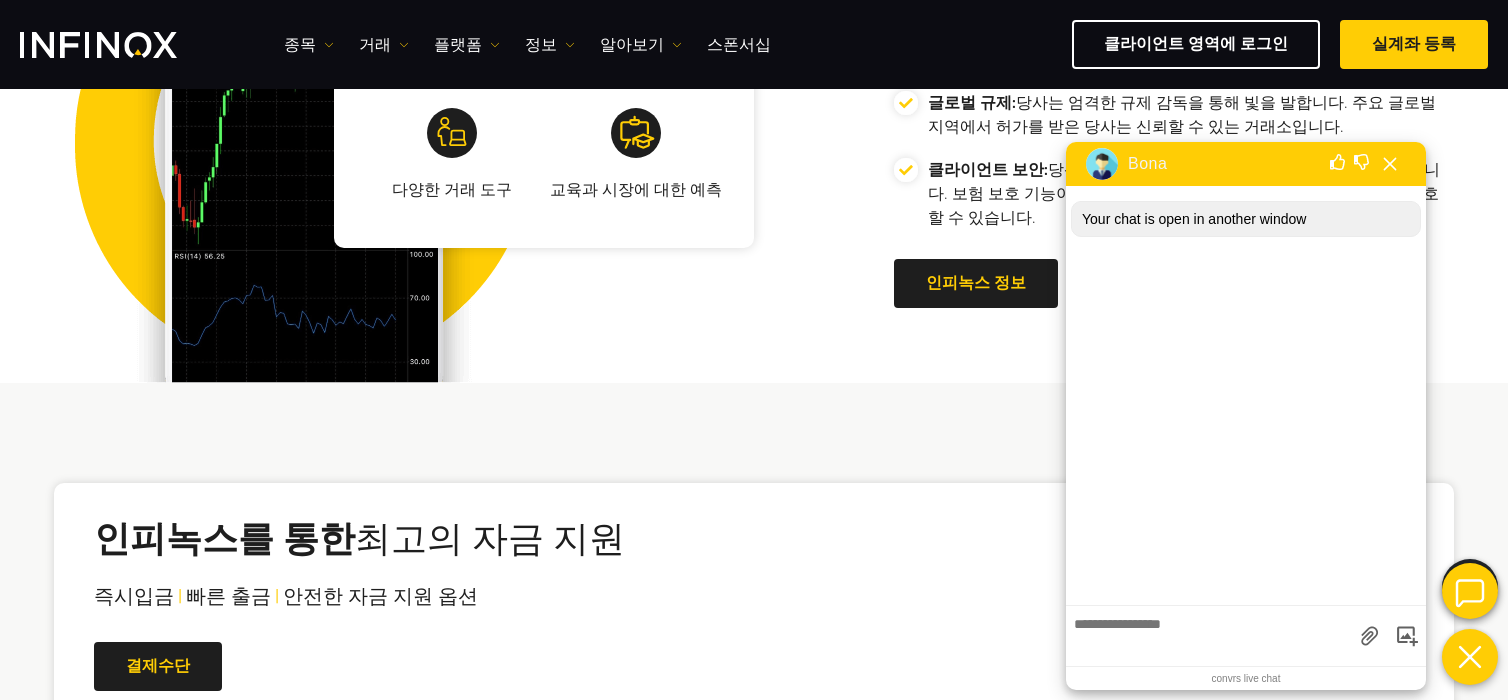 scroll, scrollTop: 0, scrollLeft: 0, axis: both 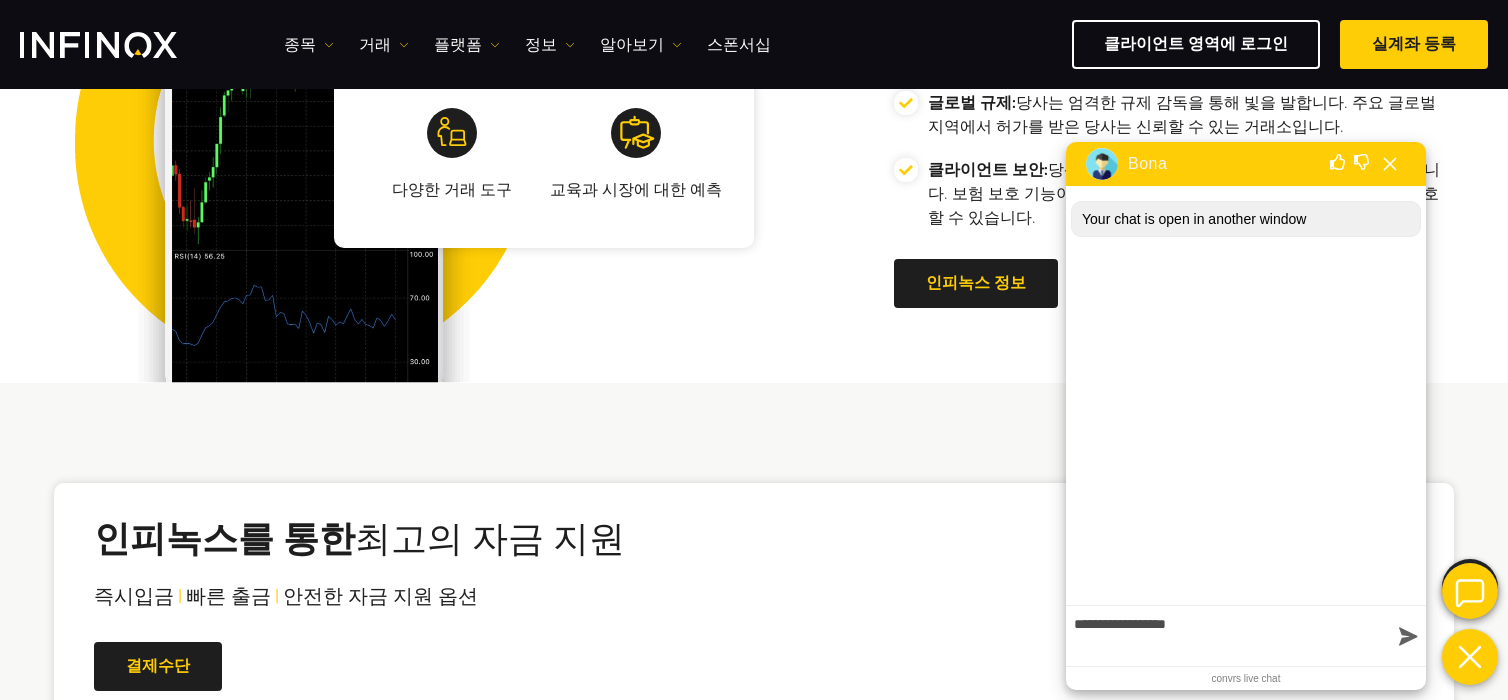type on "**********" 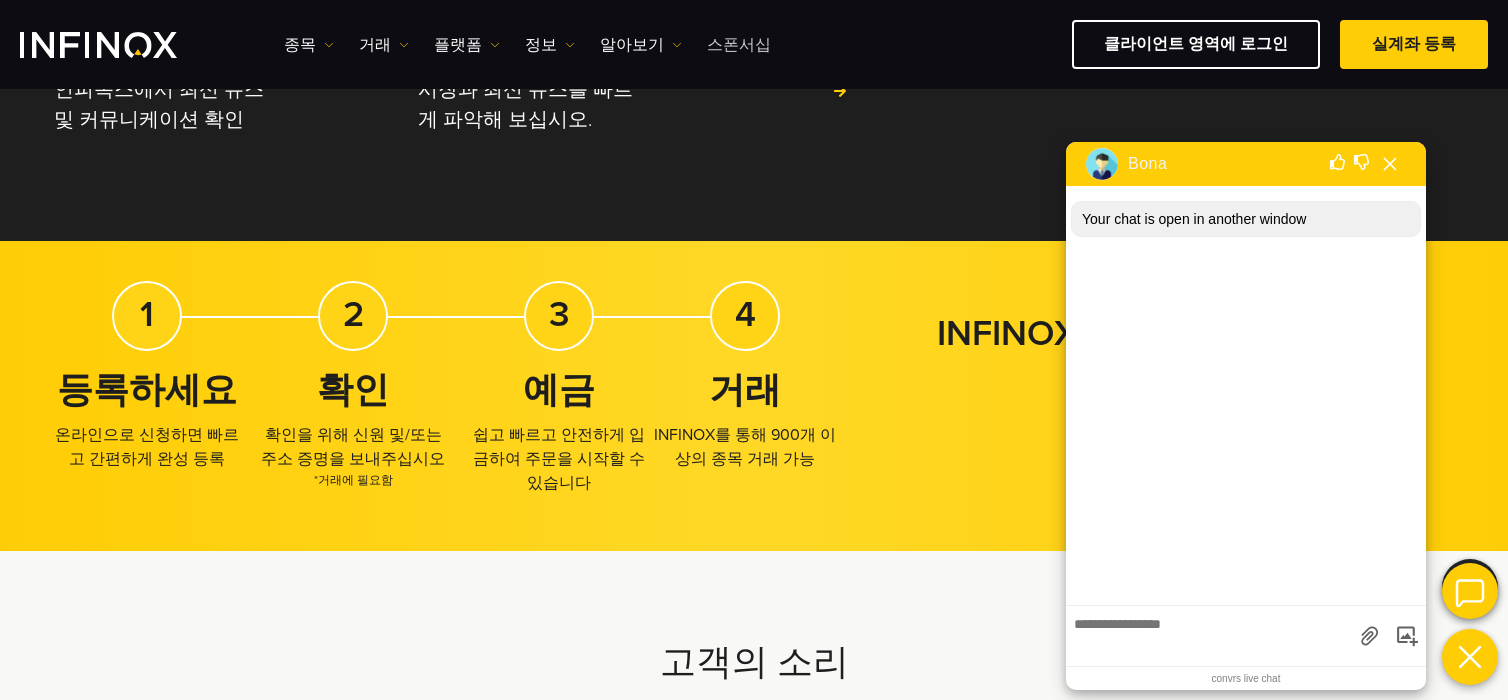 scroll, scrollTop: 4896, scrollLeft: 0, axis: vertical 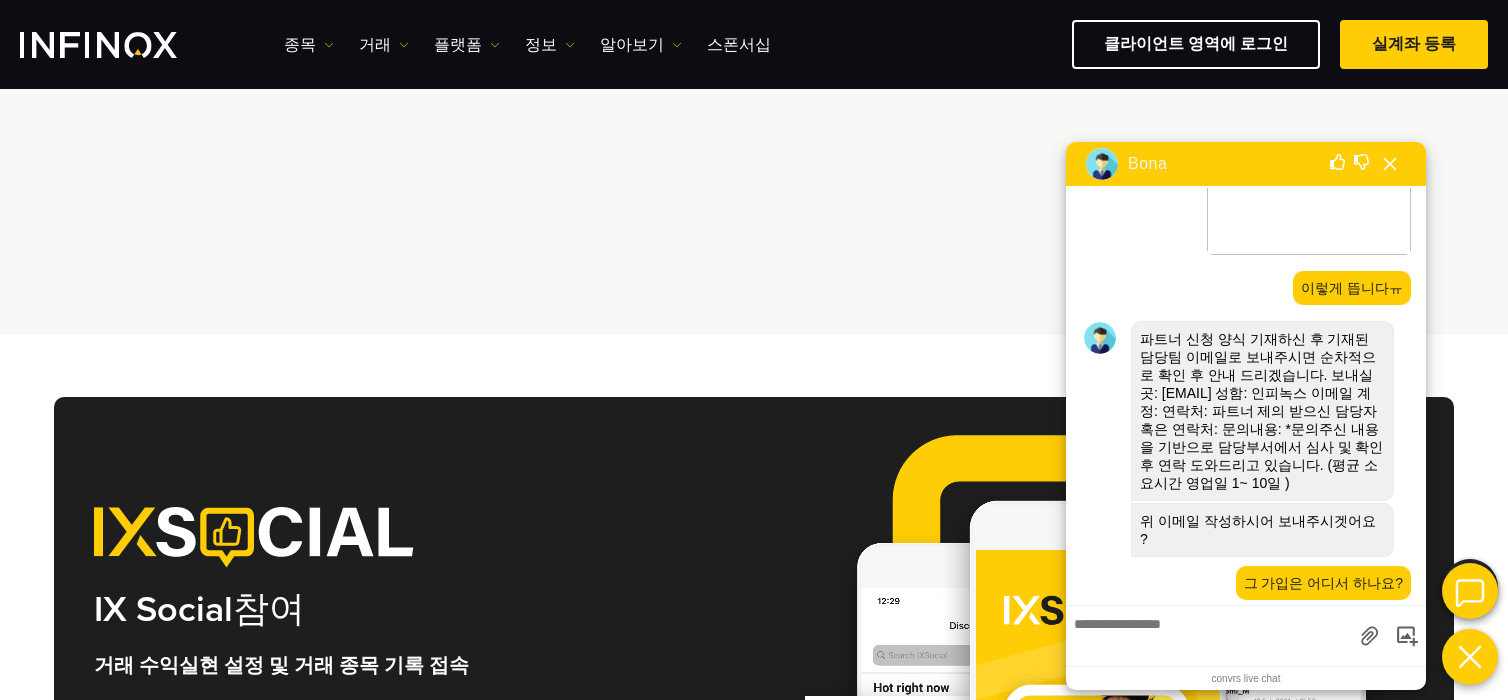 click on "https://infinox.oopy.io/infinox" at bounding box center [1227, 634] 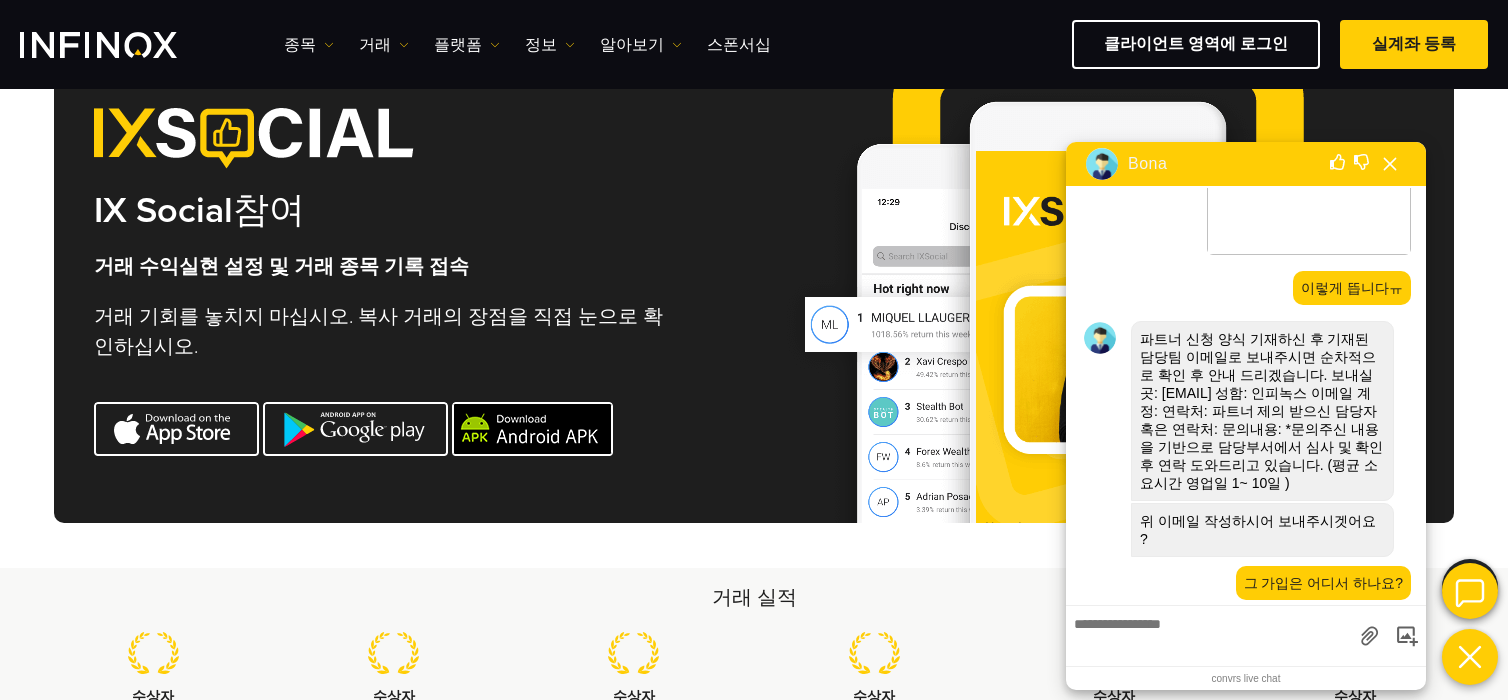 scroll, scrollTop: 5996, scrollLeft: 0, axis: vertical 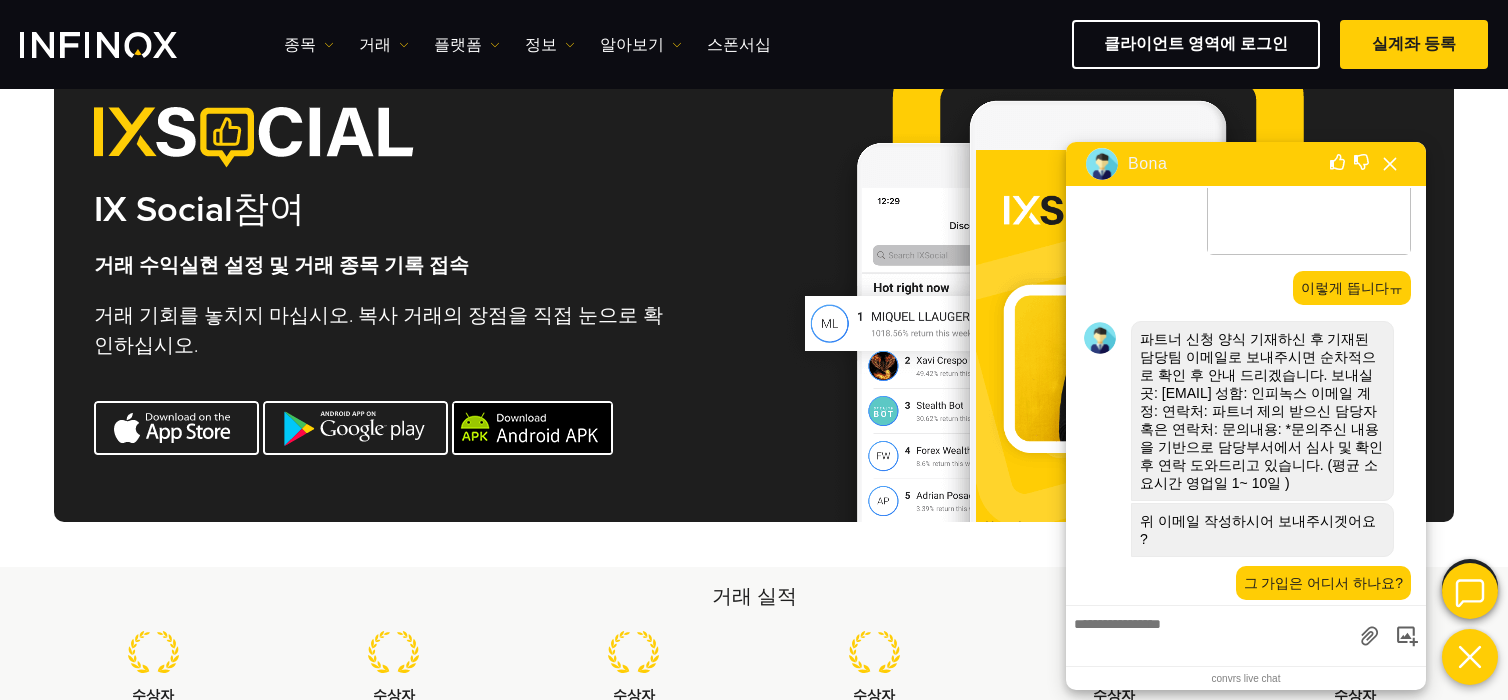 click at bounding box center [1209, 633] 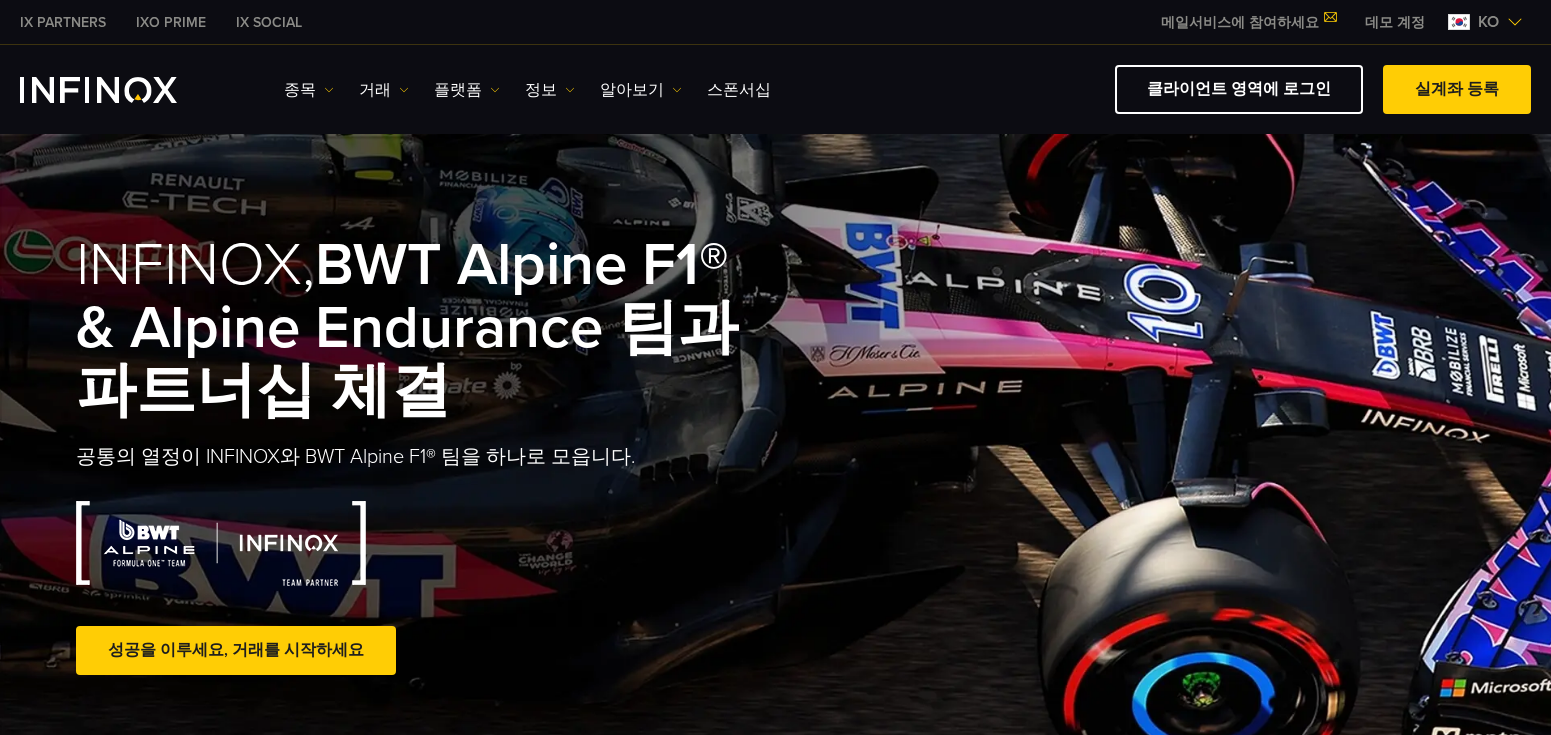 scroll, scrollTop: 0, scrollLeft: 0, axis: both 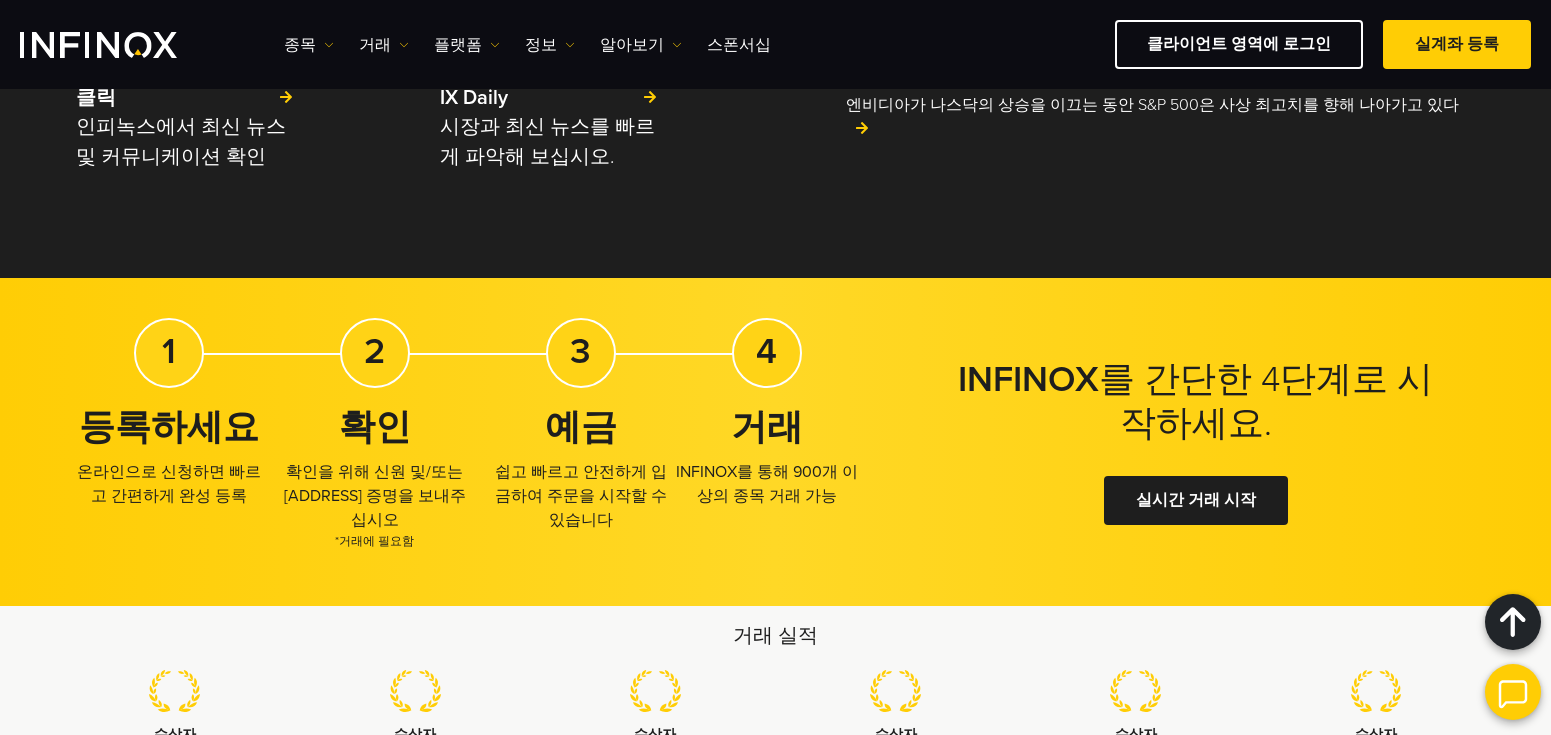 click at bounding box center [1513, 692] 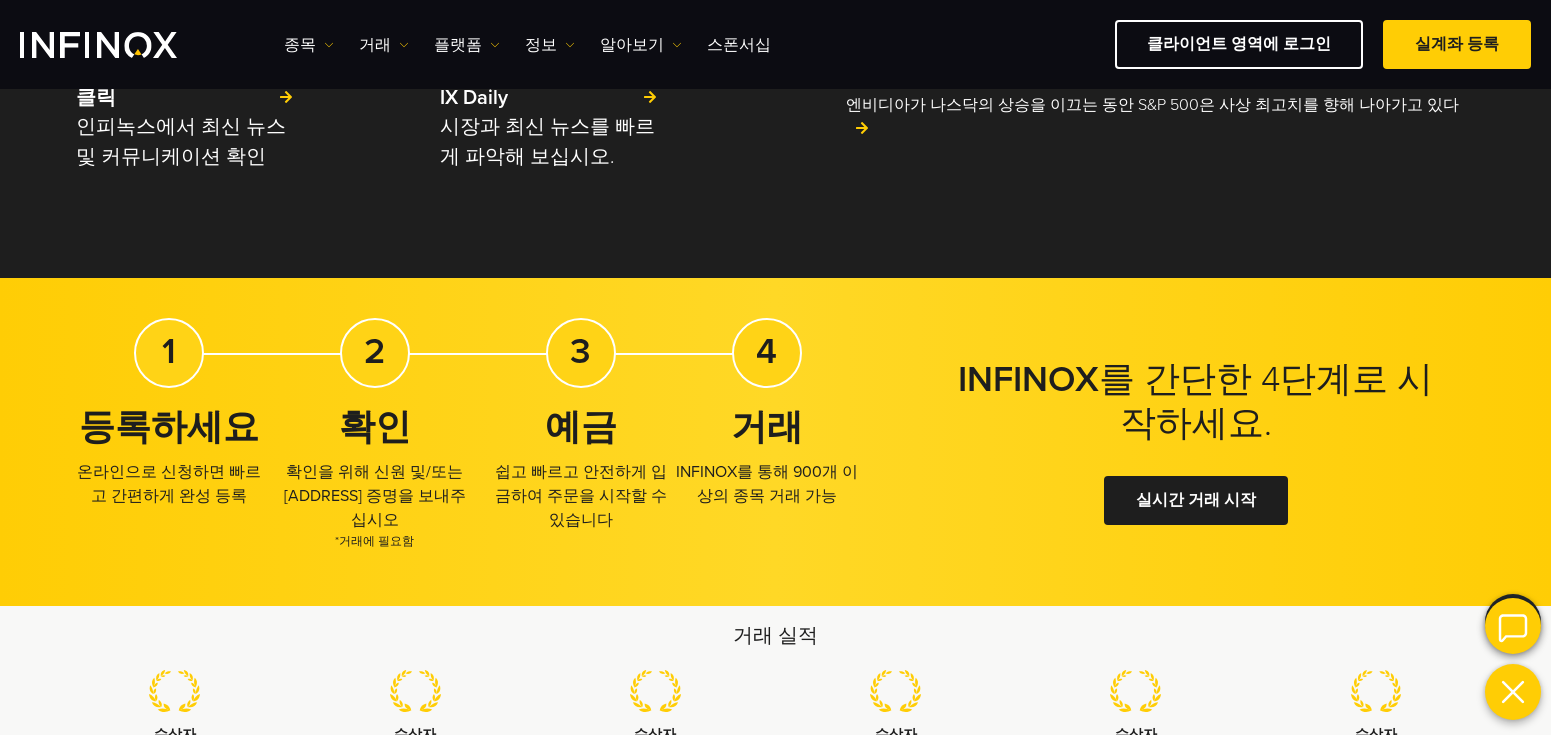 click at bounding box center (1513, 626) 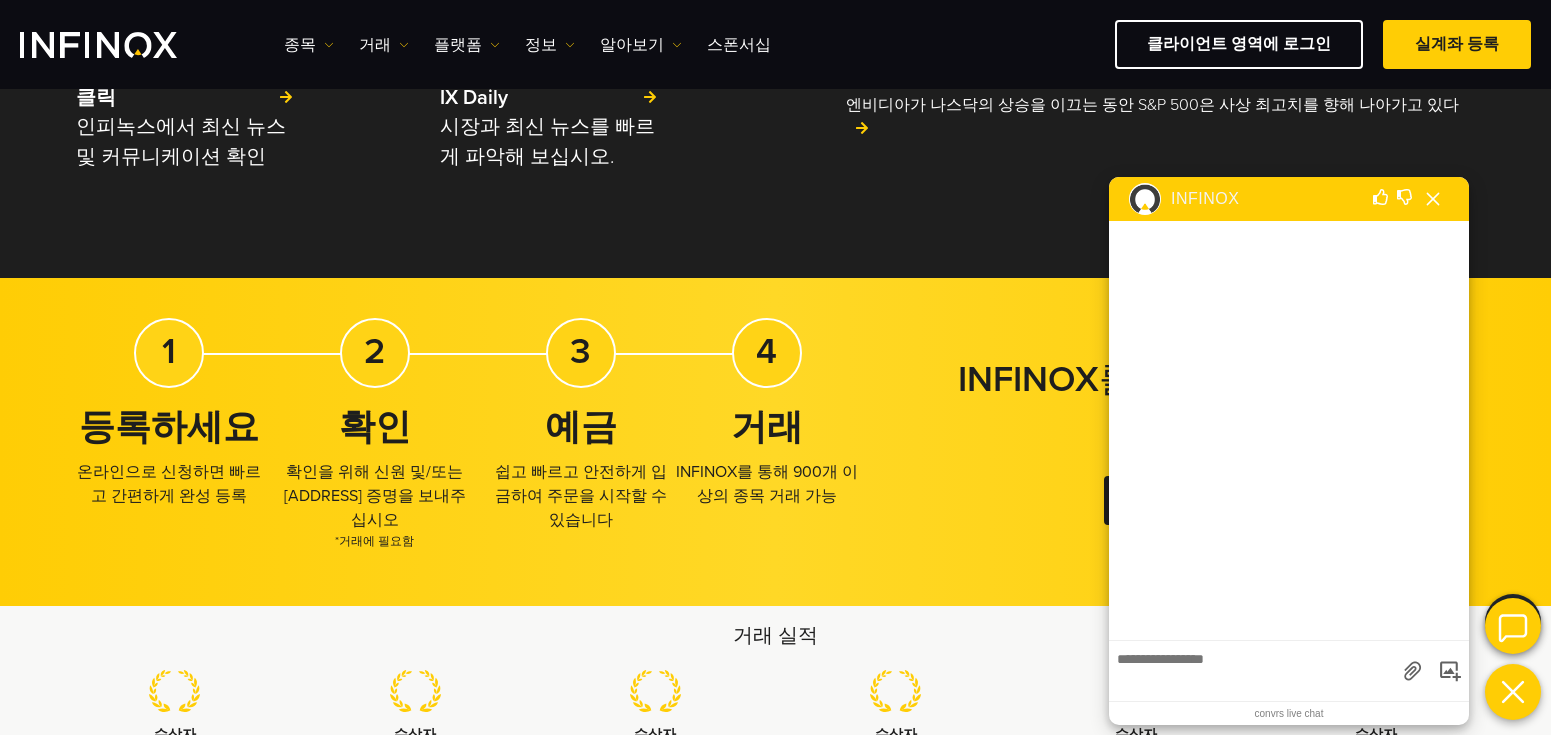 click at bounding box center (1252, 668) 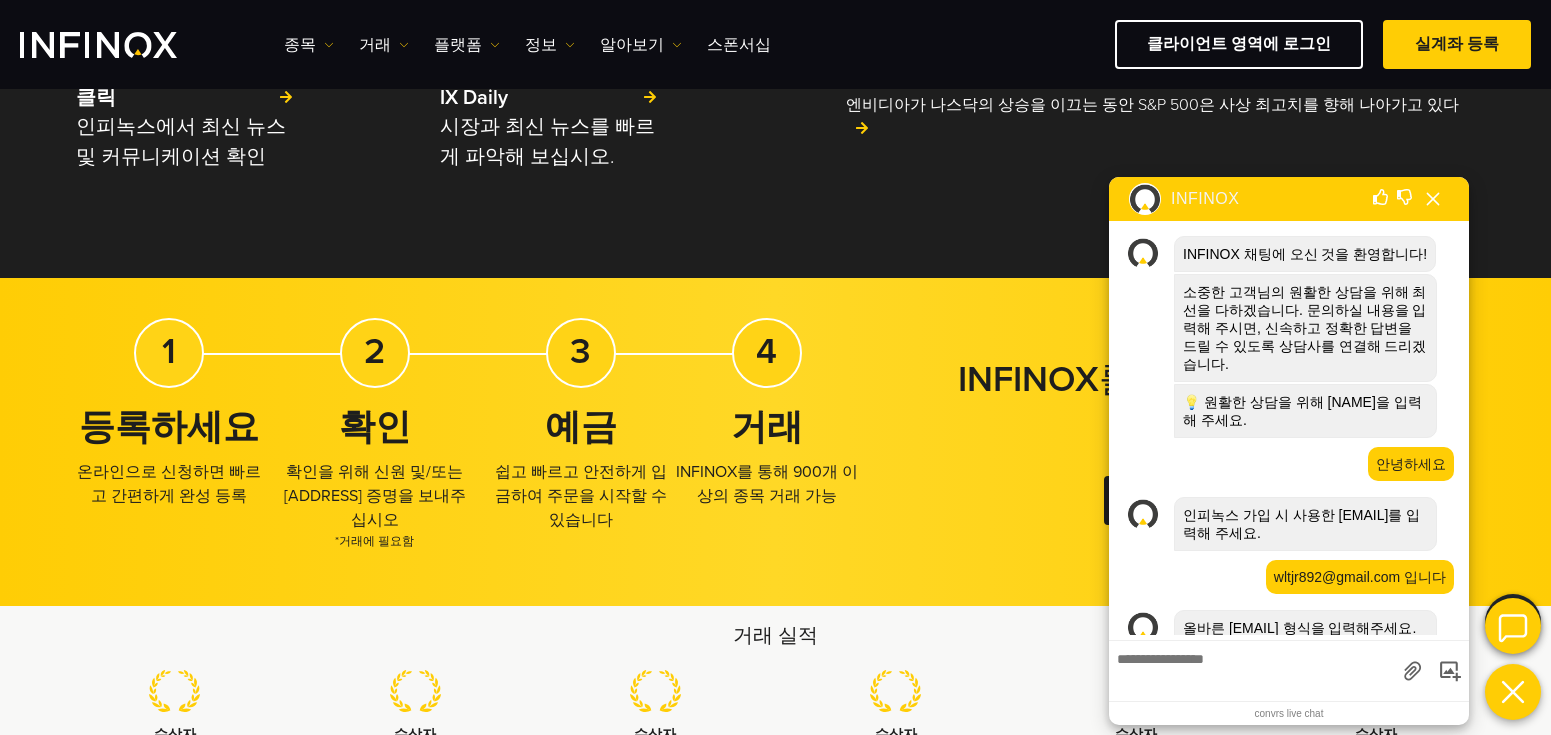 scroll, scrollTop: 202, scrollLeft: 0, axis: vertical 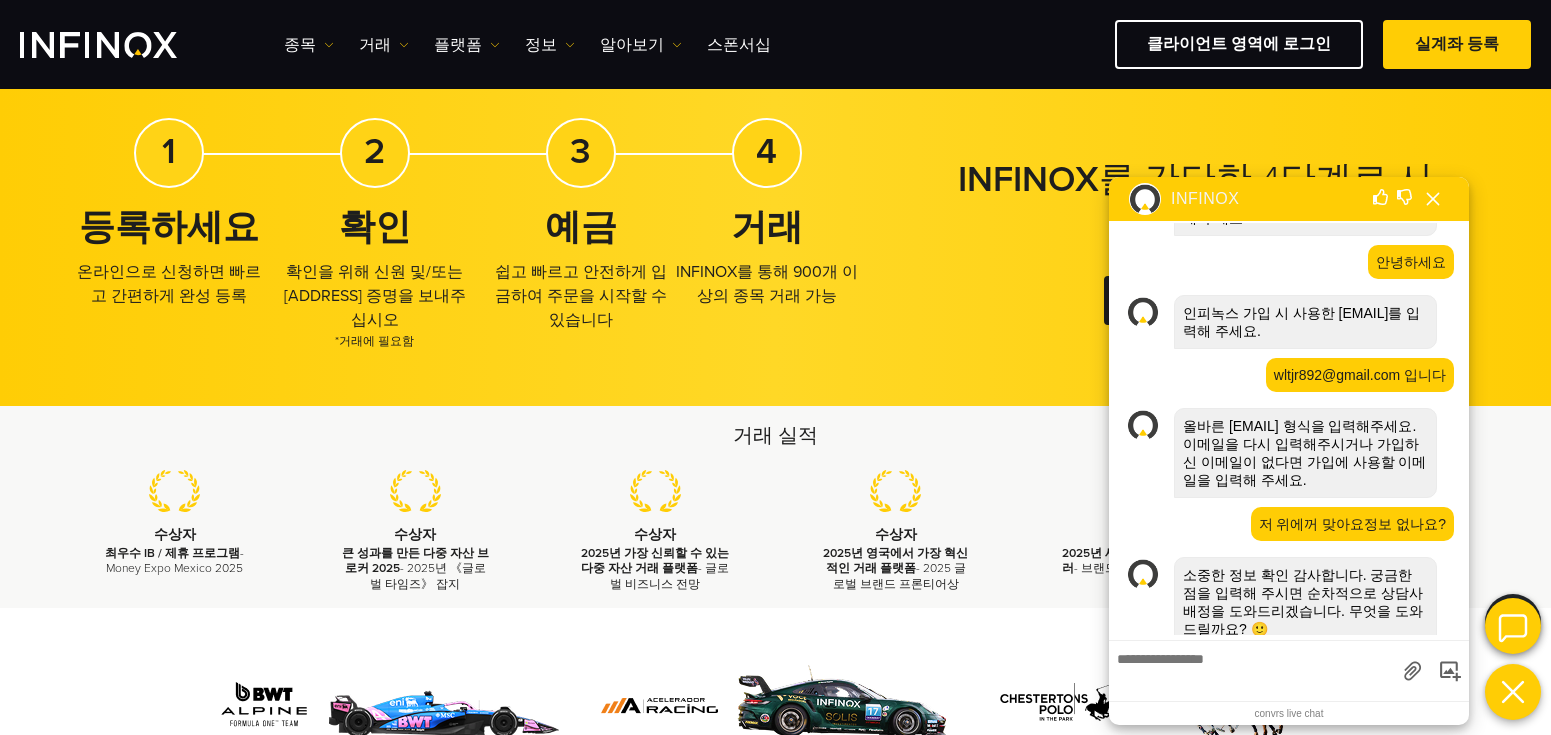 drag, startPoint x: 1292, startPoint y: 668, endPoint x: 1276, endPoint y: 661, distance: 17.464249 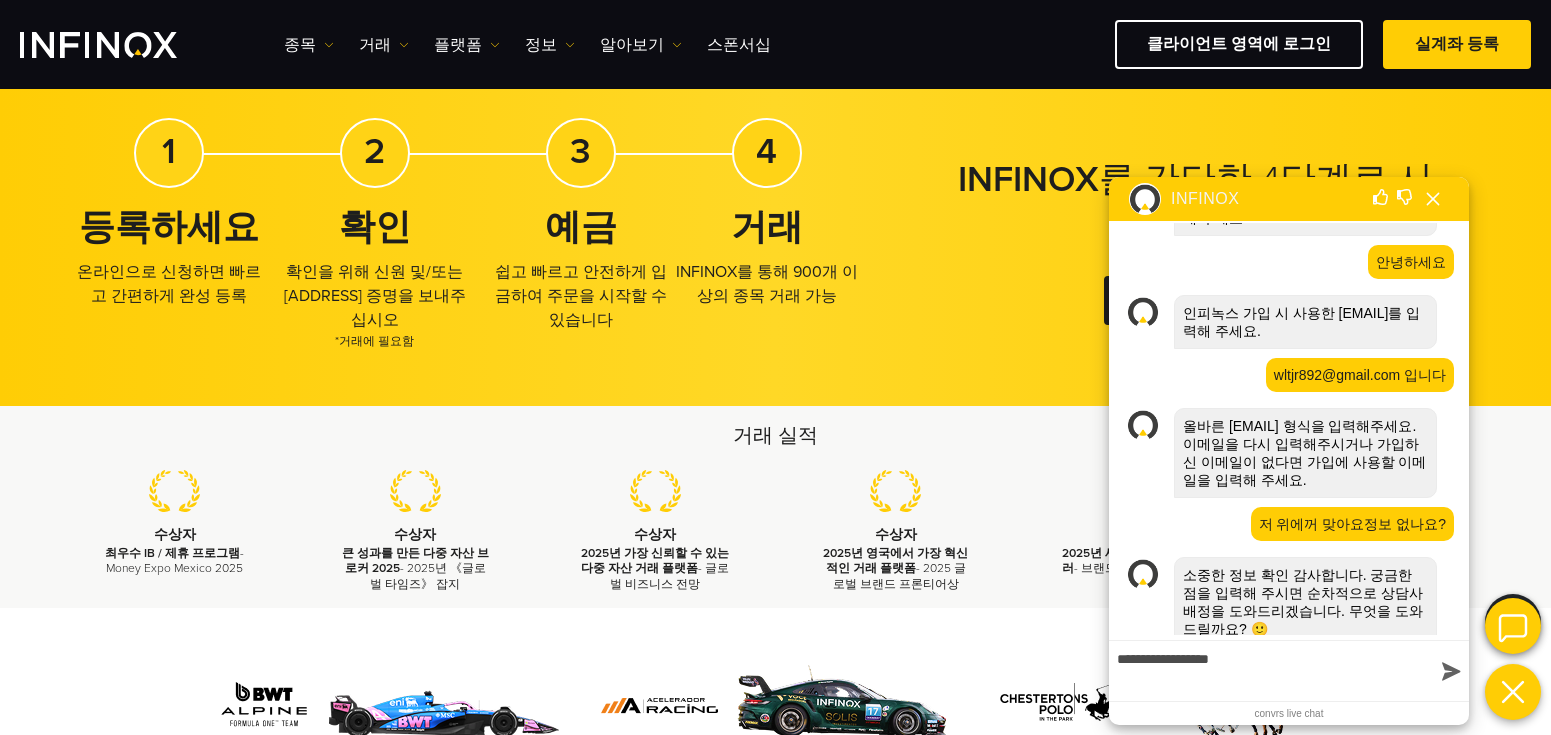 click at bounding box center (1451, 671) 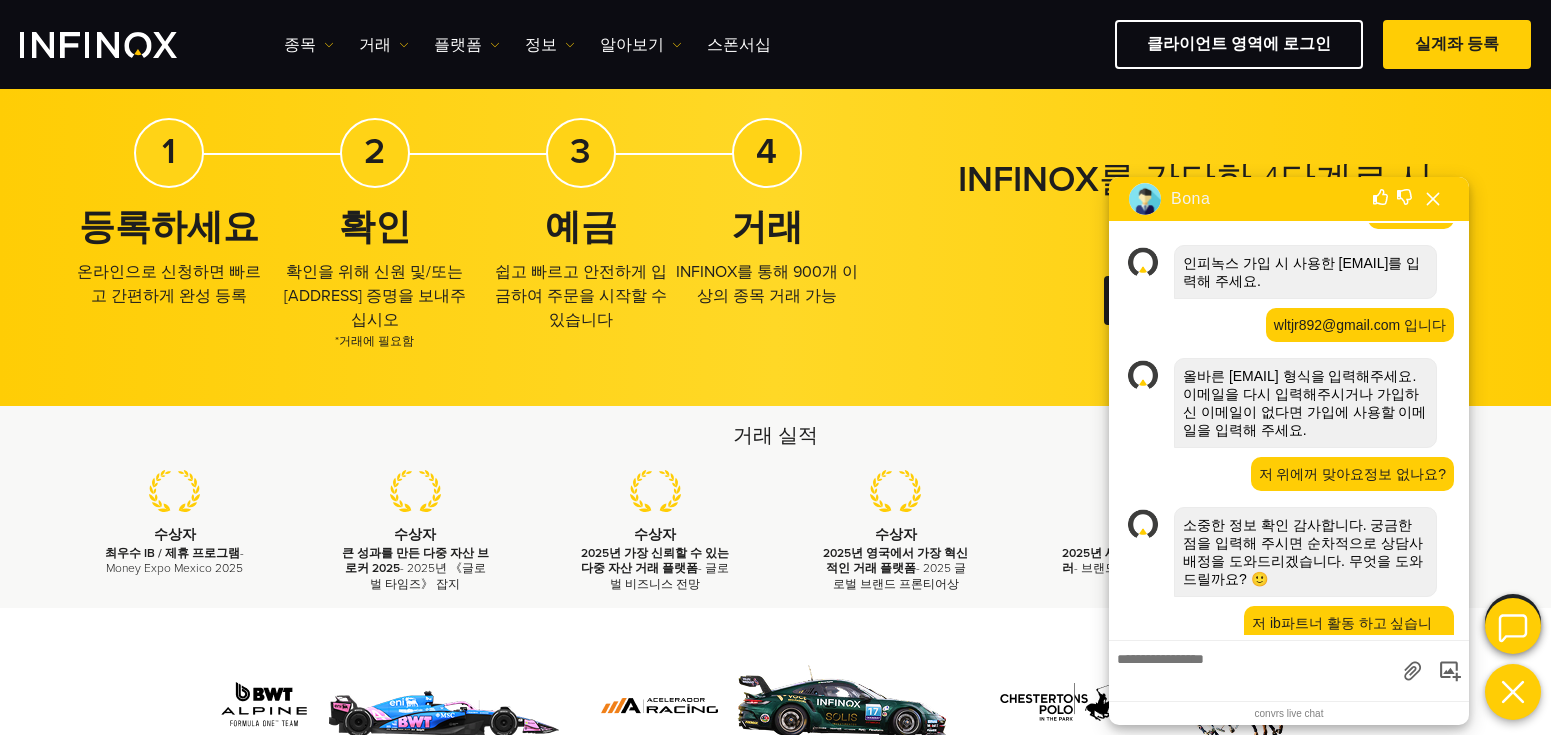 scroll, scrollTop: 315, scrollLeft: 0, axis: vertical 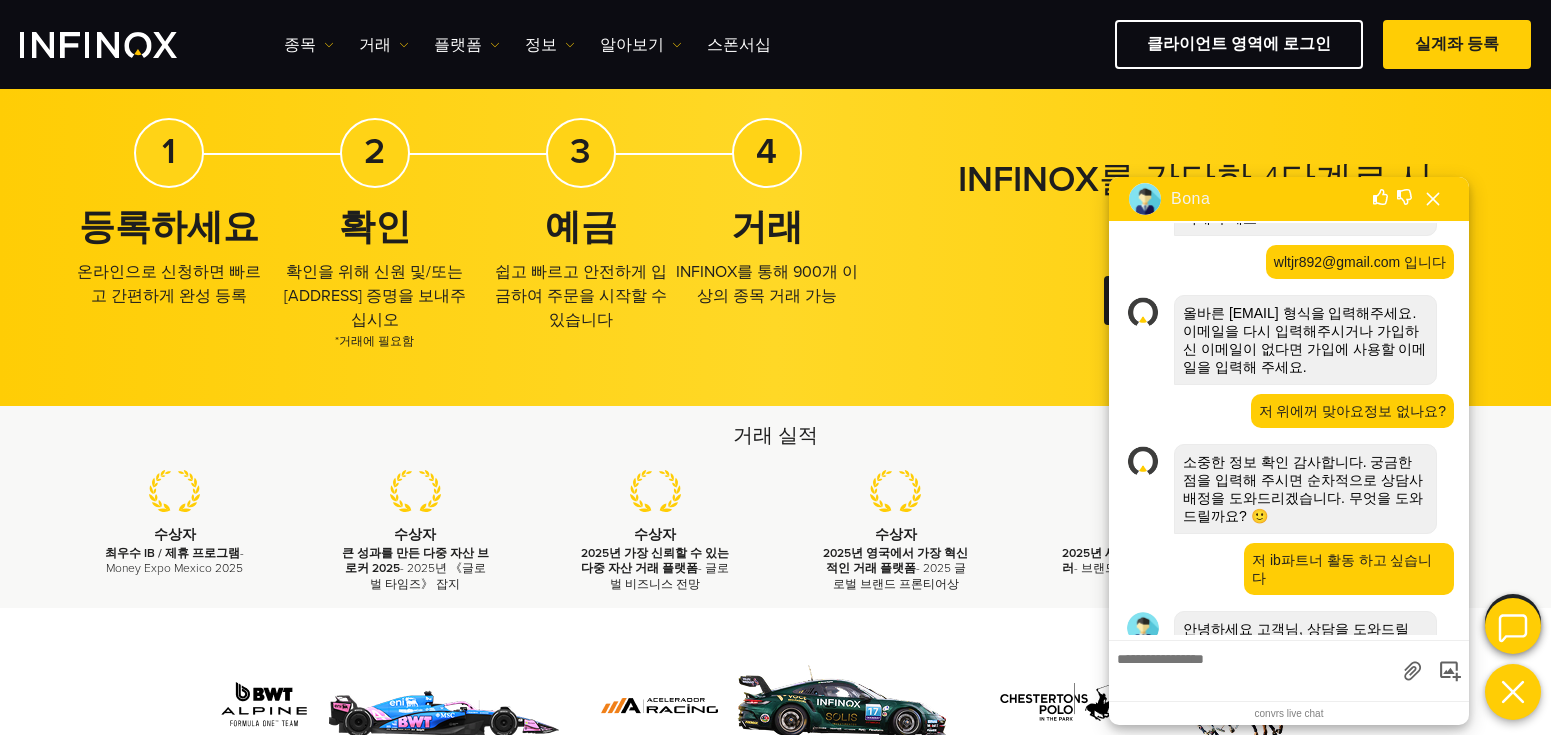 click on "00:00" at bounding box center [1251, 671] 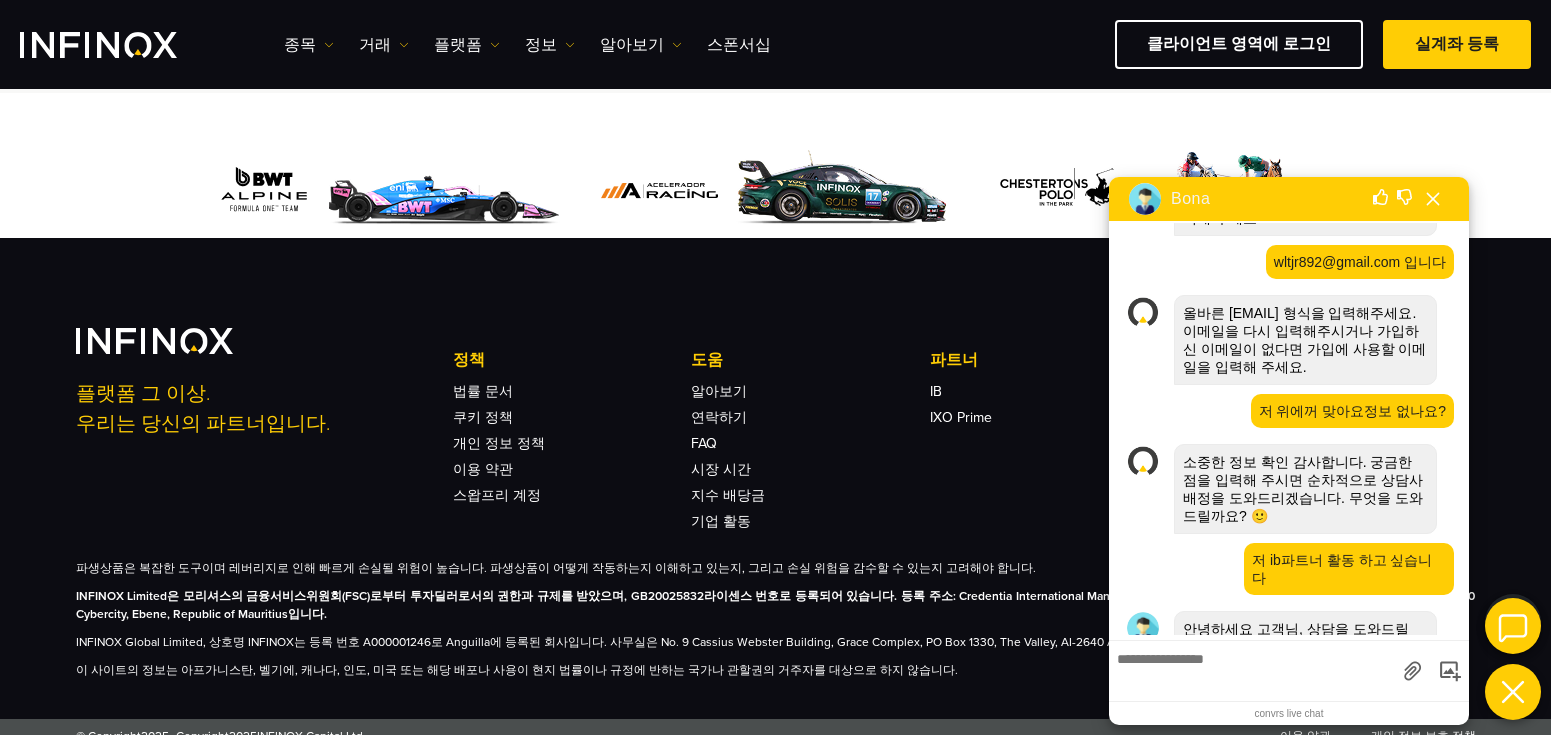 click at bounding box center [1252, 668] 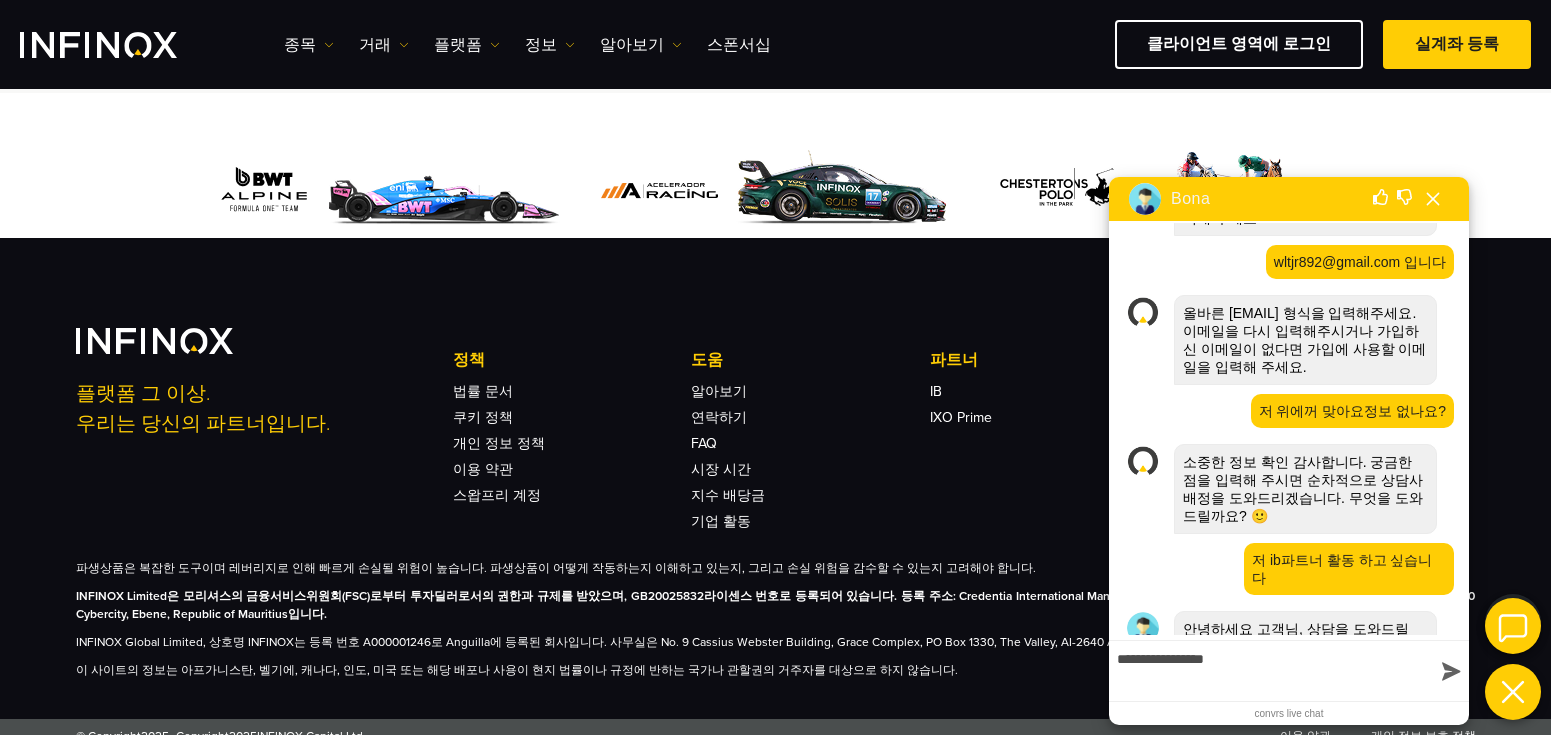 type on "**********" 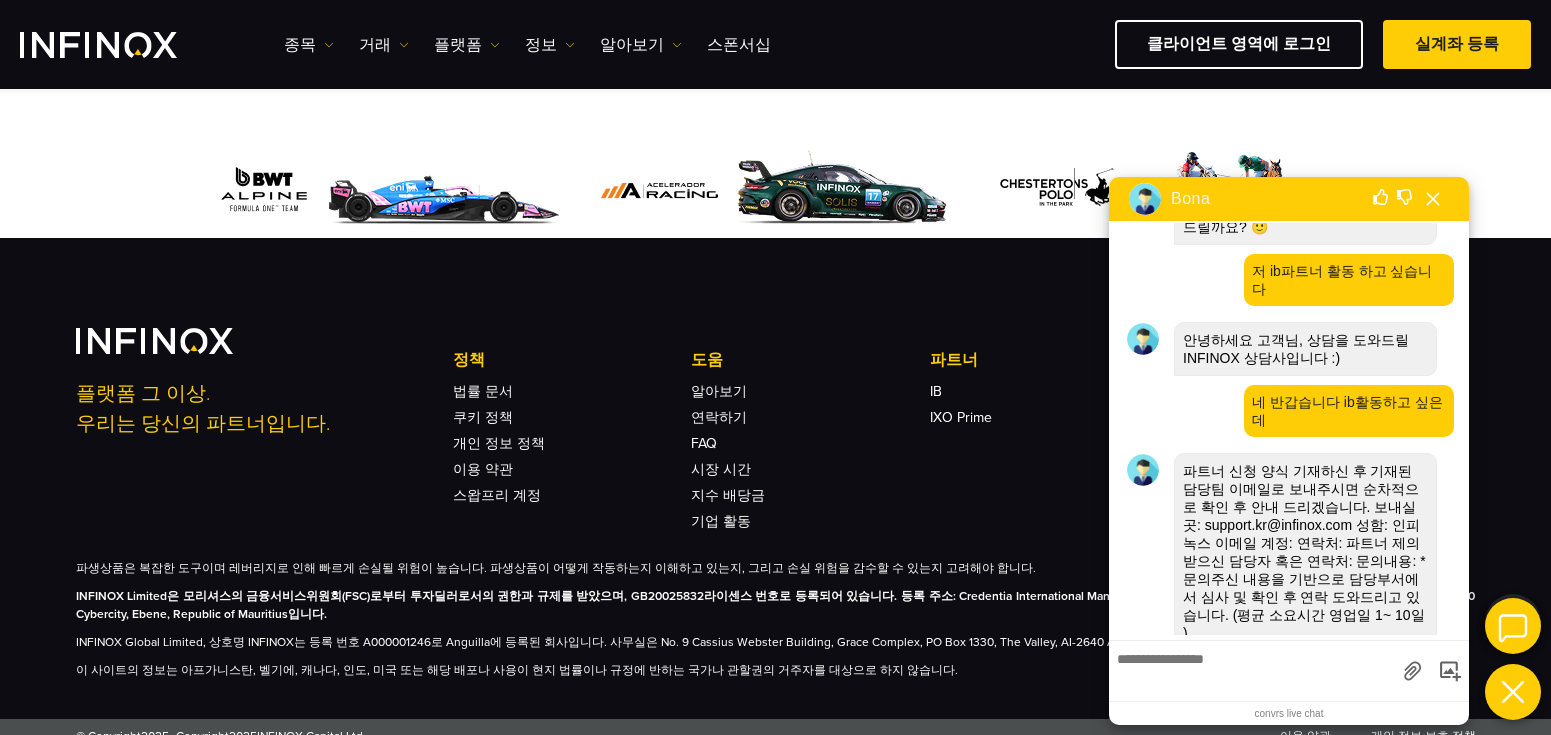 scroll, scrollTop: 0, scrollLeft: 0, axis: both 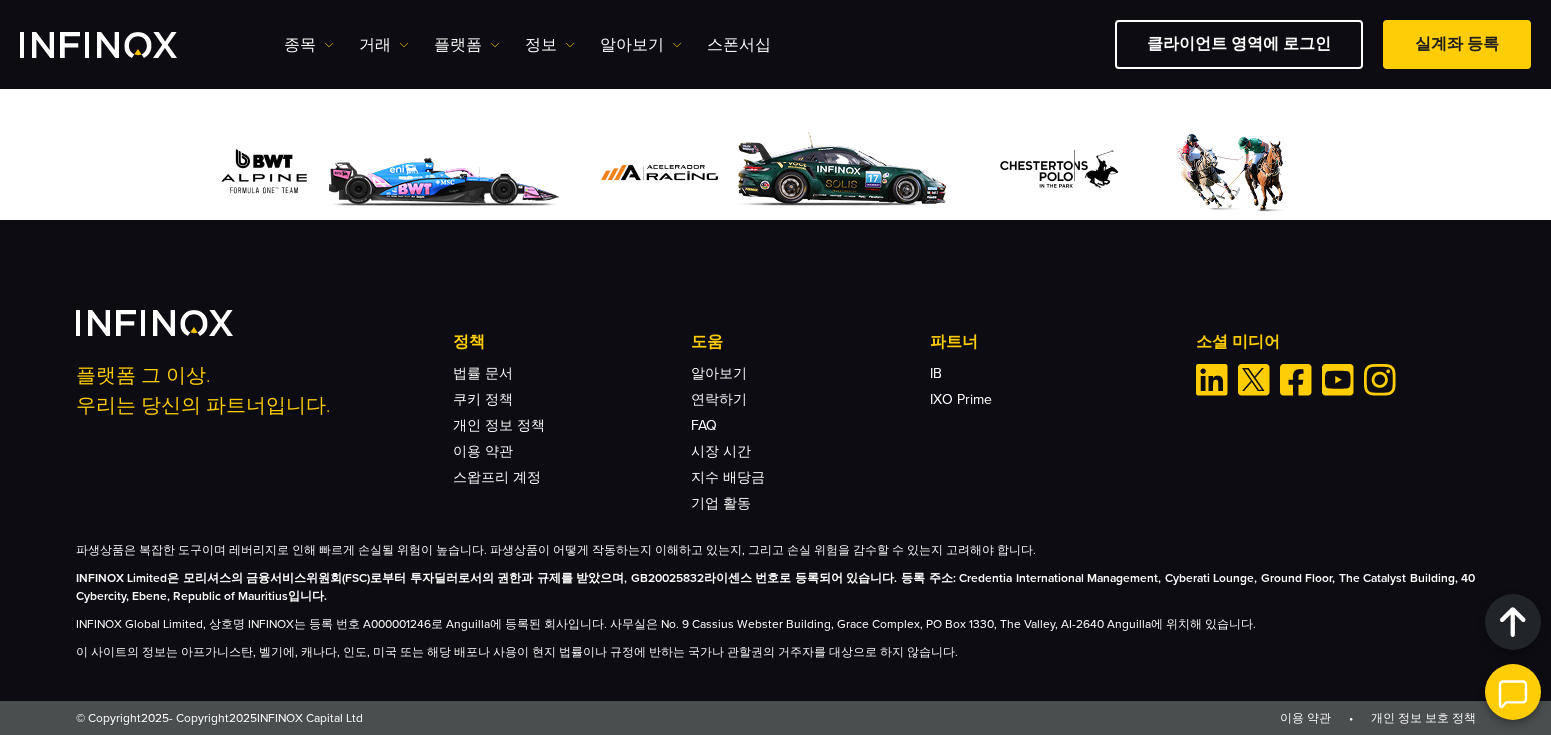 click at bounding box center (1513, 692) 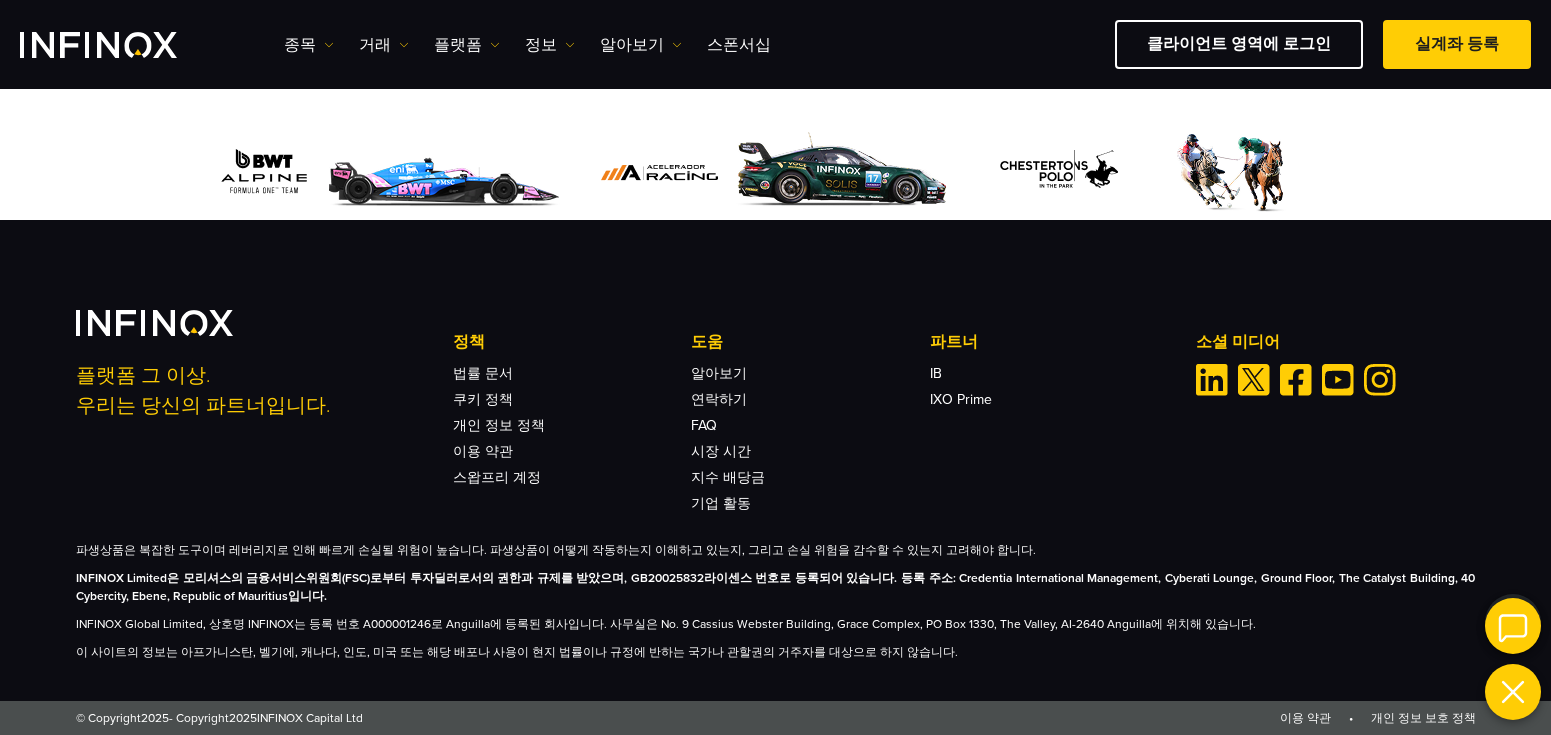 click at bounding box center [1513, 626] 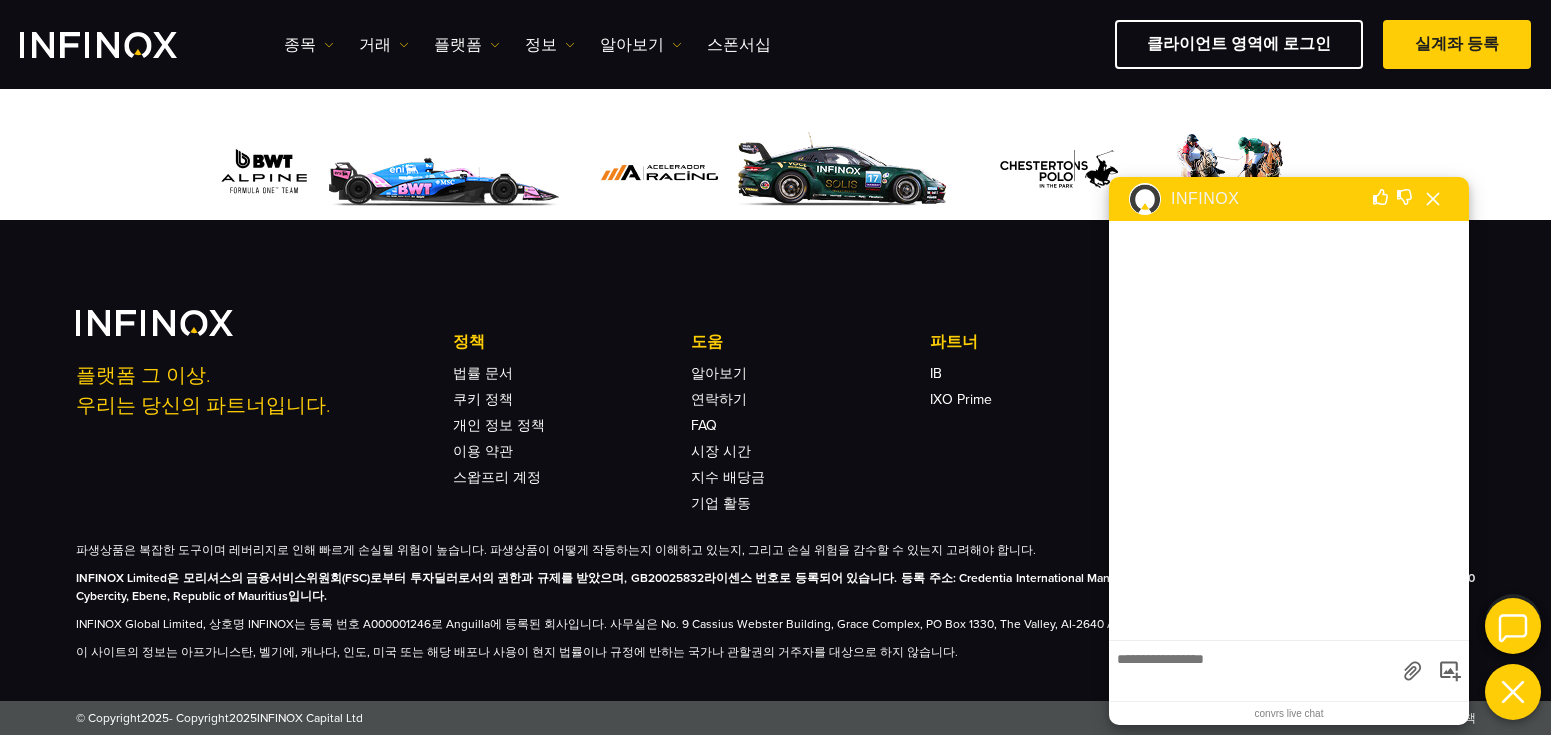 click on "00:00" at bounding box center (1251, 671) 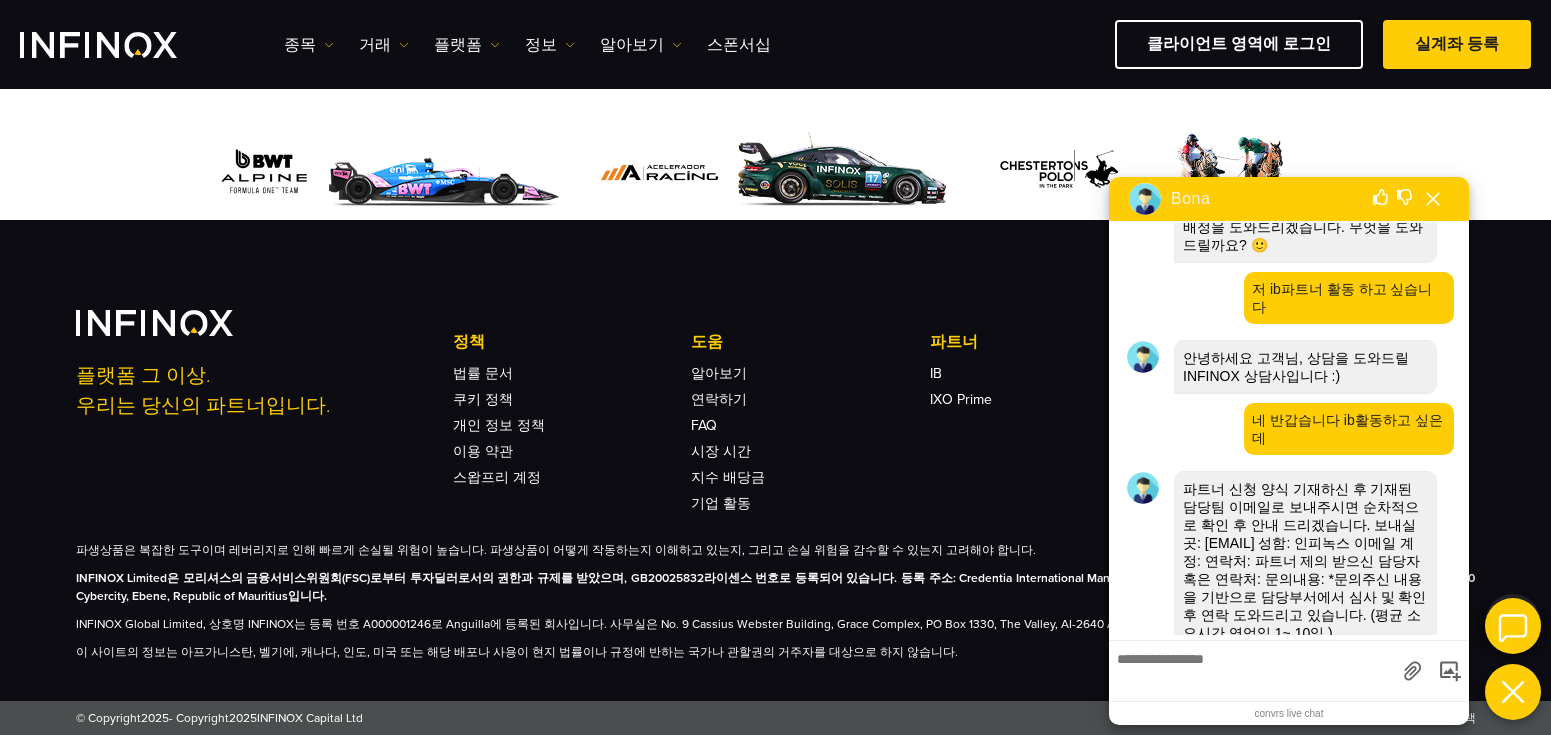 click at bounding box center (1252, 668) 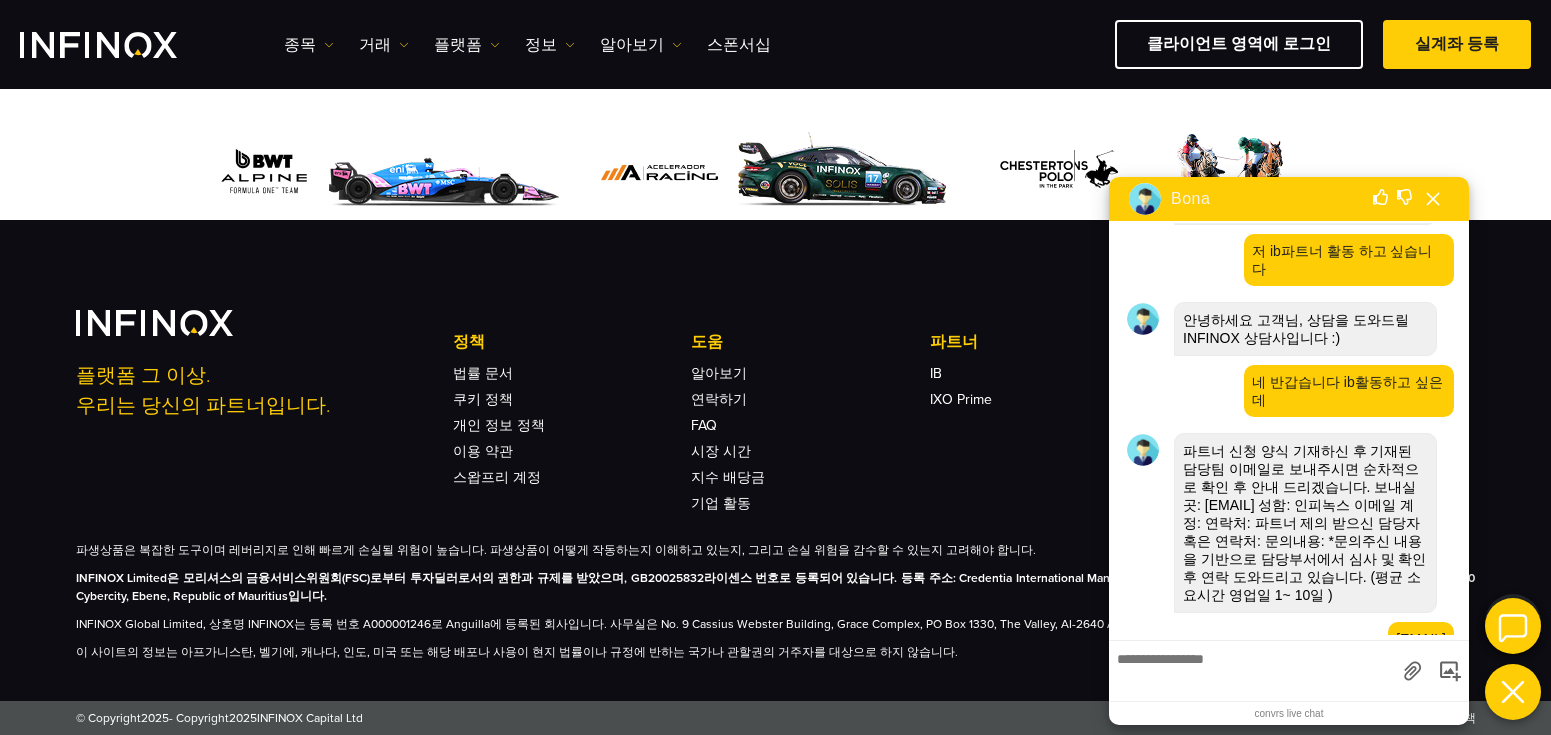 scroll, scrollTop: 649, scrollLeft: 0, axis: vertical 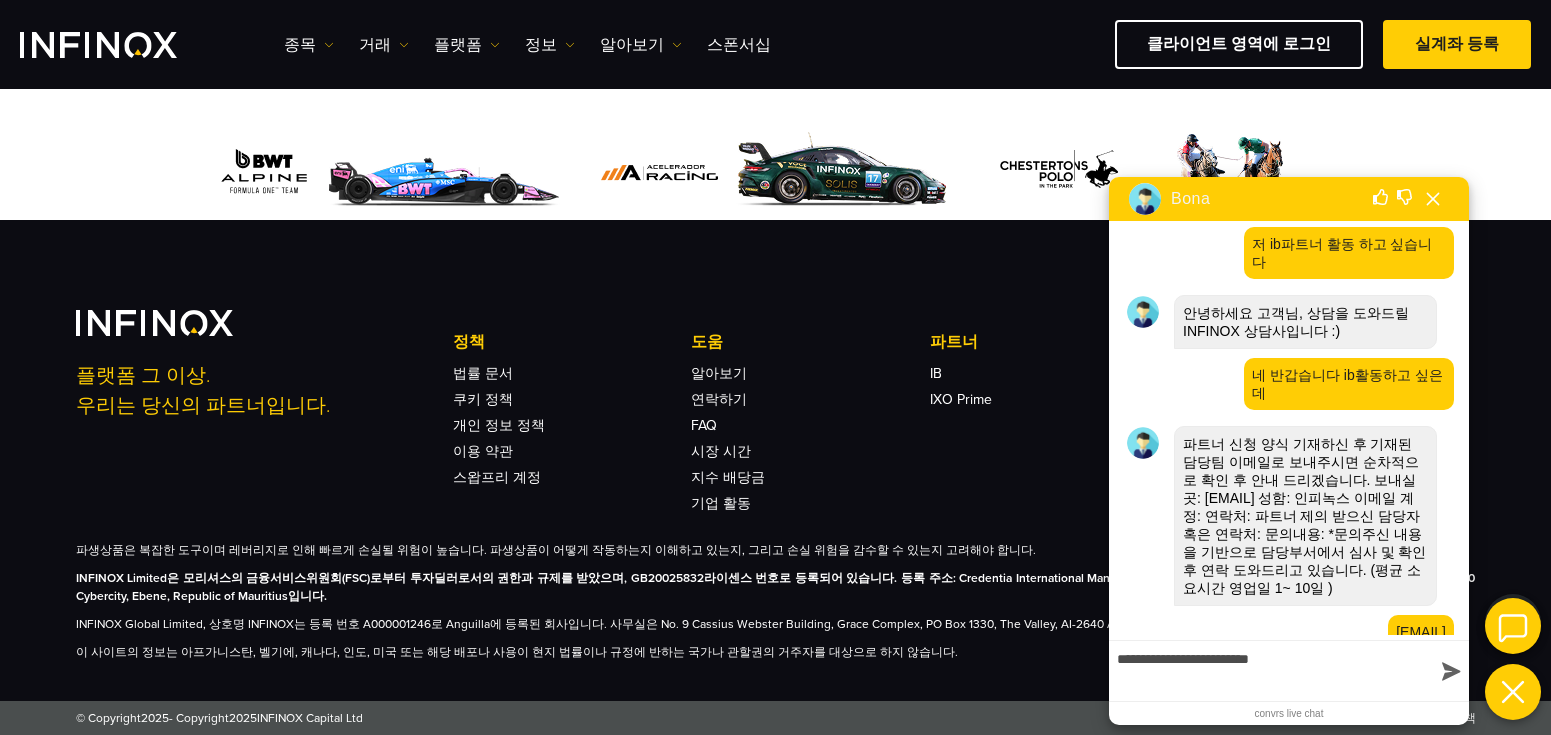 type on "**********" 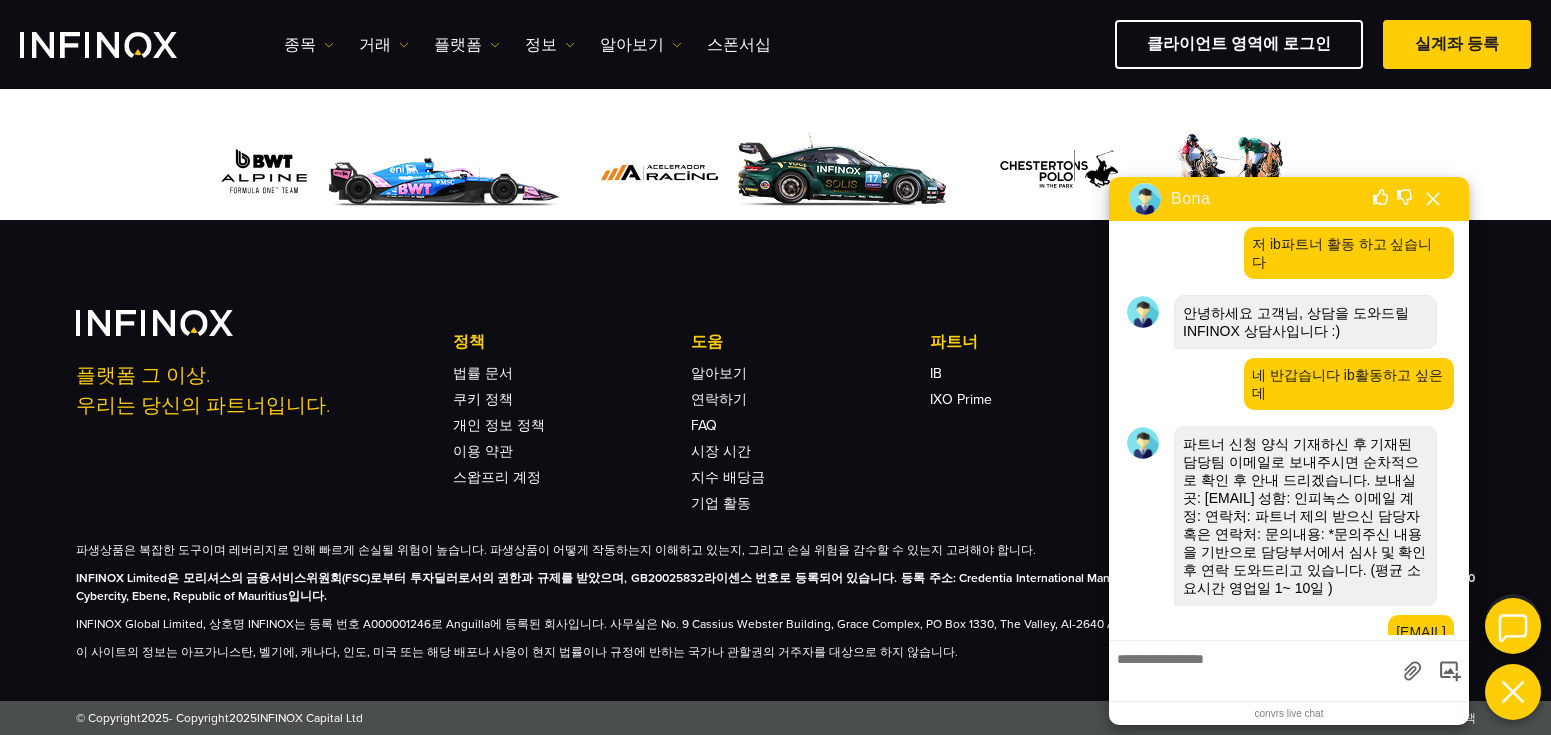 scroll, scrollTop: 717, scrollLeft: 0, axis: vertical 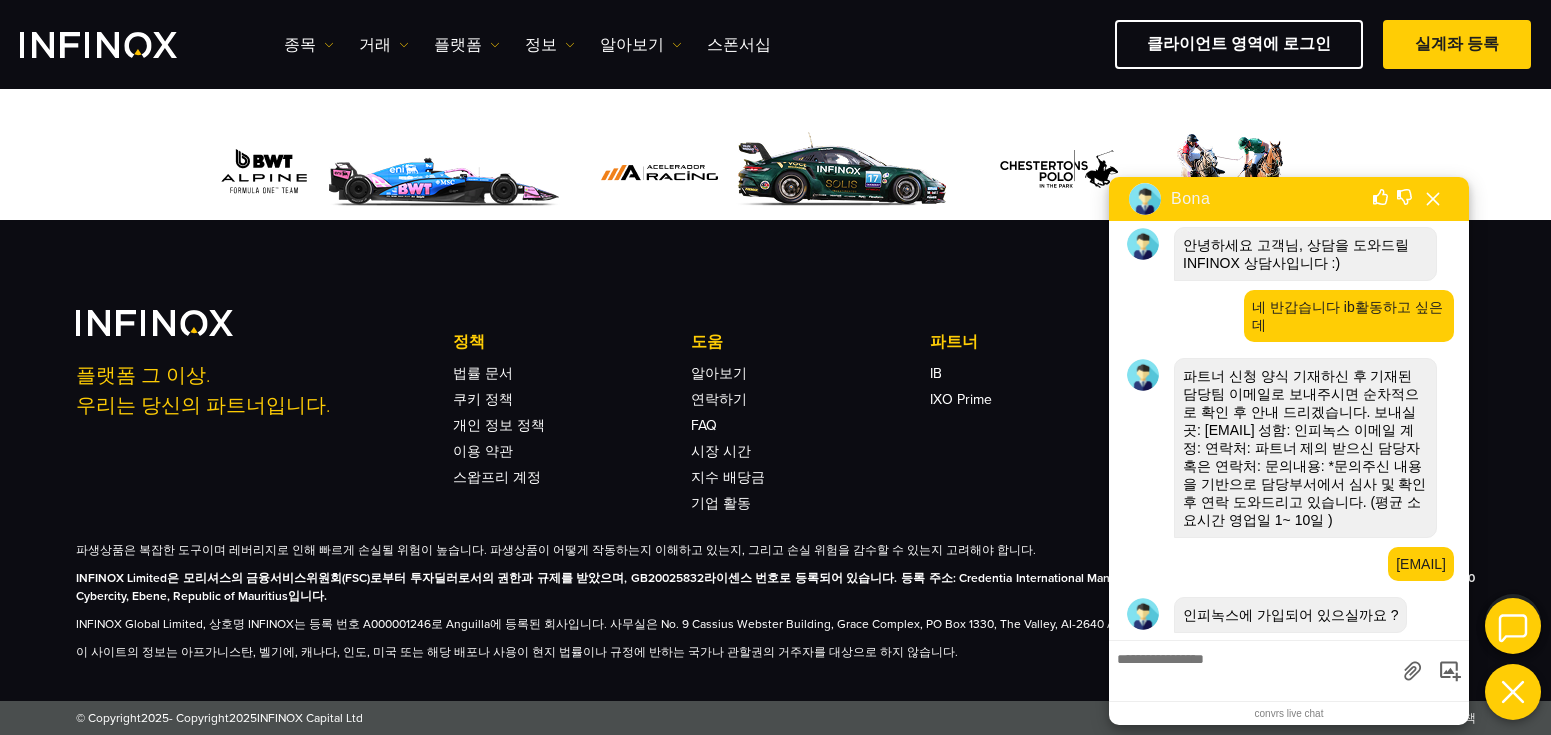 click at bounding box center (1252, 668) 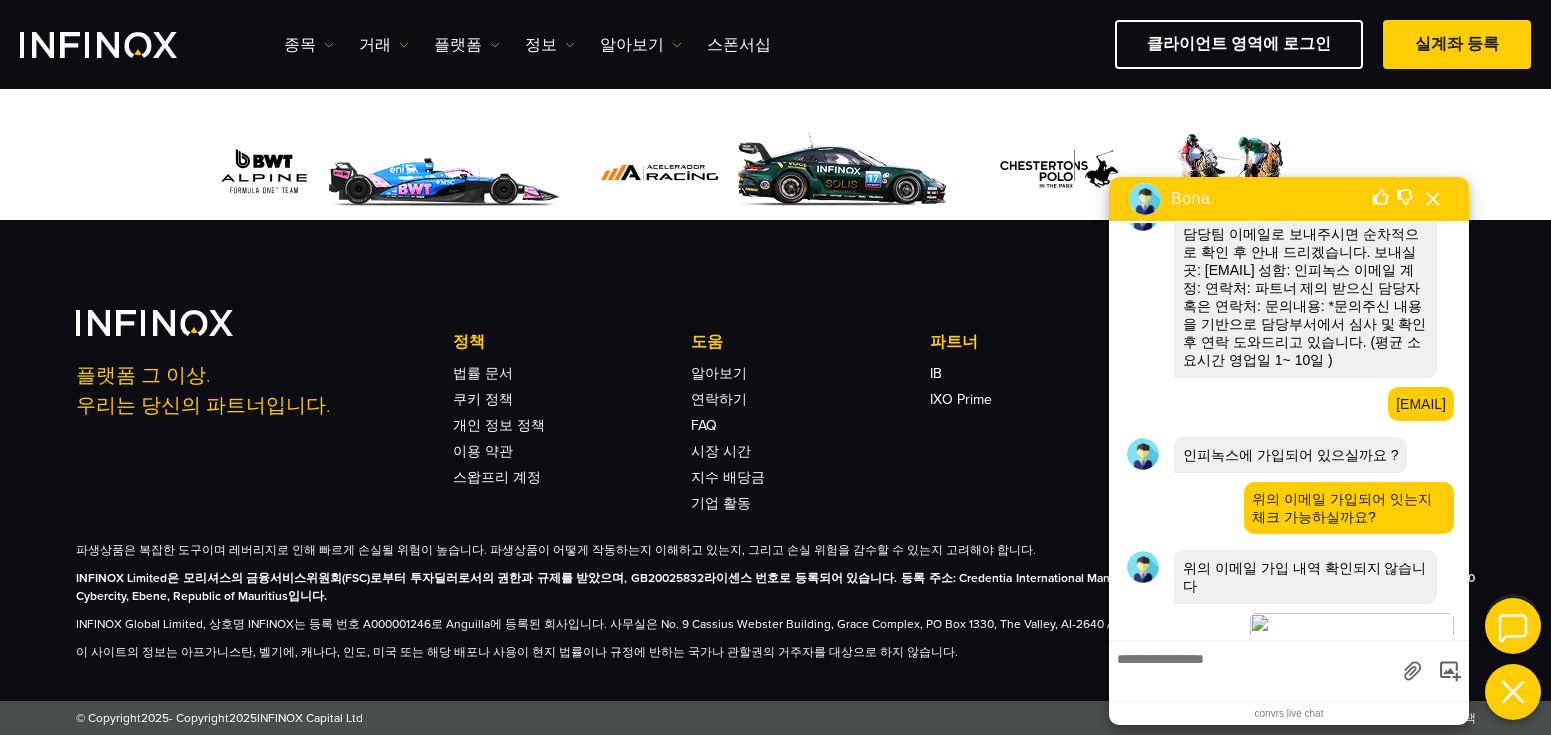 scroll, scrollTop: 0, scrollLeft: 0, axis: both 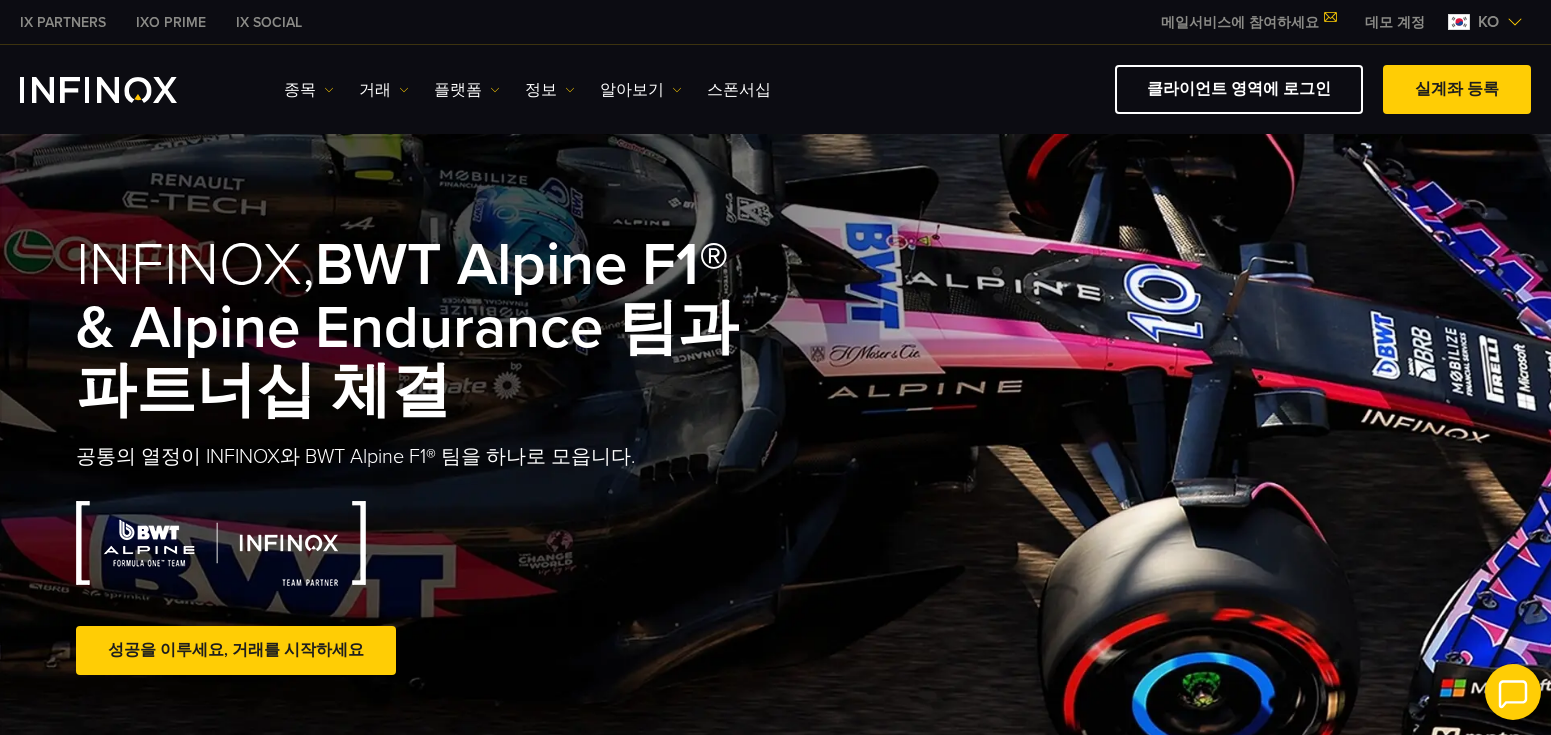 click at bounding box center [1513, 692] 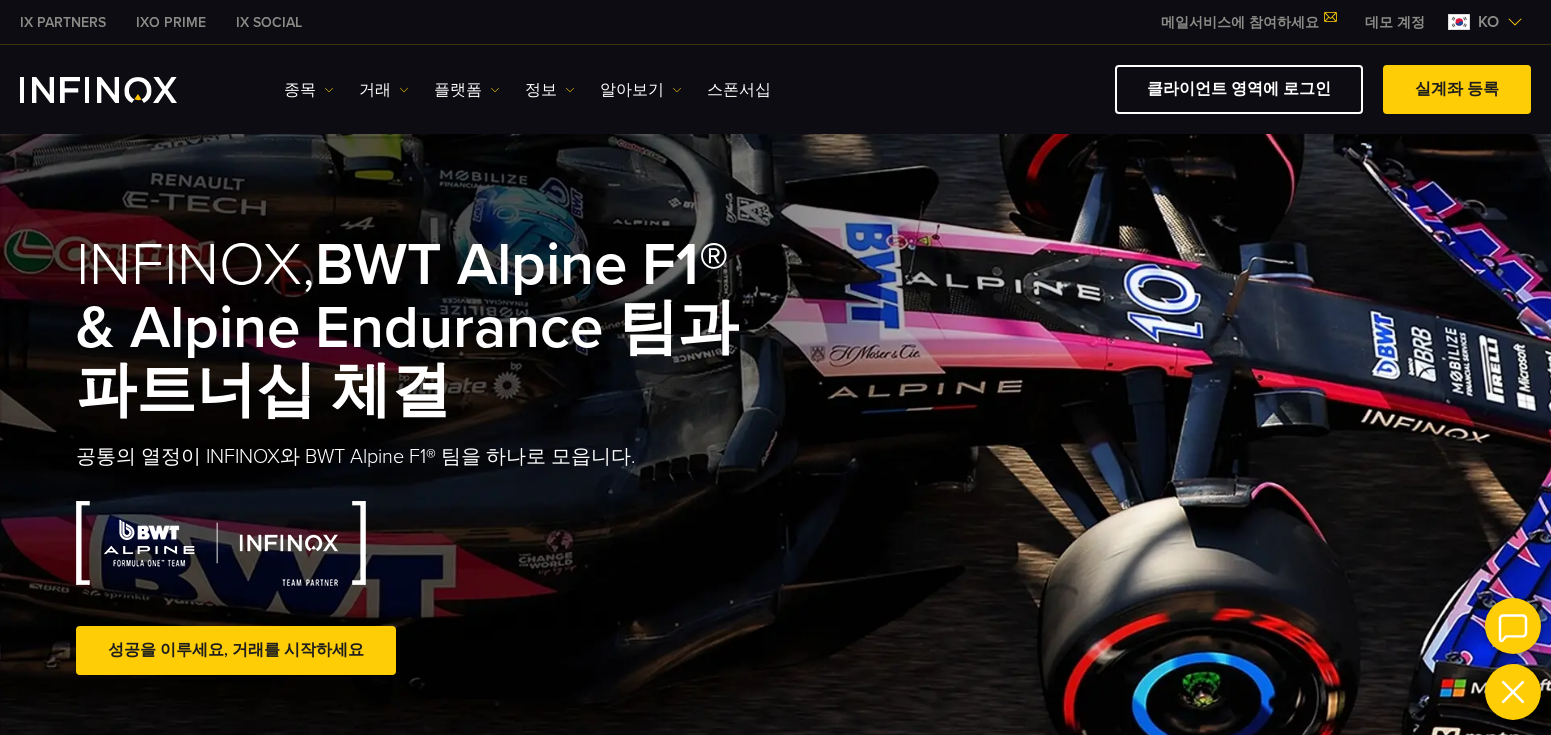 click at bounding box center (1513, 626) 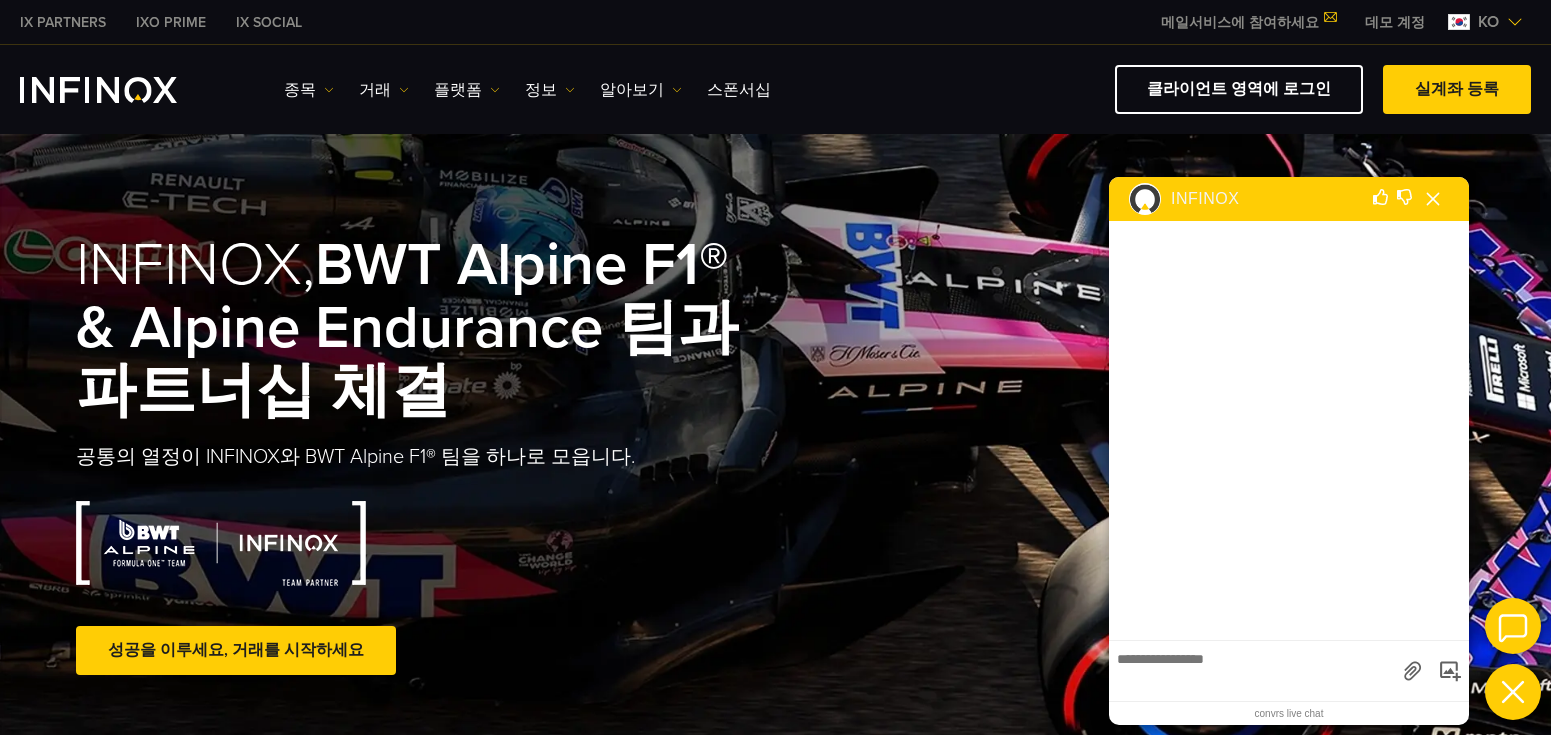 drag, startPoint x: 1322, startPoint y: 674, endPoint x: 1300, endPoint y: 641, distance: 39.661064 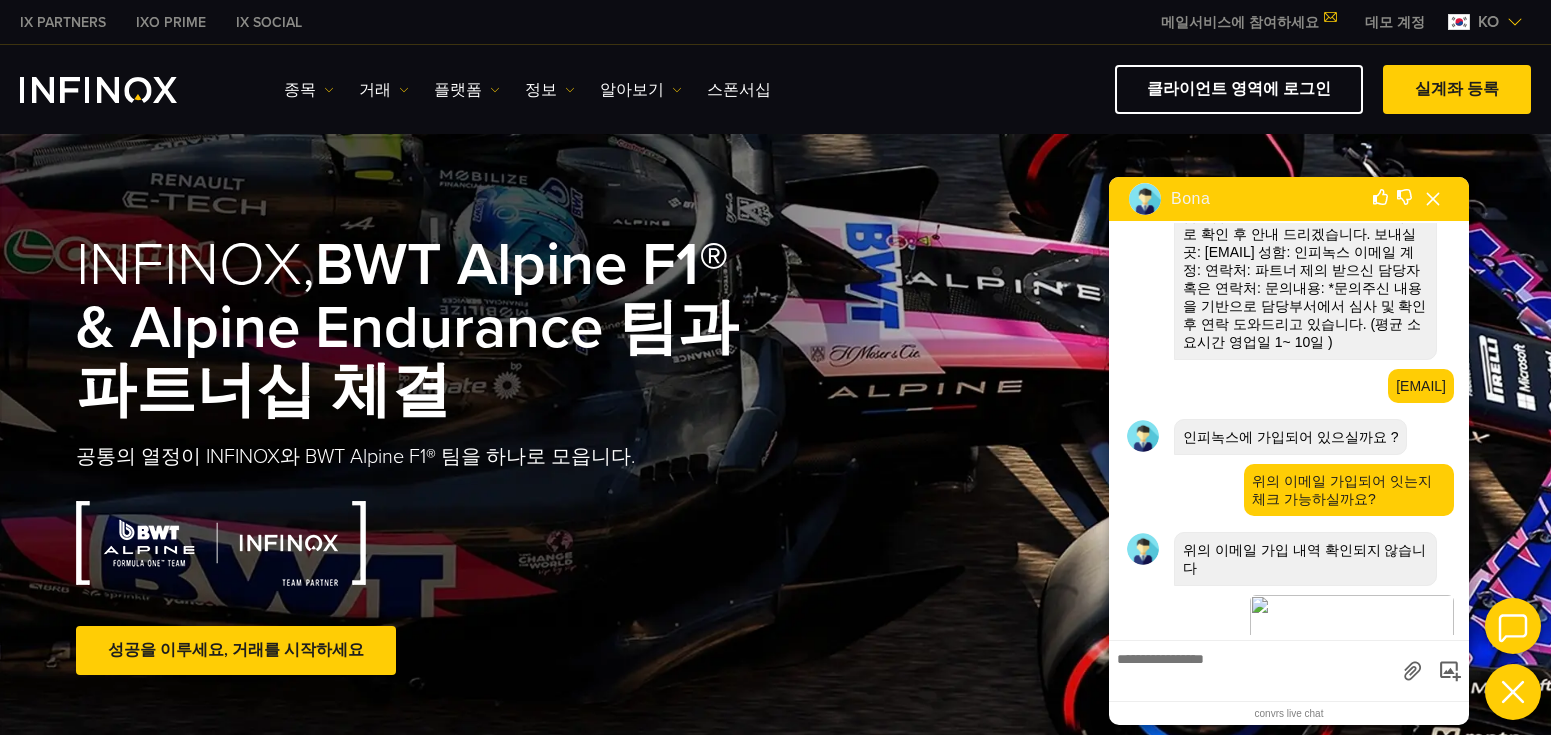 click at bounding box center (1252, 668) 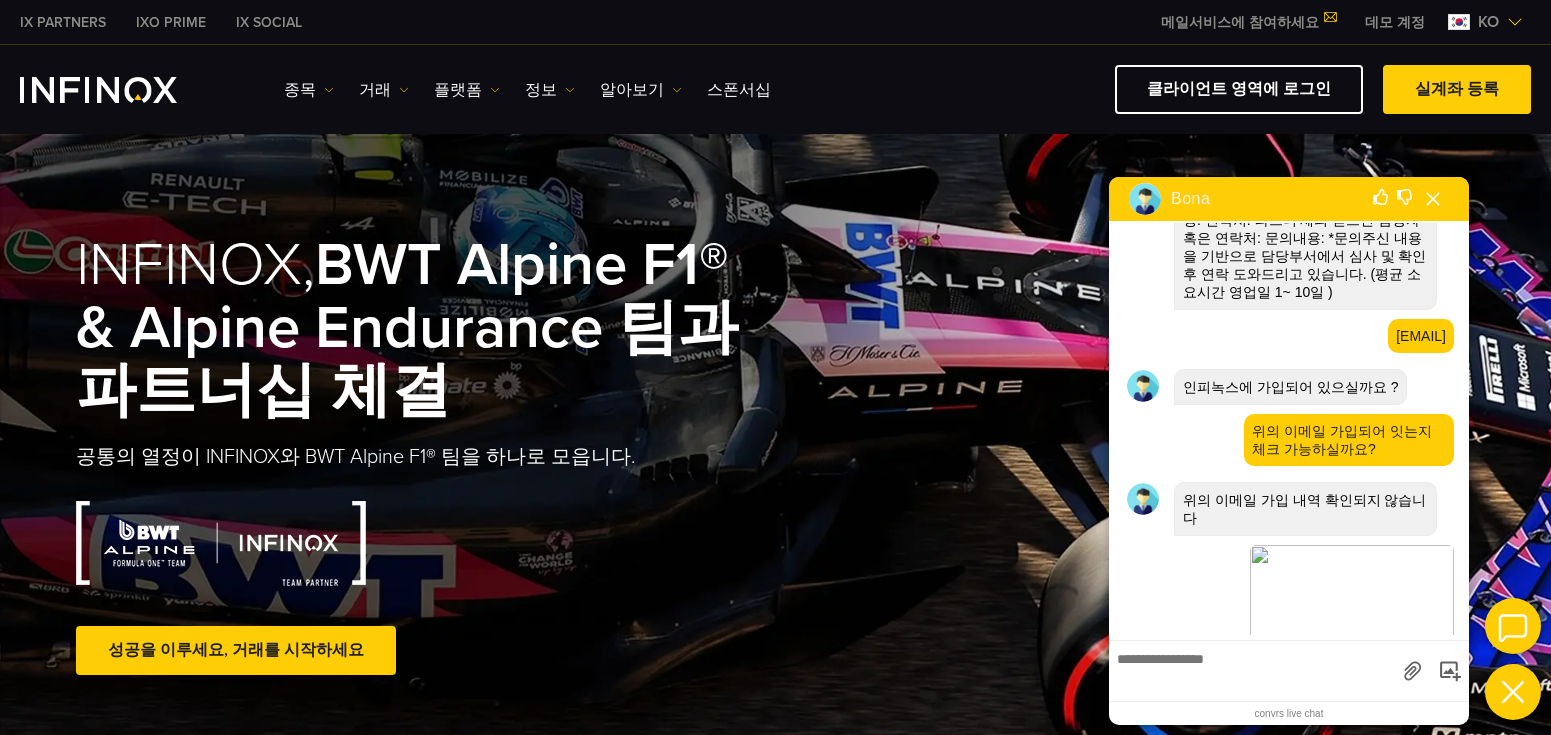 click at bounding box center (1352, 601) 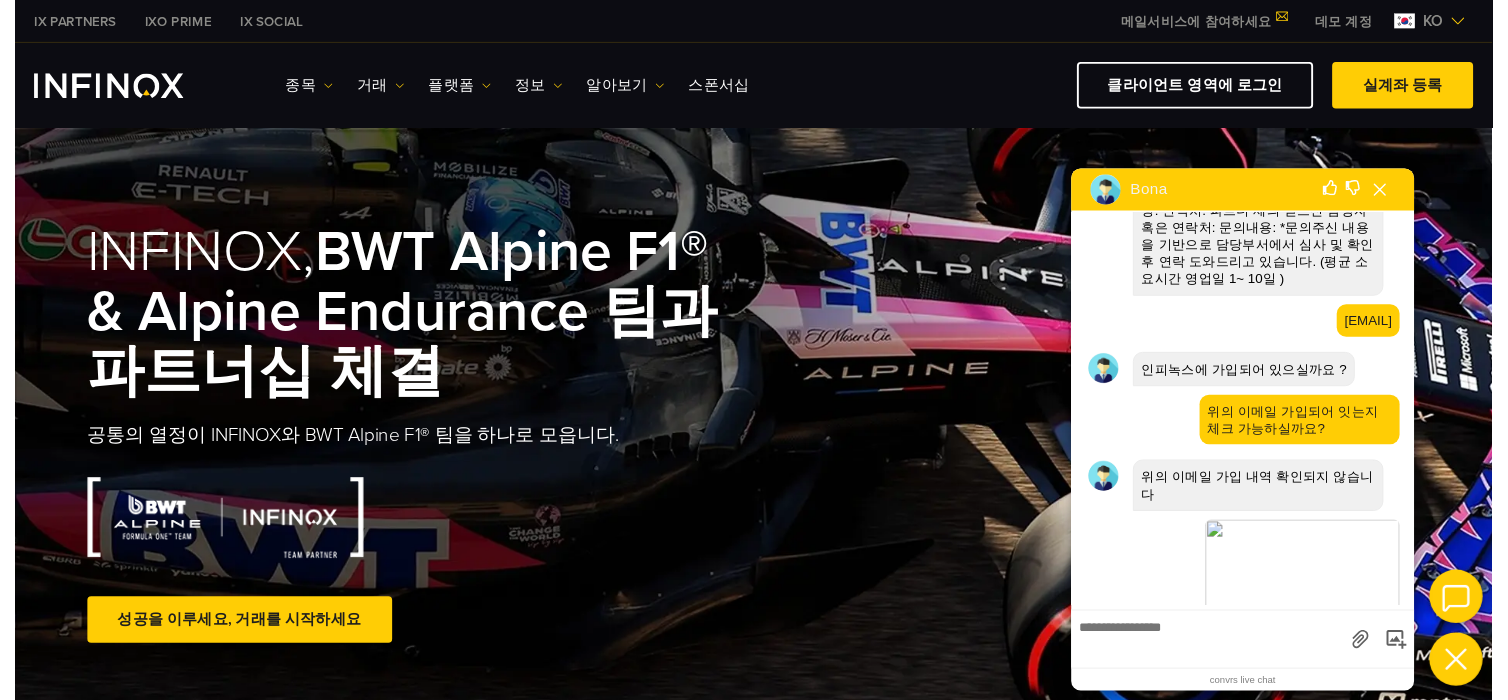 scroll, scrollTop: 0, scrollLeft: 0, axis: both 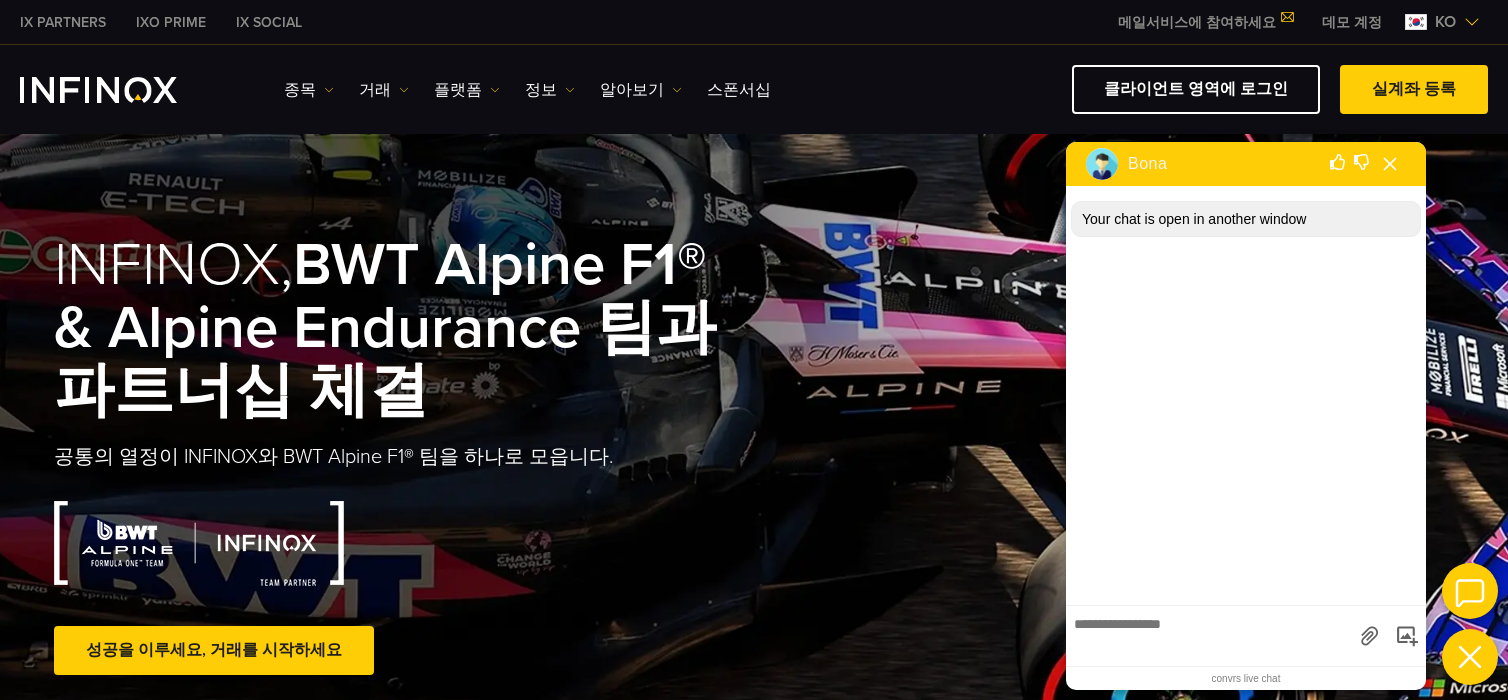 drag, startPoint x: 1342, startPoint y: 444, endPoint x: 1338, endPoint y: 424, distance: 20.396078 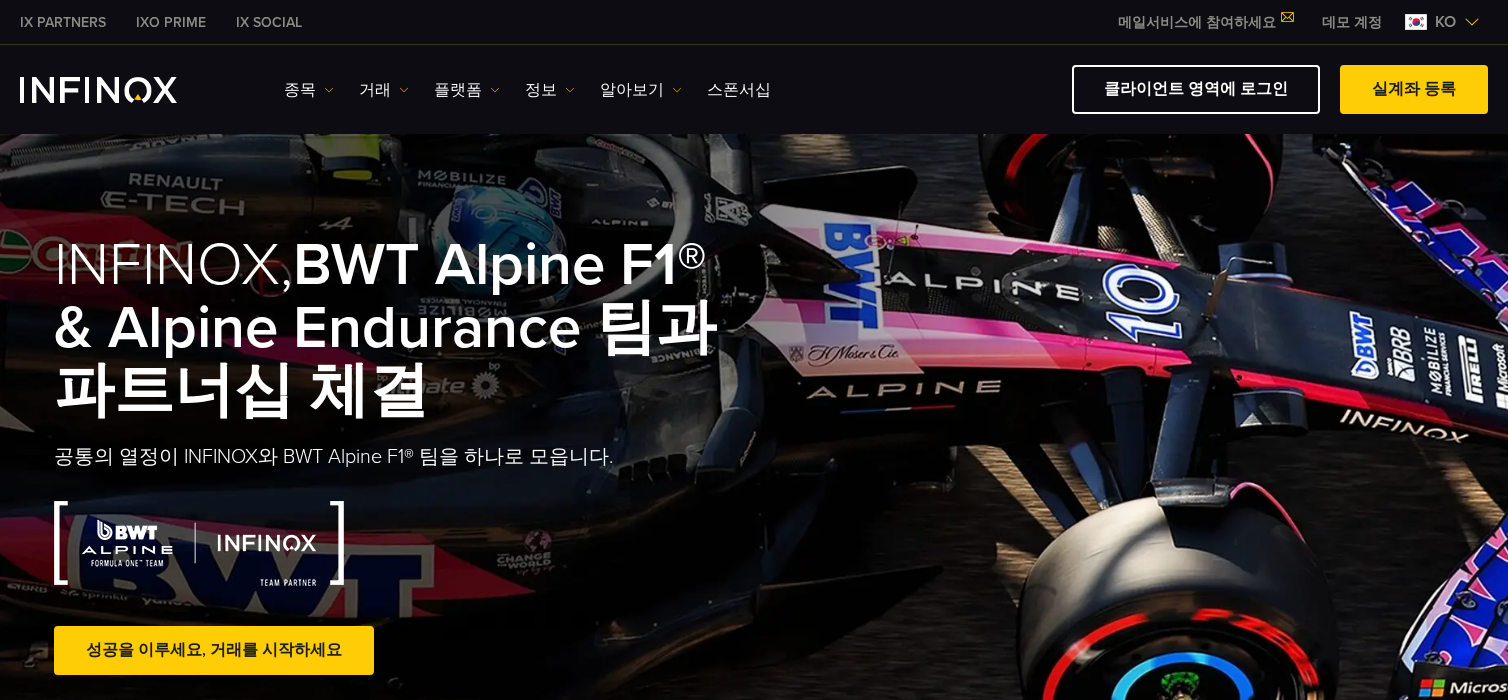 scroll, scrollTop: 0, scrollLeft: 0, axis: both 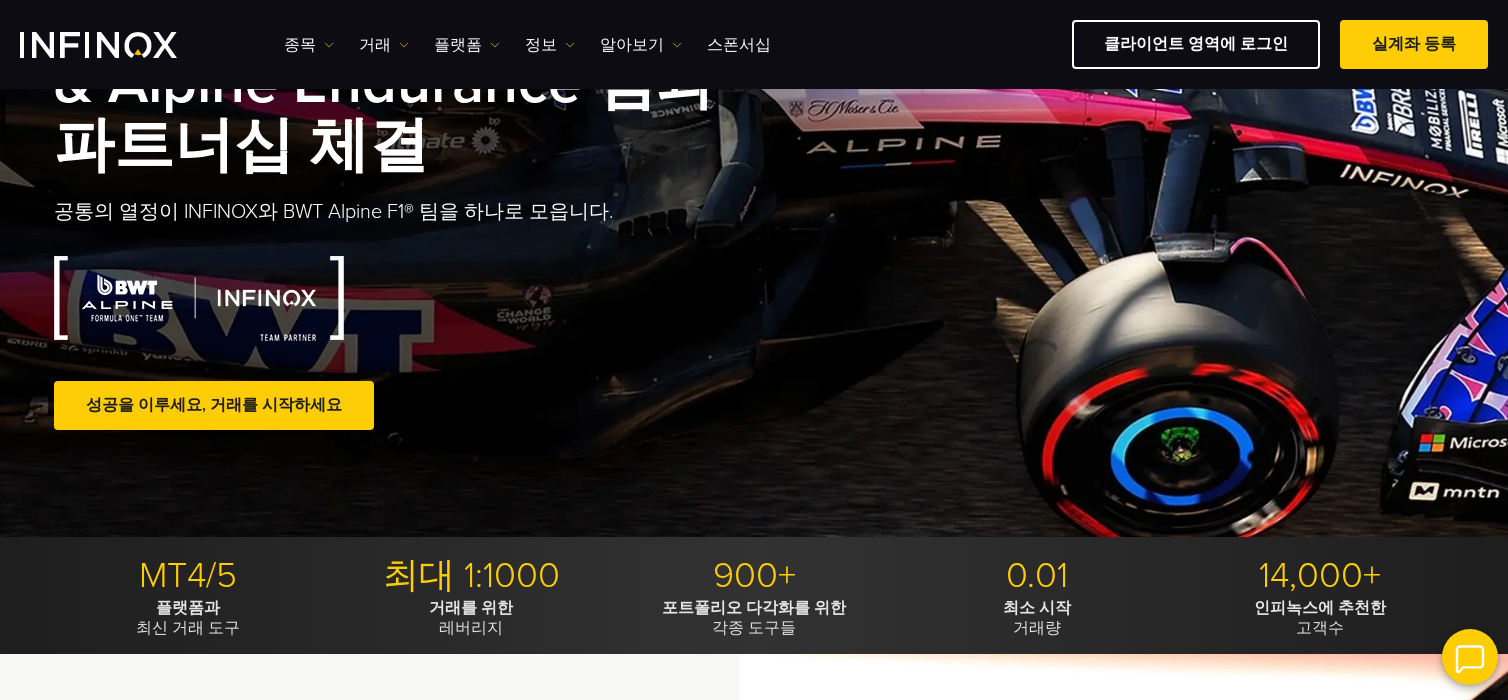 click at bounding box center [1470, 657] 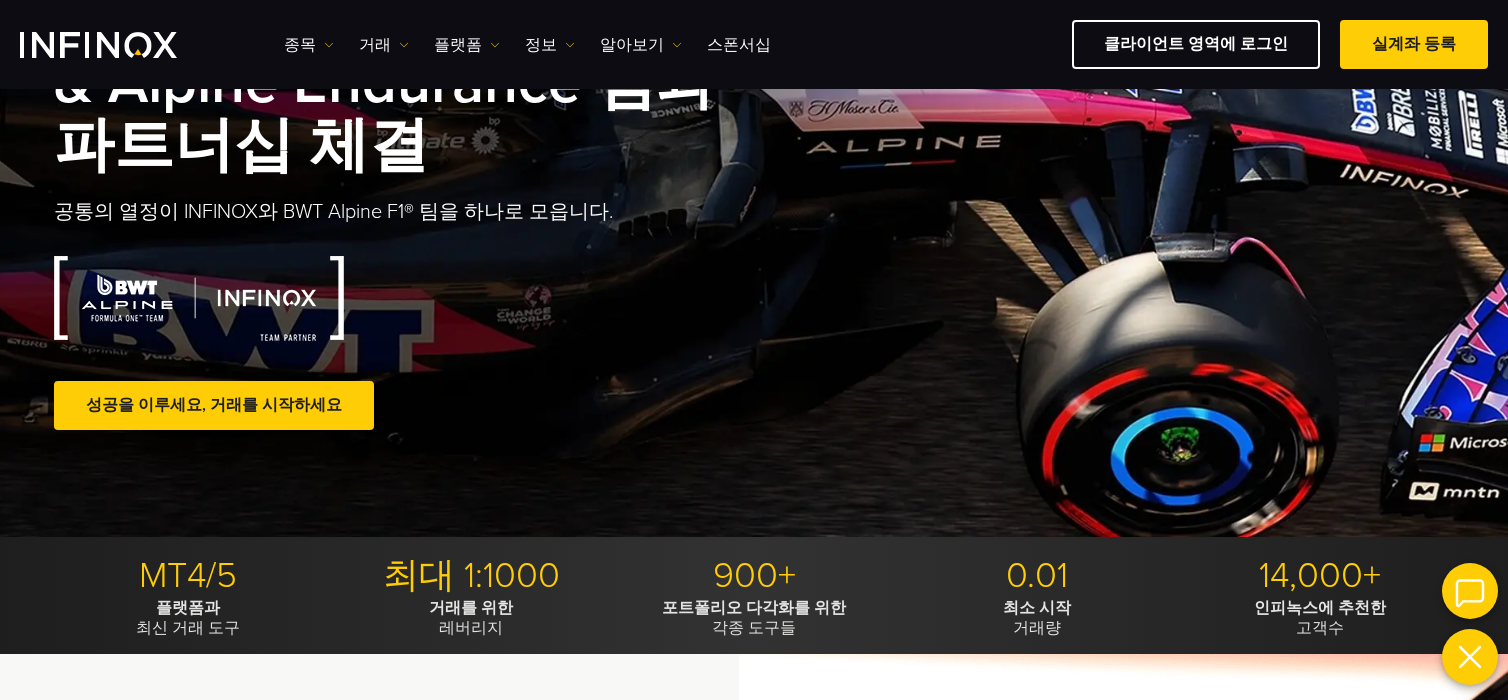 click at bounding box center [1470, 591] 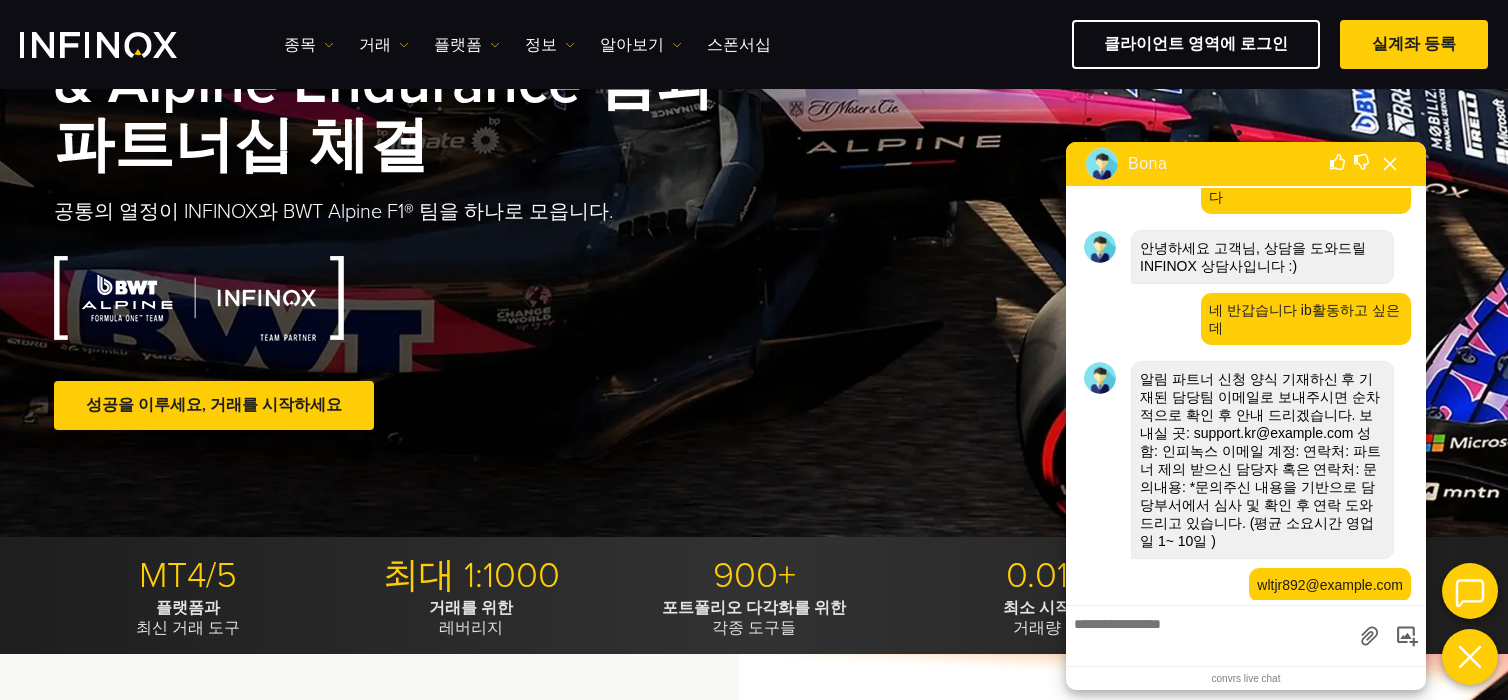 scroll, scrollTop: 1161, scrollLeft: 0, axis: vertical 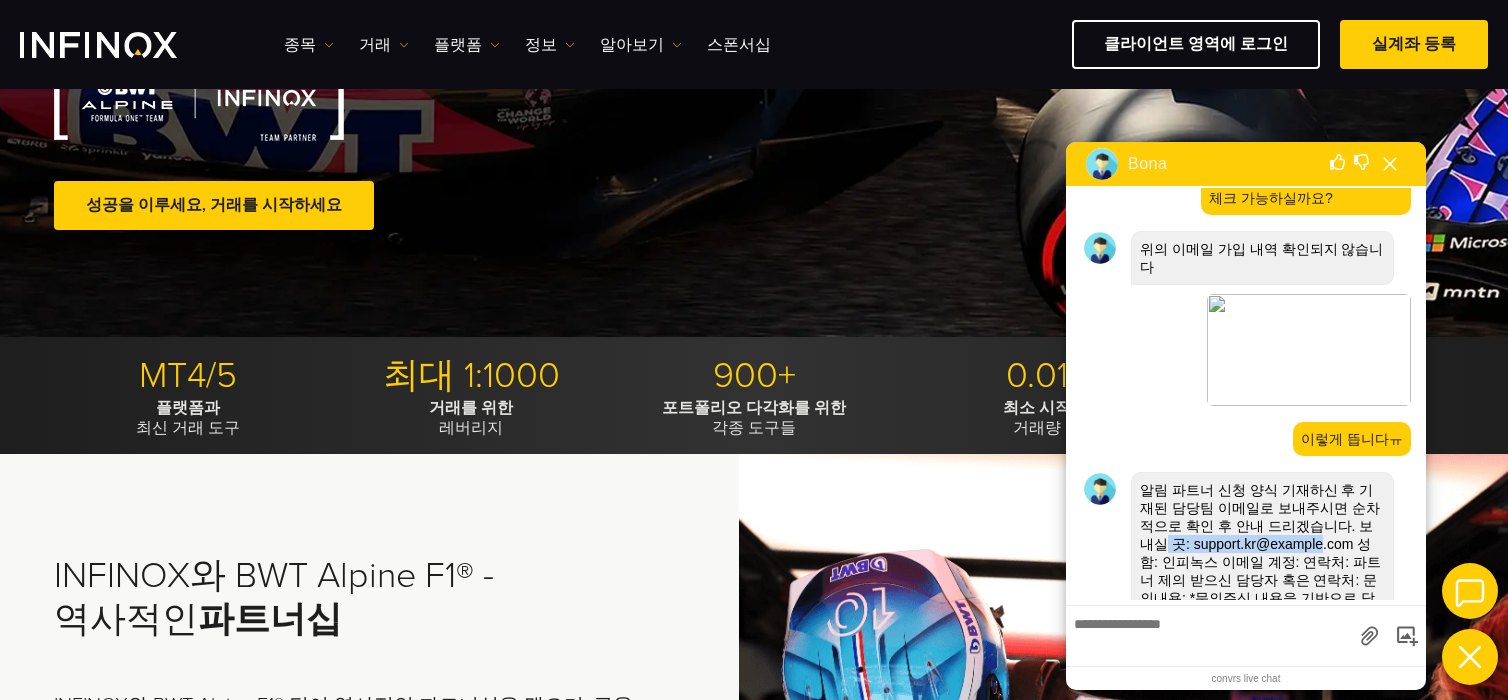 copy on "support.kr@example.com" 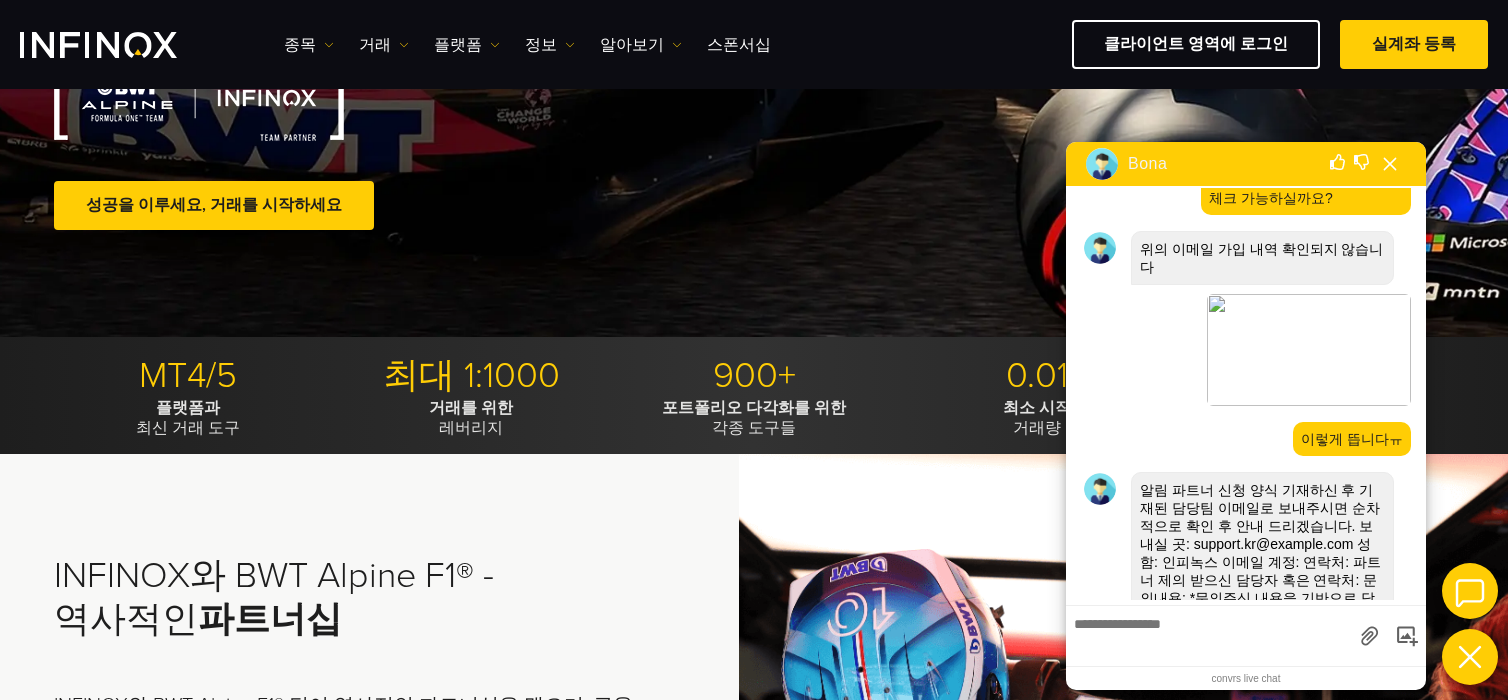 click on "알림
파트너 신청 양식 기재하신 후 기재된 담당팀 이메일로 보내주시면 순차적으로 확인 후 안내 드리겠습니다.
보내실 곳: support.kr@example.com
성함:
인피녹스 이메일 계정:
연락처:
파트너 제의 받으신 담당자 혹은 연락처:
문의내용:
*문의주신 내용을 기반으로 담당부서에서 심사 및 확인 후 연락 도와드리고 있습니다. (평균 소요시간 영업일 1~ 10일 )" at bounding box center (1262, 571) 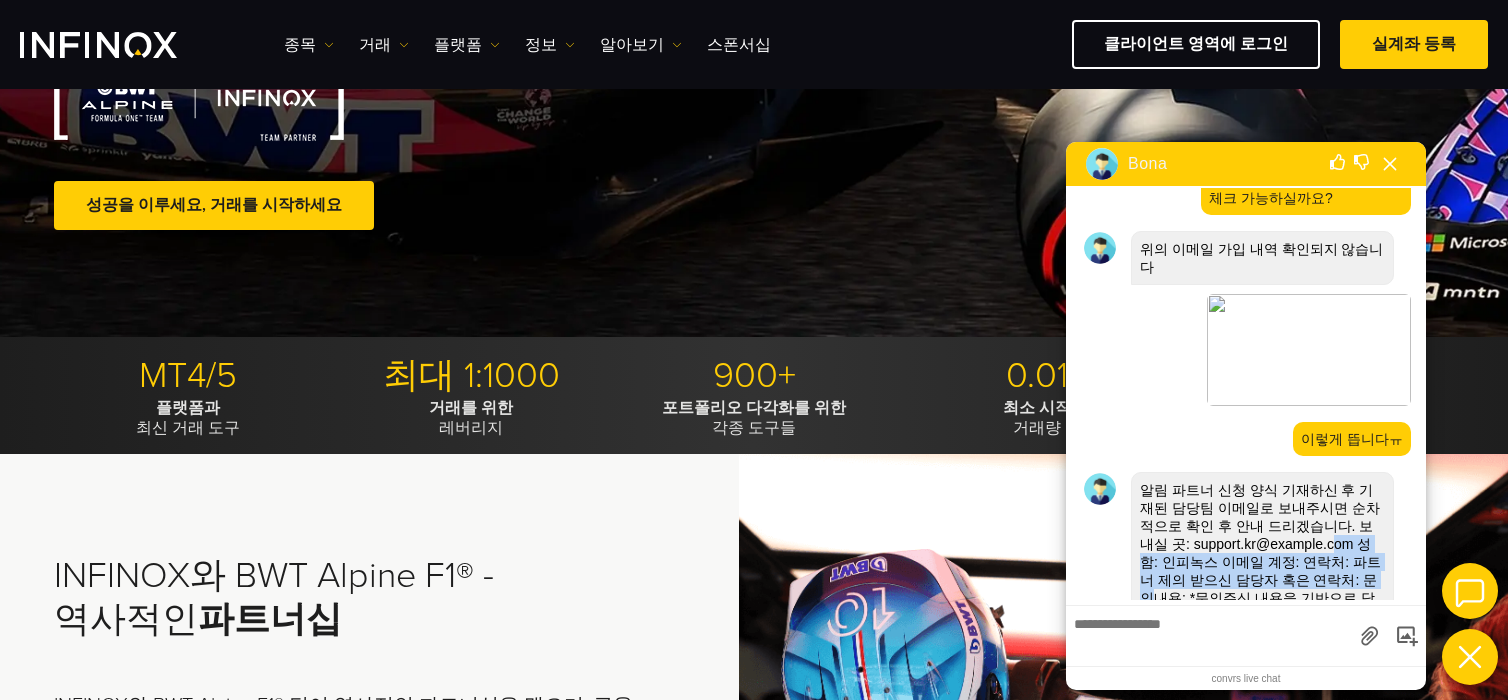 drag, startPoint x: 1296, startPoint y: 451, endPoint x: 1320, endPoint y: 493, distance: 48.373547 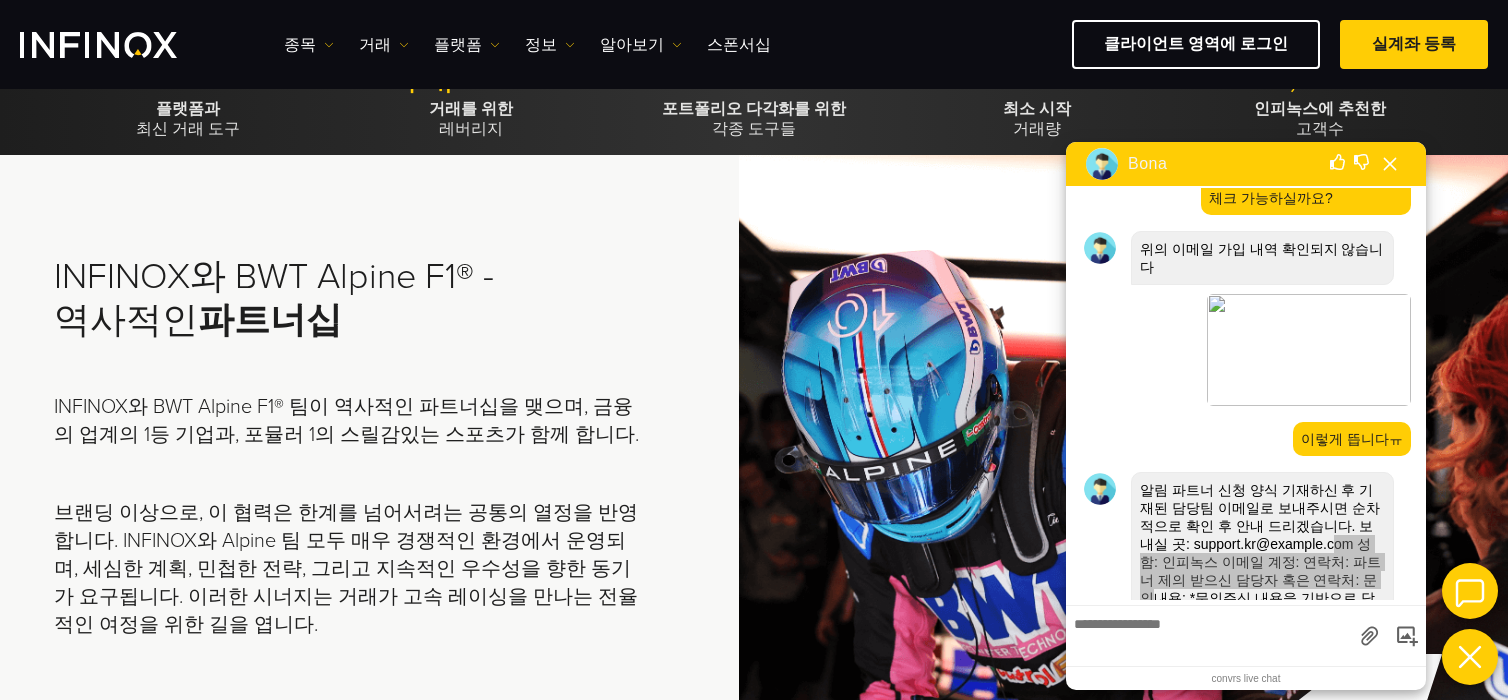scroll, scrollTop: 700, scrollLeft: 0, axis: vertical 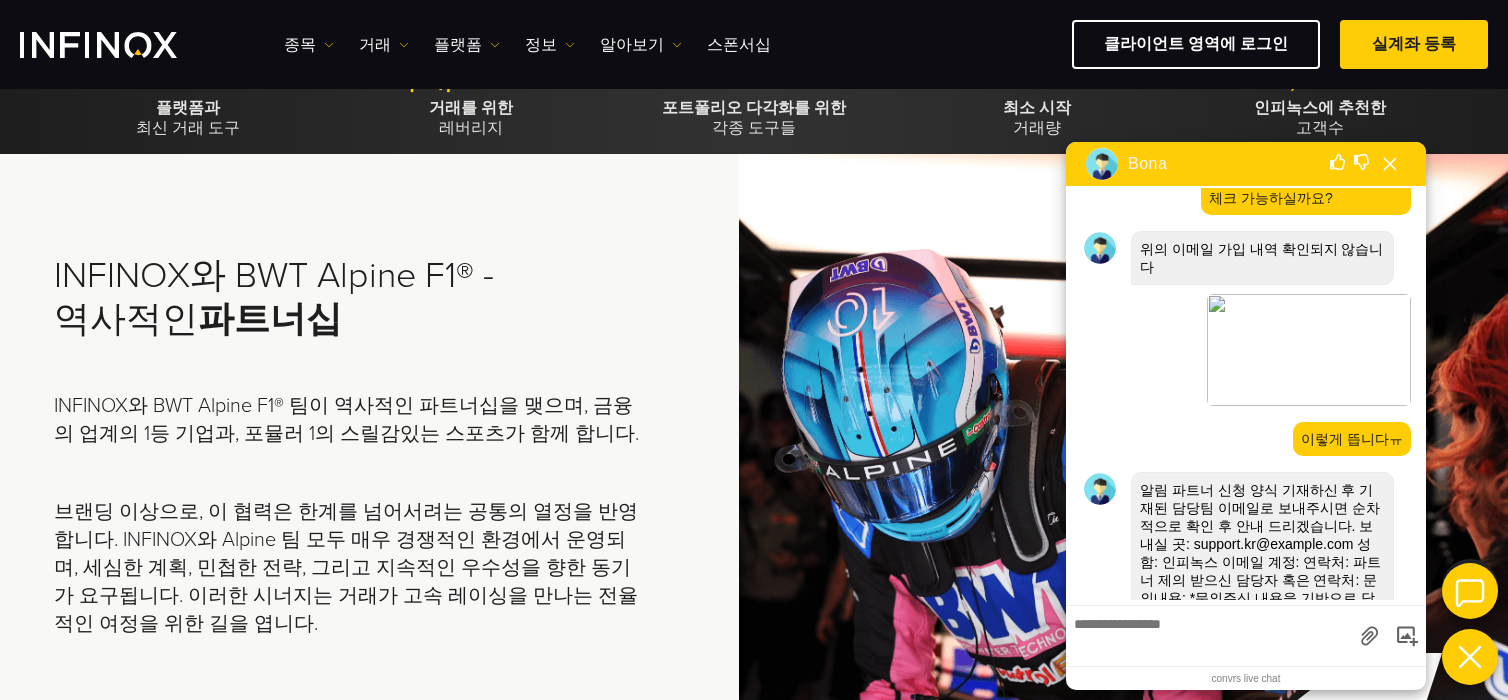 click at bounding box center (1209, 633) 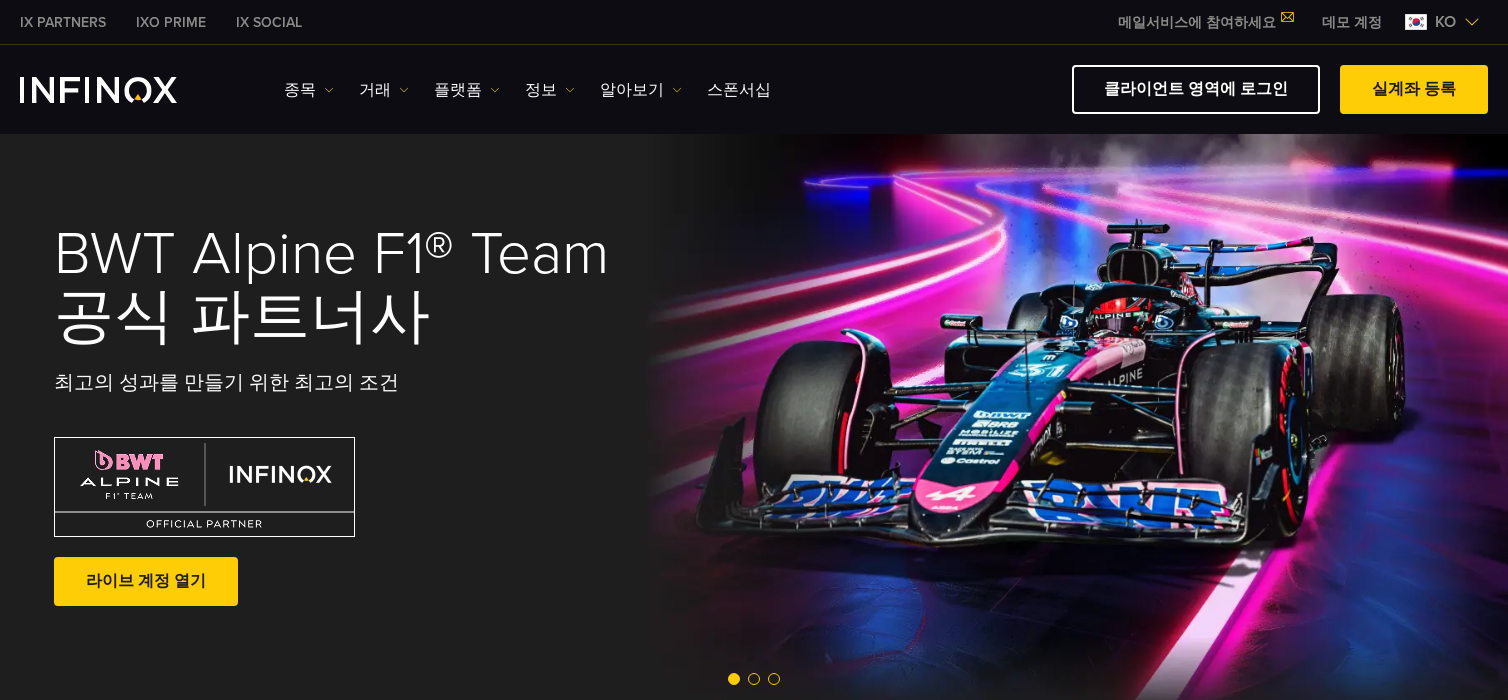 scroll, scrollTop: 0, scrollLeft: 0, axis: both 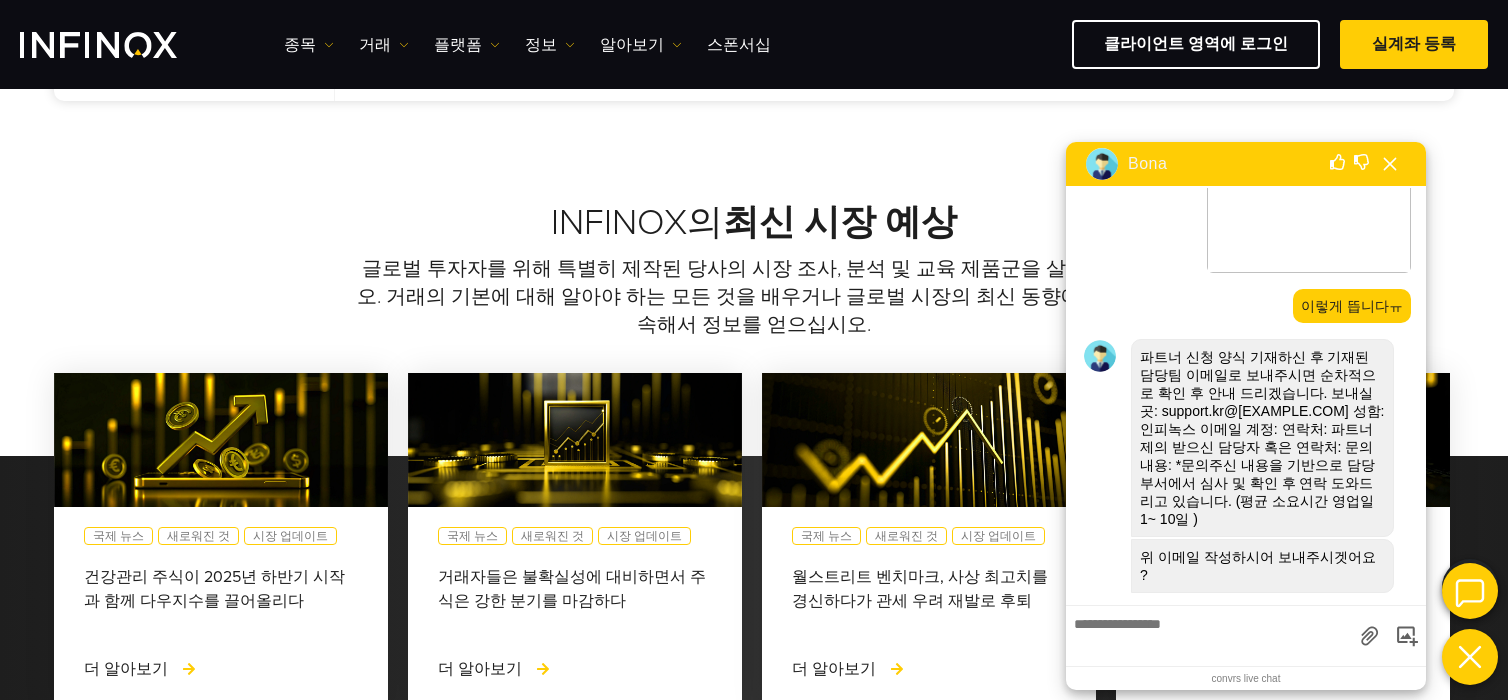 click at bounding box center (1209, 633) 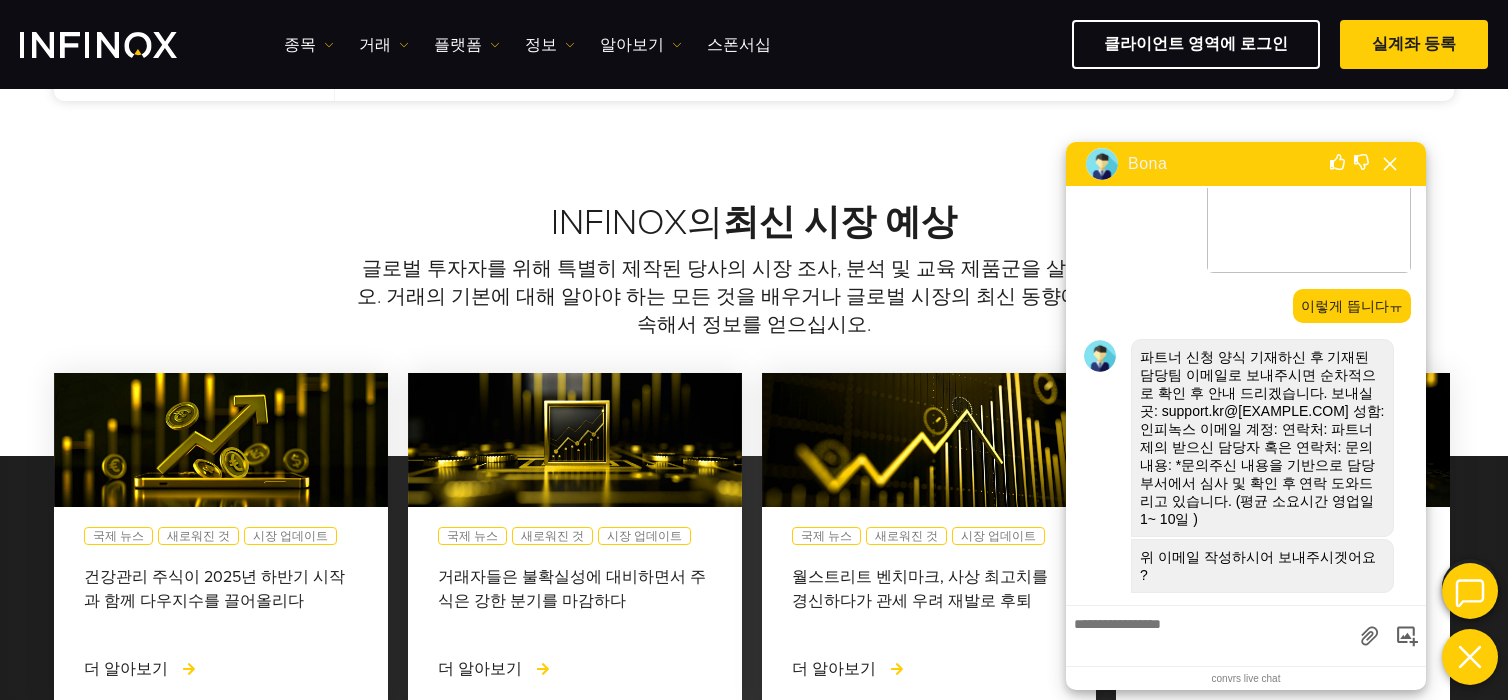 scroll, scrollTop: 1337, scrollLeft: 0, axis: vertical 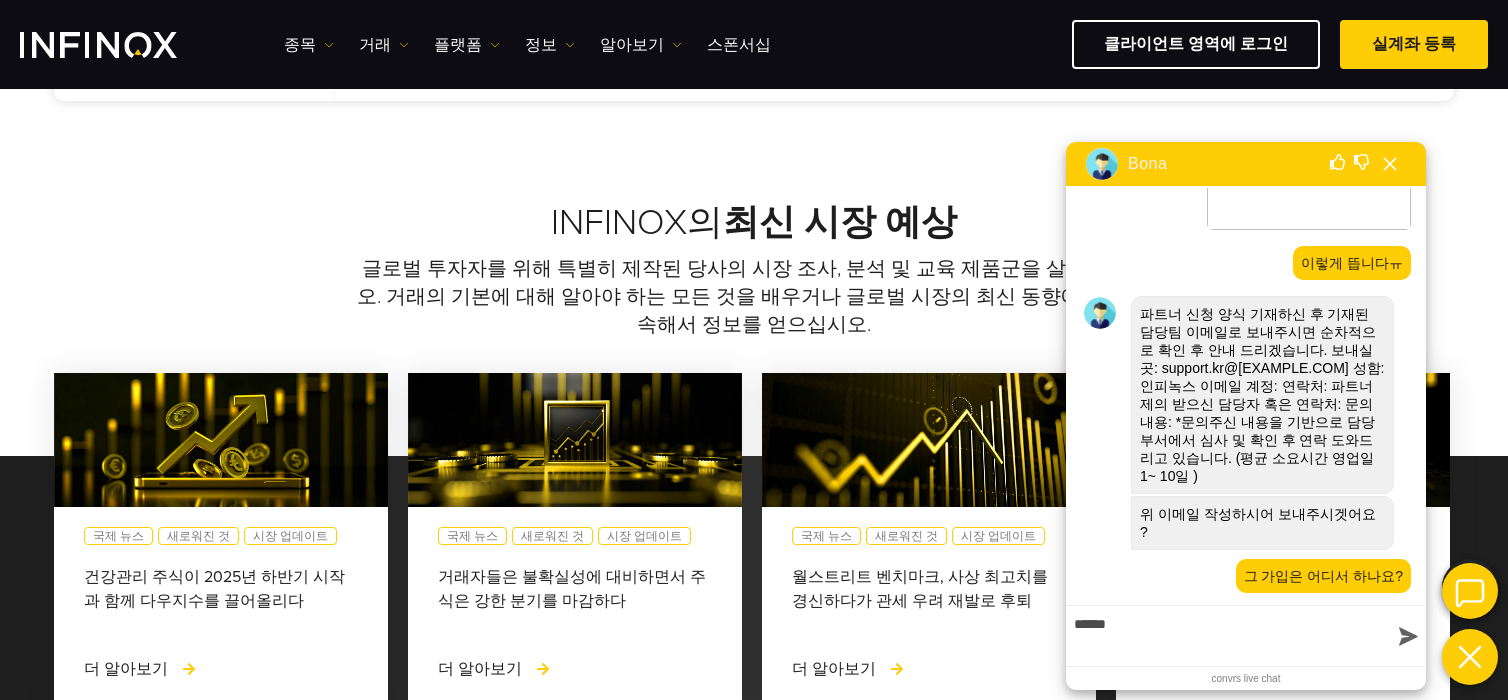 type on "******" 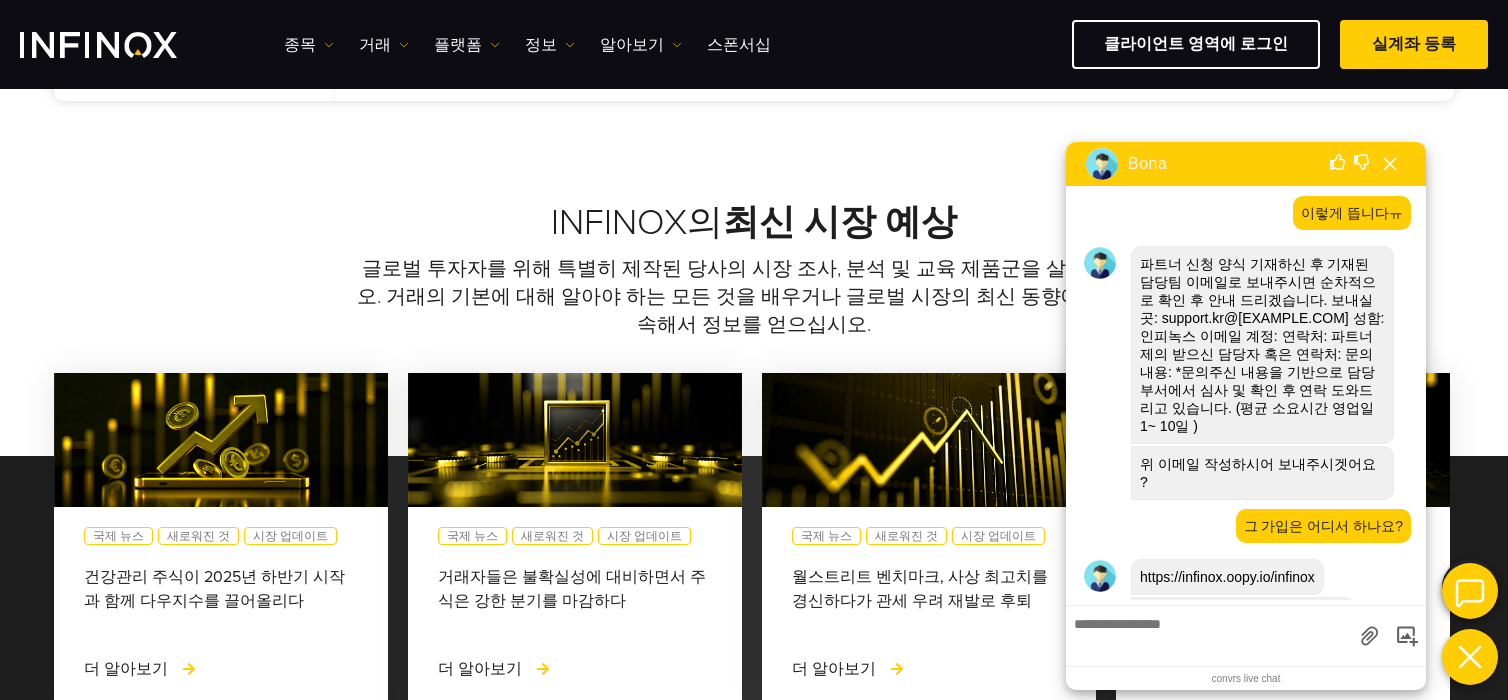 scroll, scrollTop: 1457, scrollLeft: 0, axis: vertical 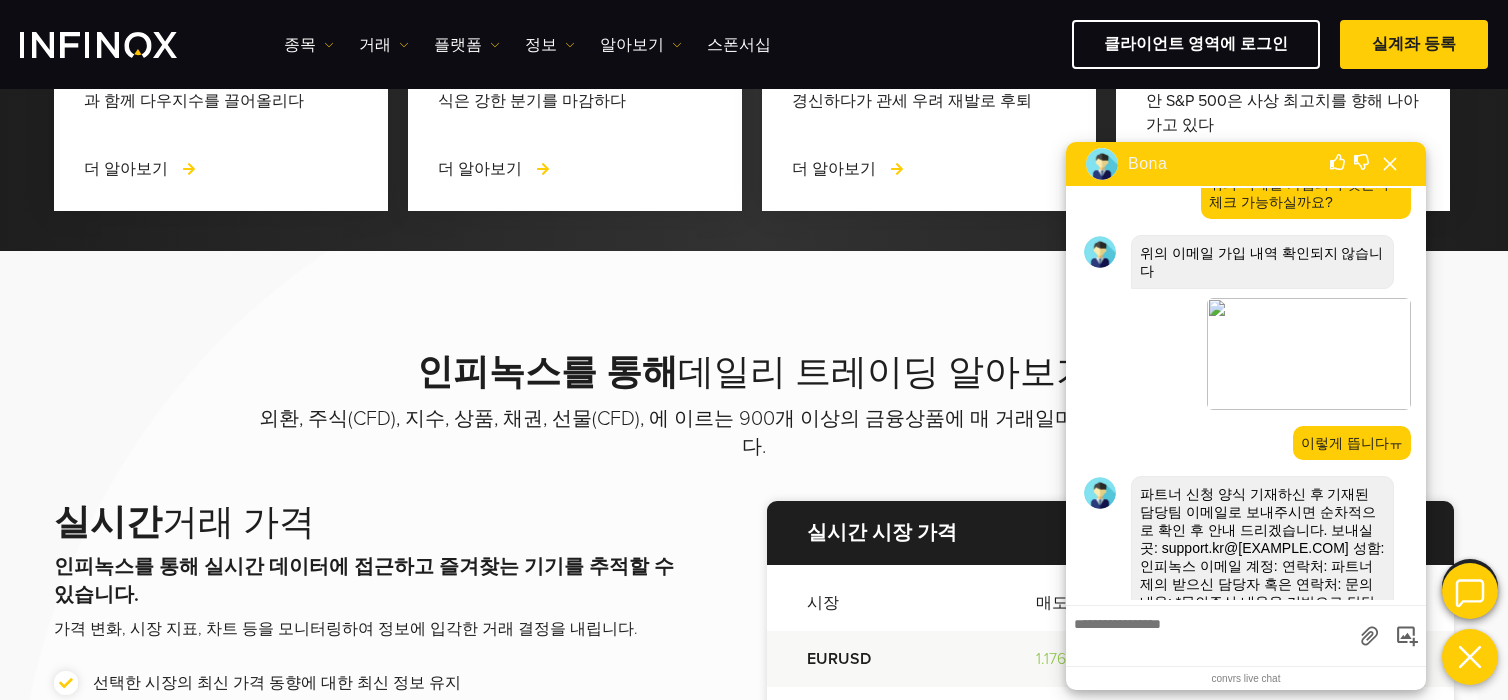 click at bounding box center (1390, 164) 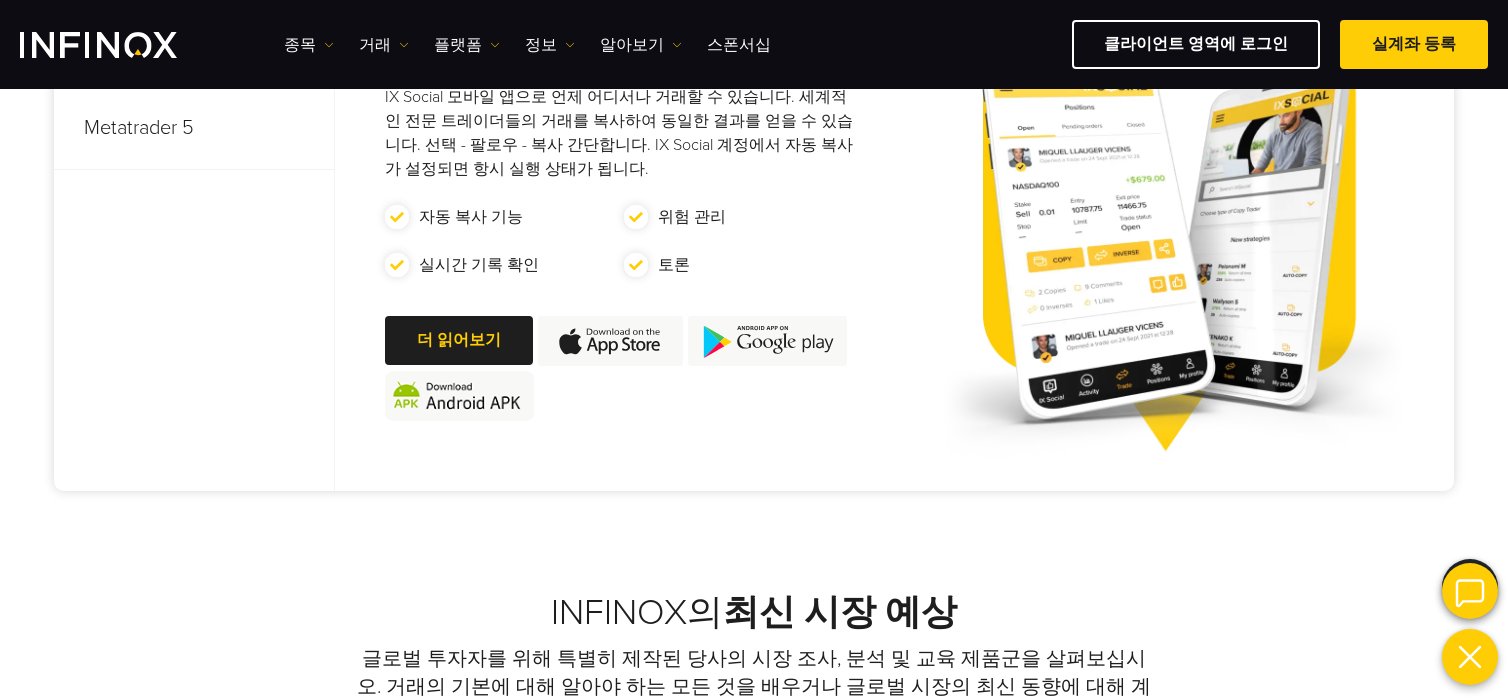 scroll, scrollTop: 1100, scrollLeft: 0, axis: vertical 